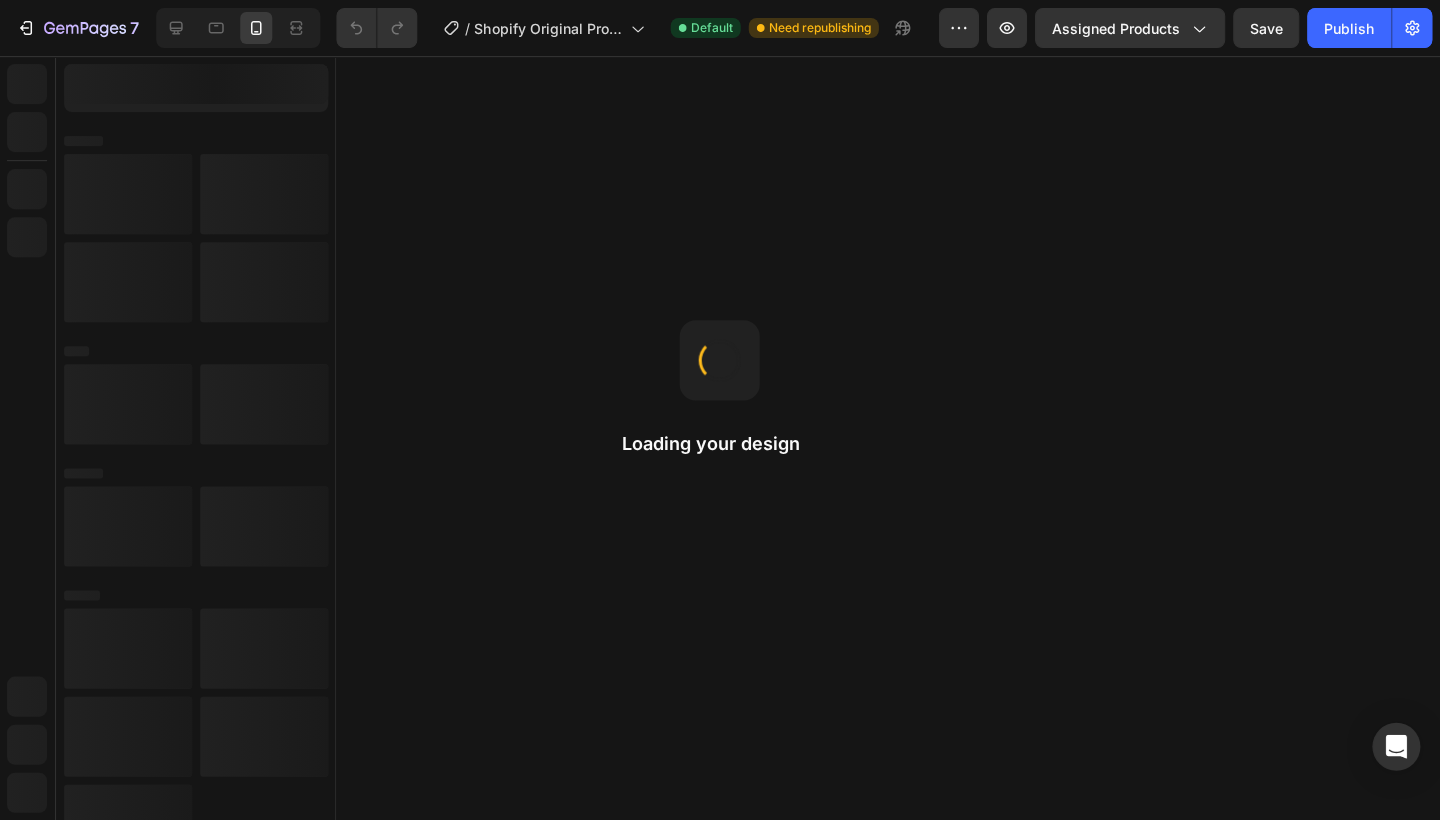 scroll, scrollTop: 0, scrollLeft: 1, axis: horizontal 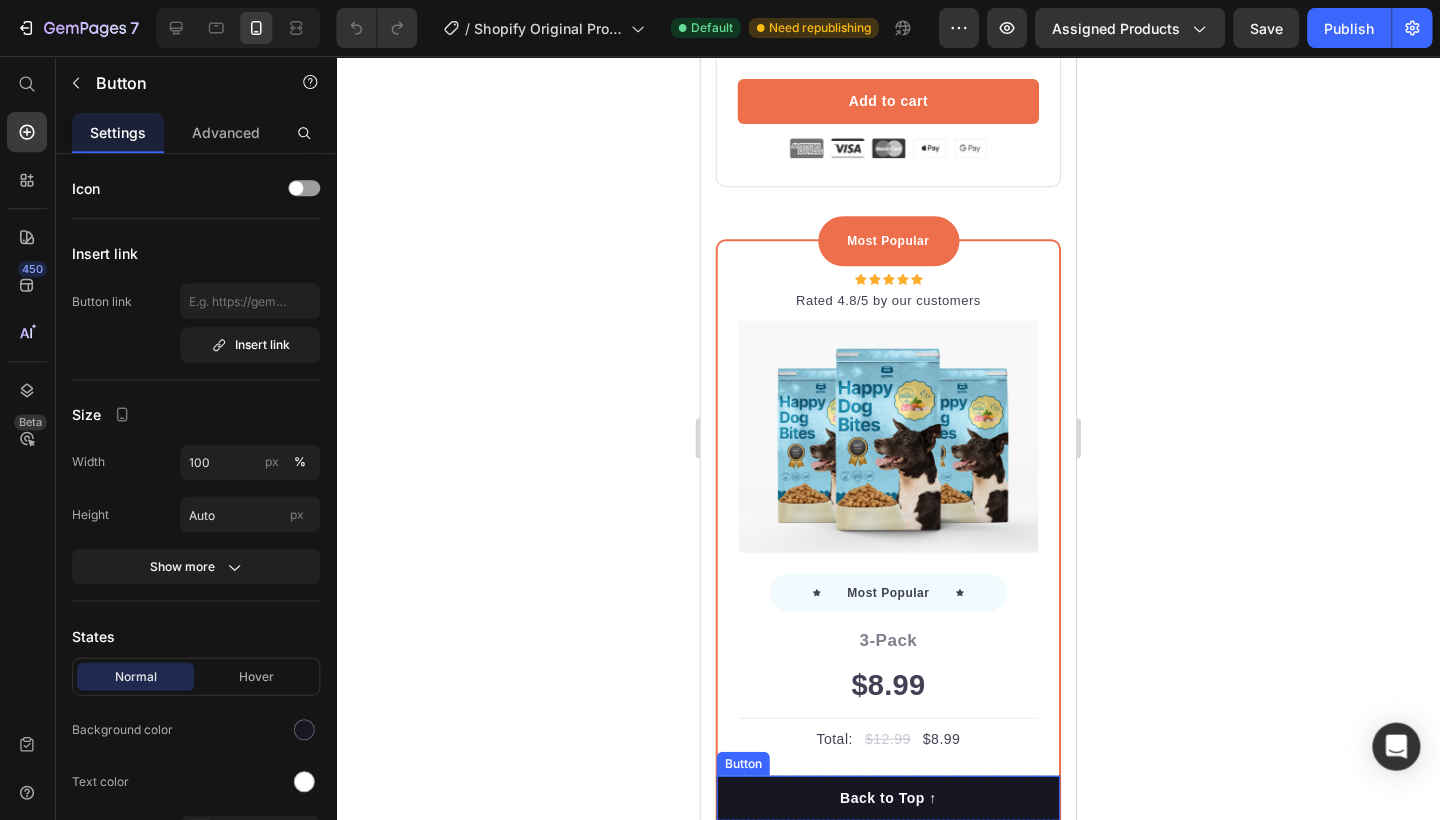 click on "Back to Top ↑" at bounding box center (887, 797) 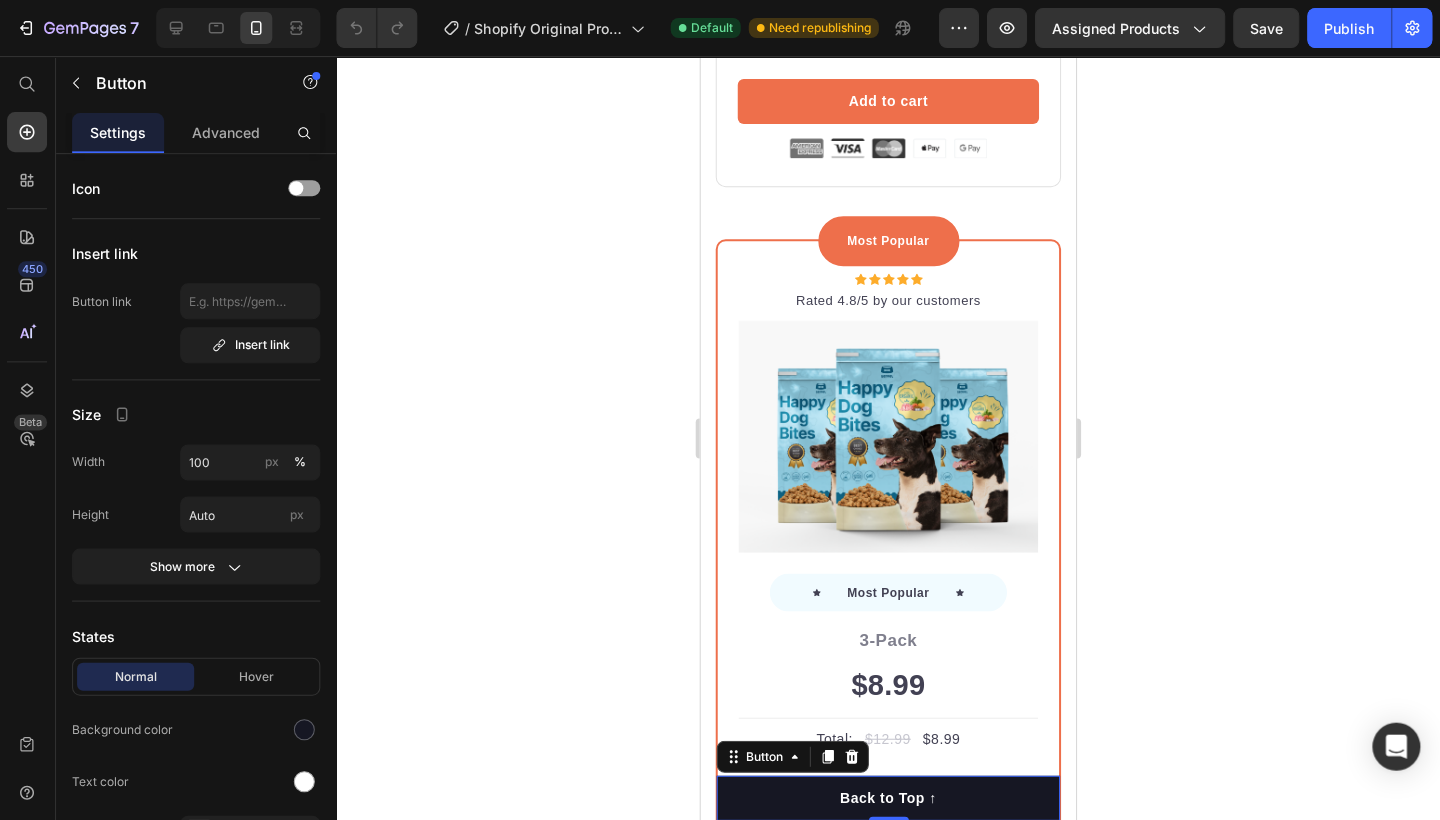 click on "Back to Top ↑" at bounding box center (887, 797) 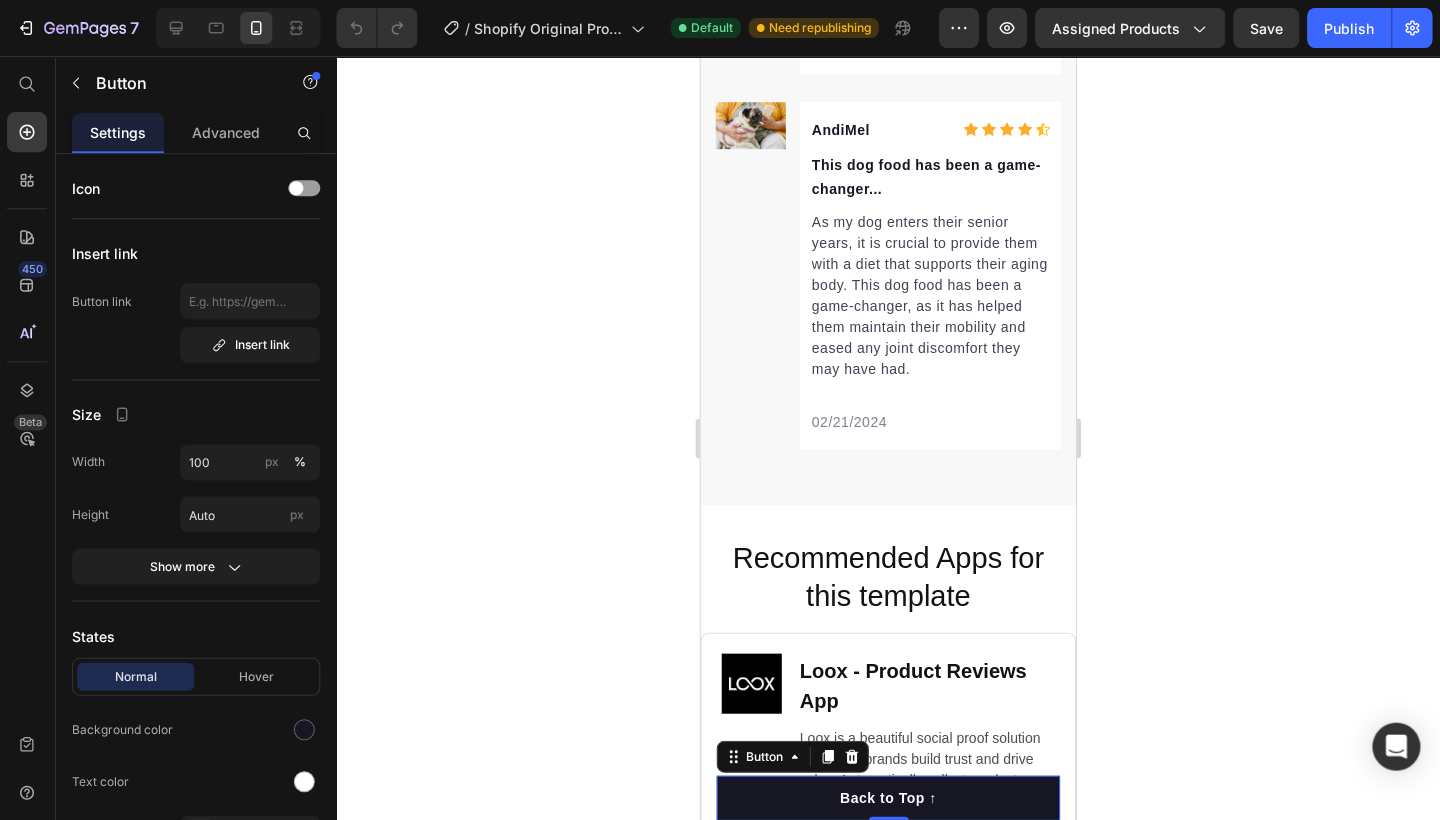 scroll, scrollTop: 9969, scrollLeft: 0, axis: vertical 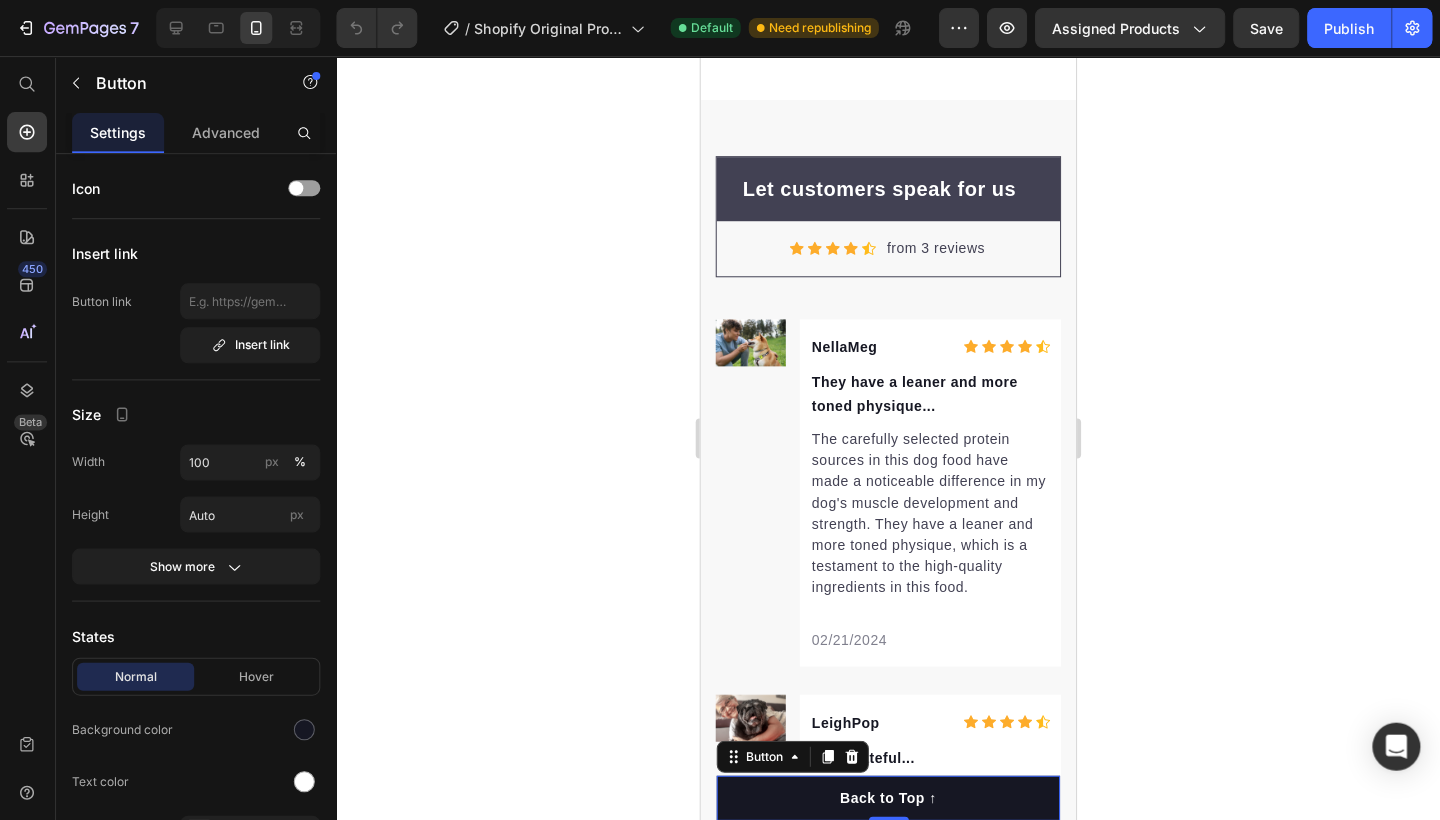 click on "Back to Top ↑" at bounding box center [887, 797] 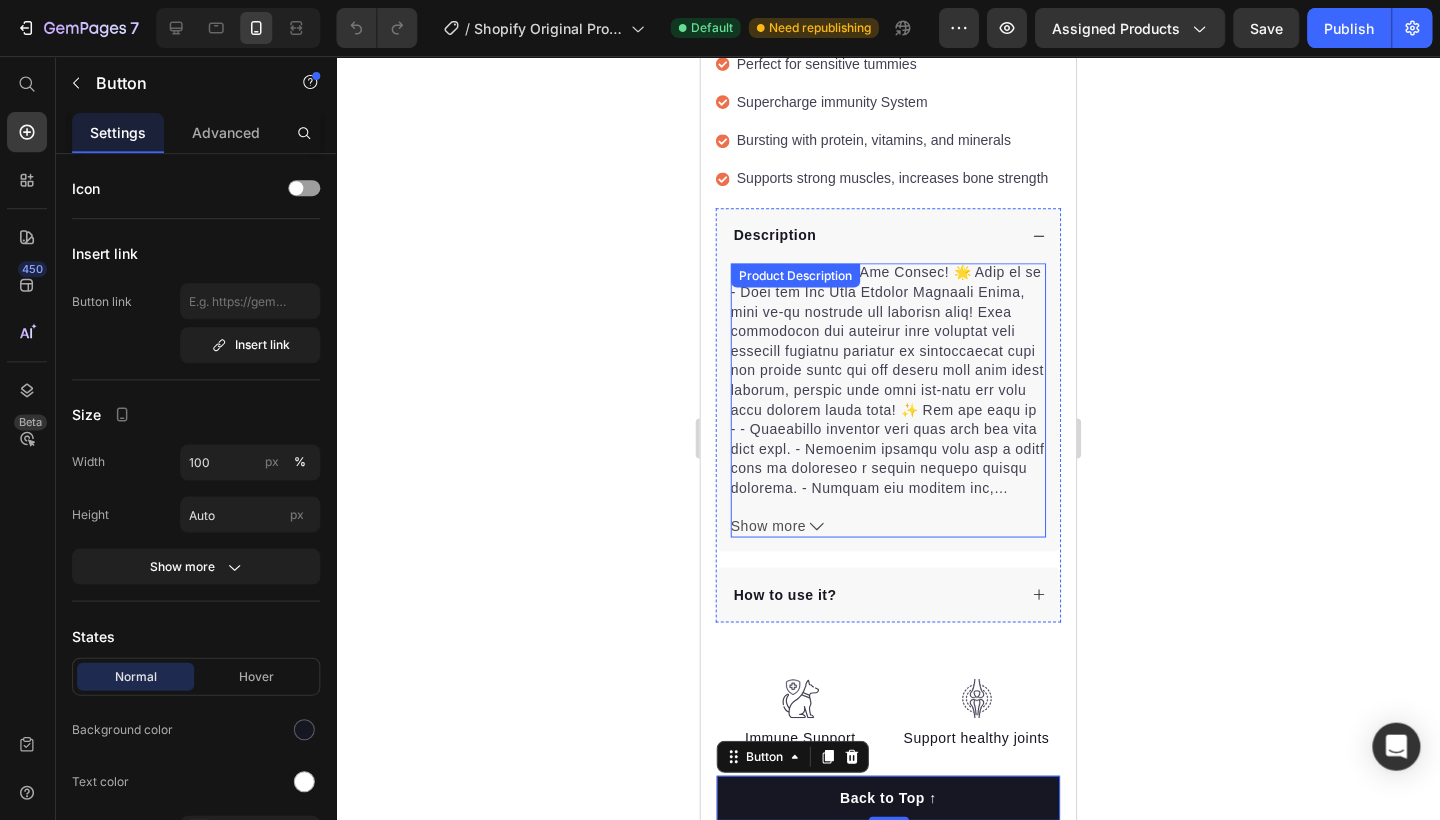 scroll, scrollTop: 1488, scrollLeft: 0, axis: vertical 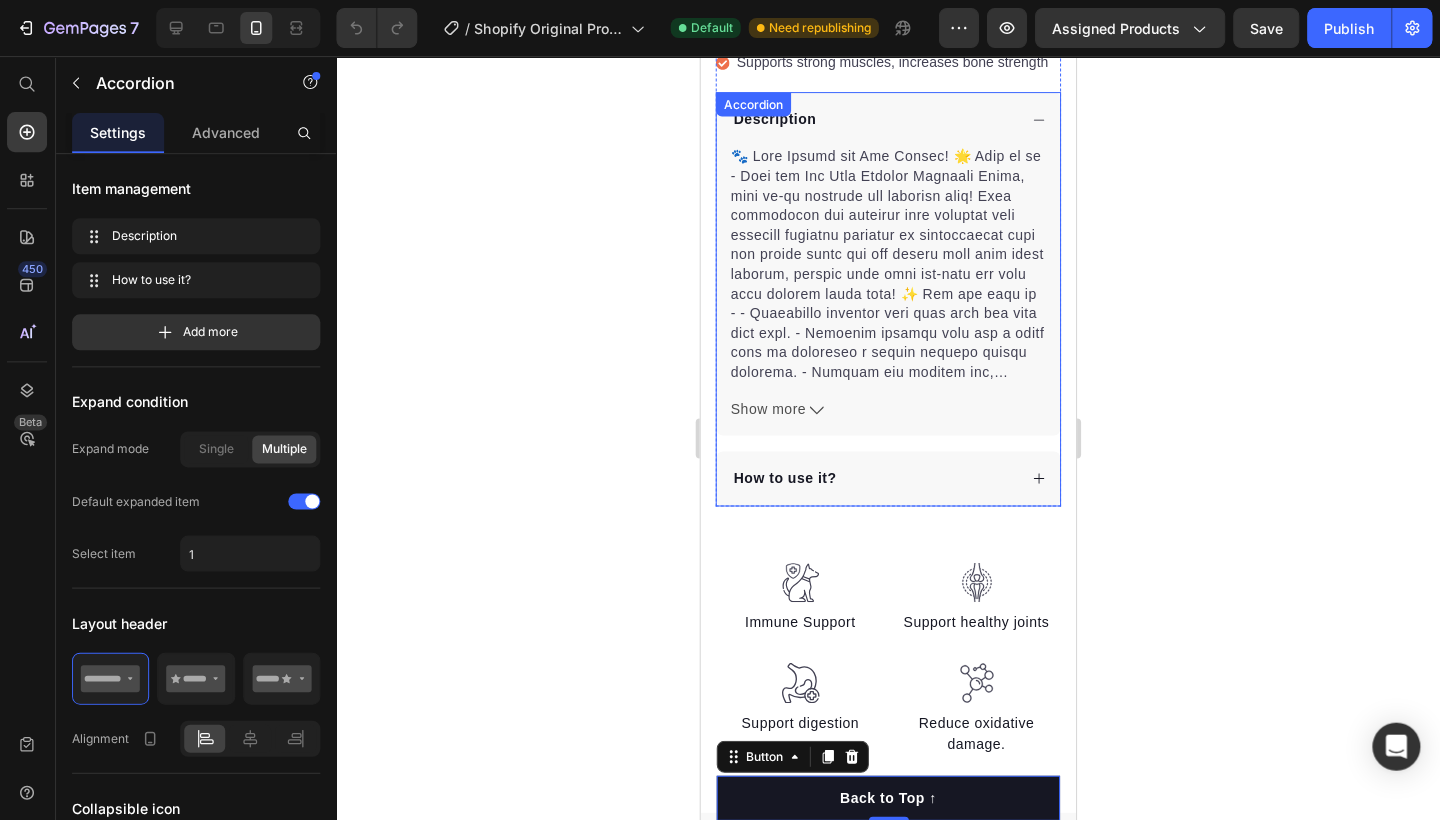 click on "How to use it?" at bounding box center (887, 478) 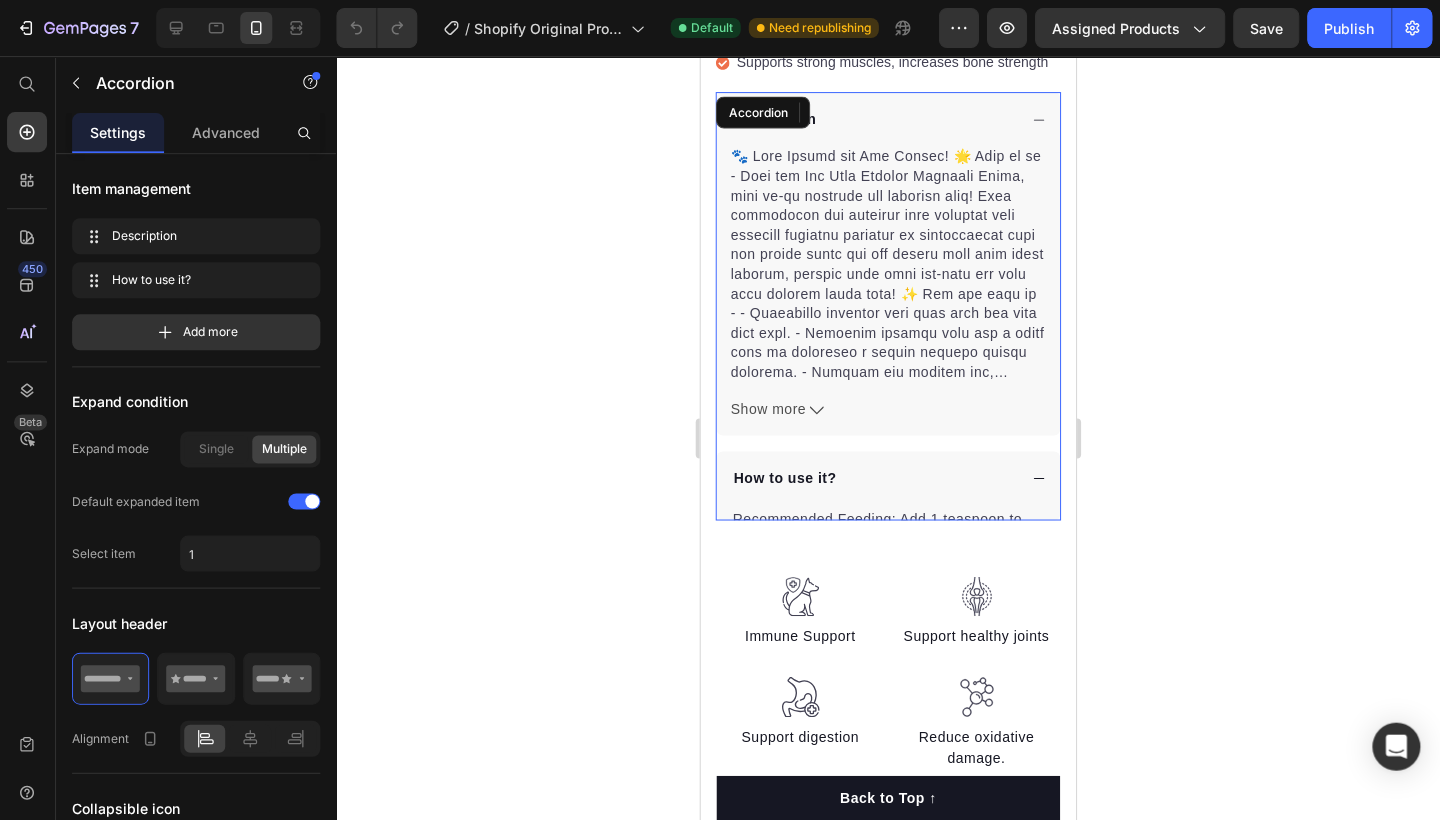 click 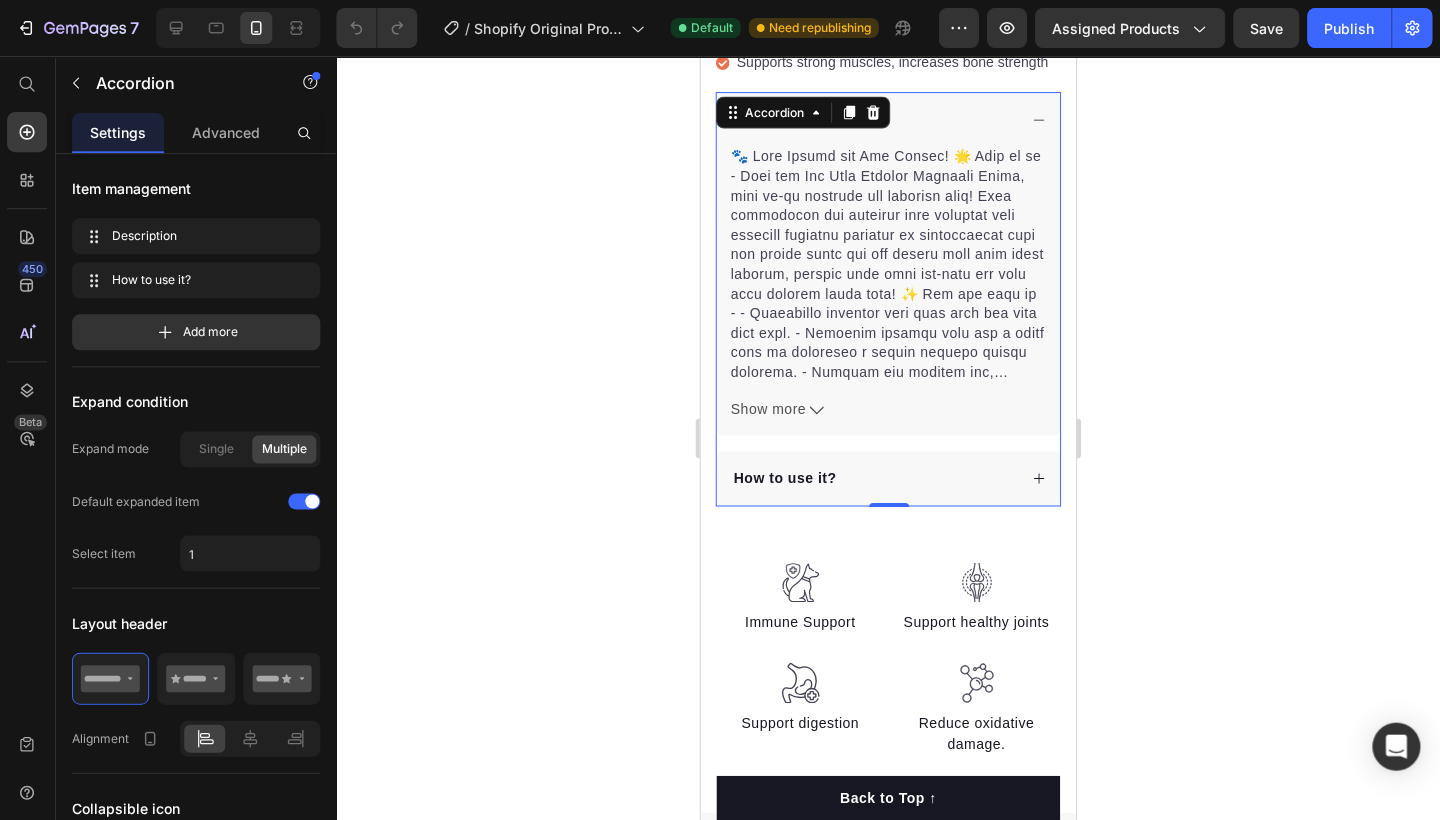 click 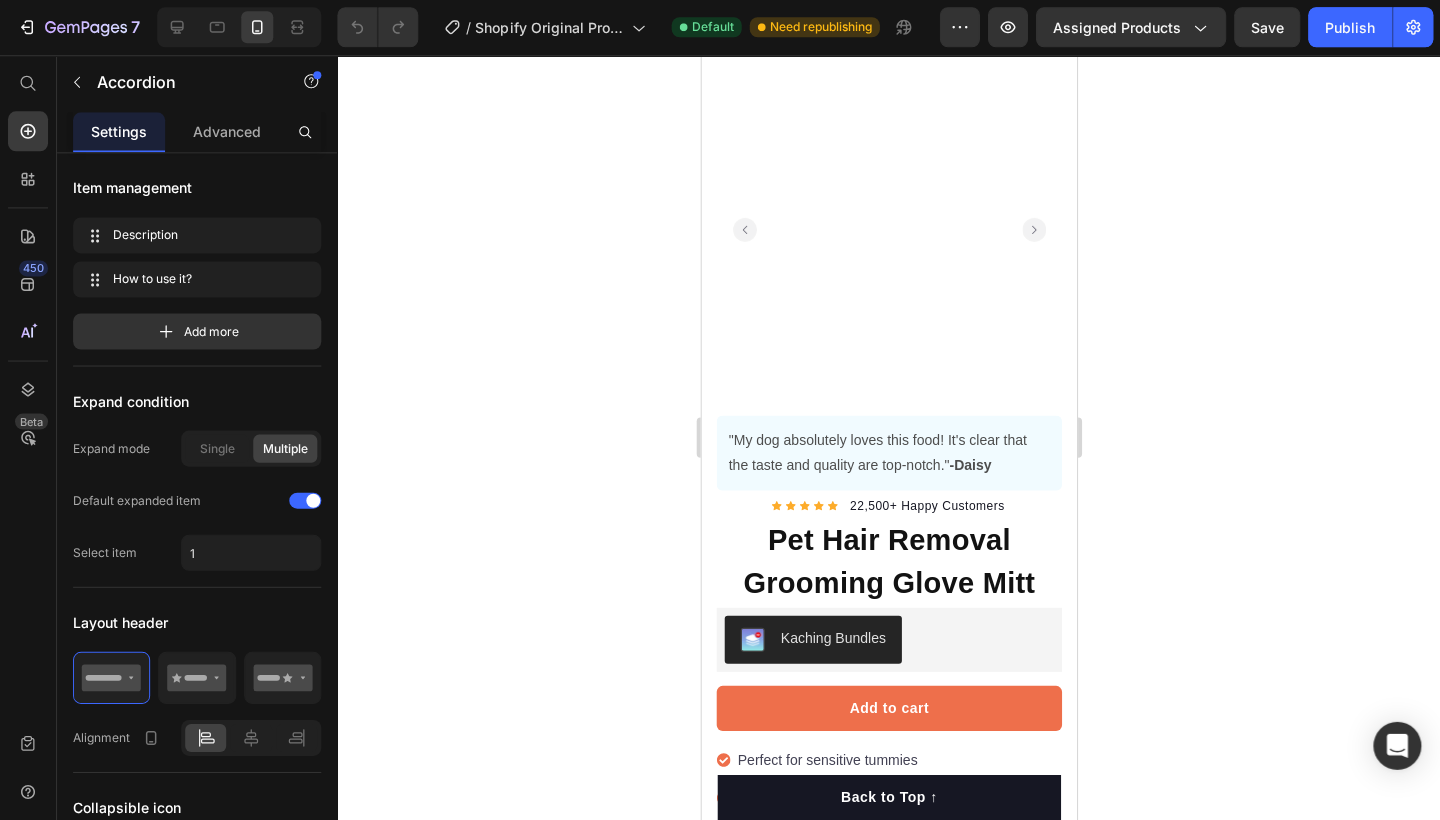 scroll, scrollTop: 451, scrollLeft: 0, axis: vertical 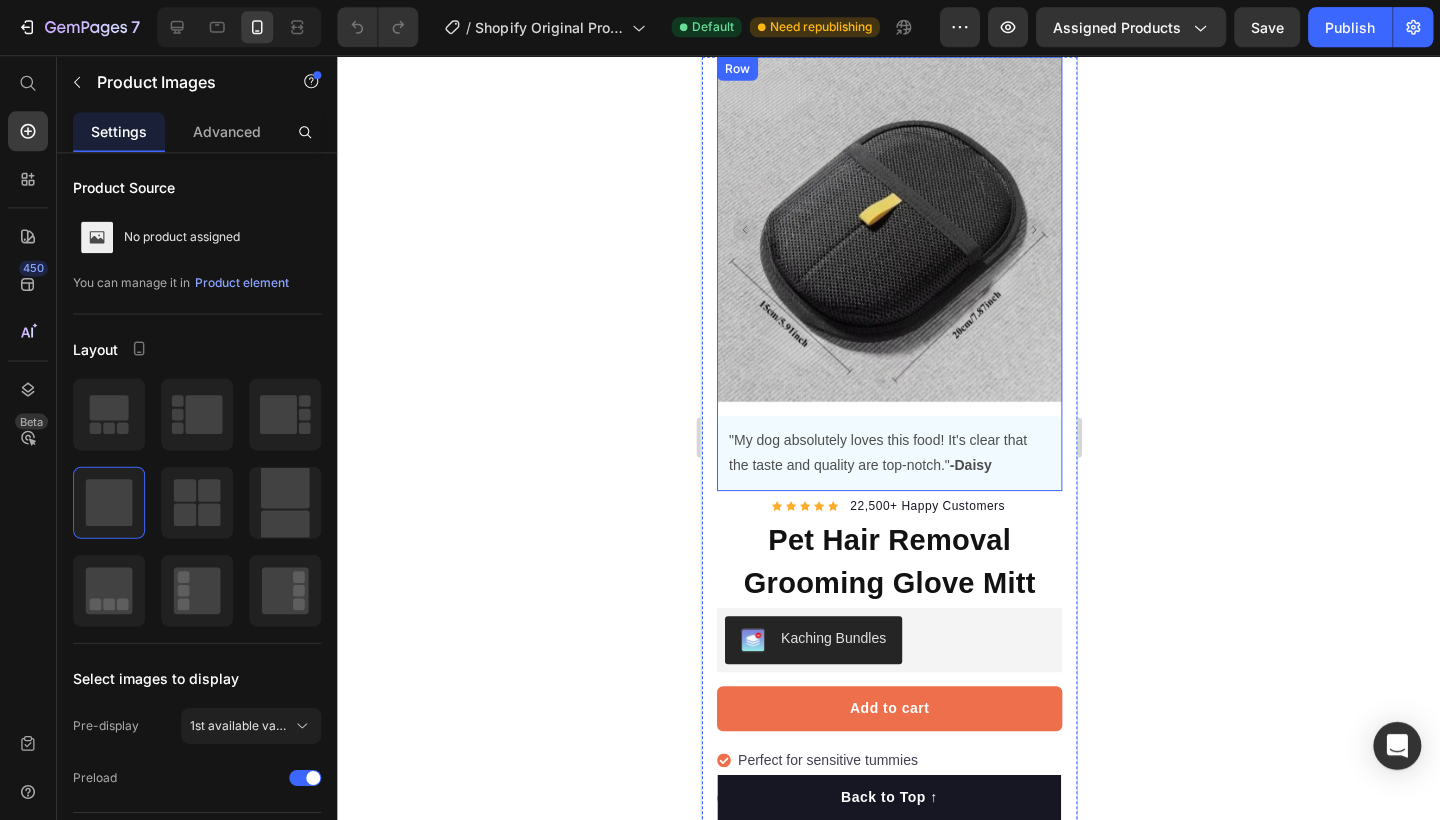 click at bounding box center (888, 228) 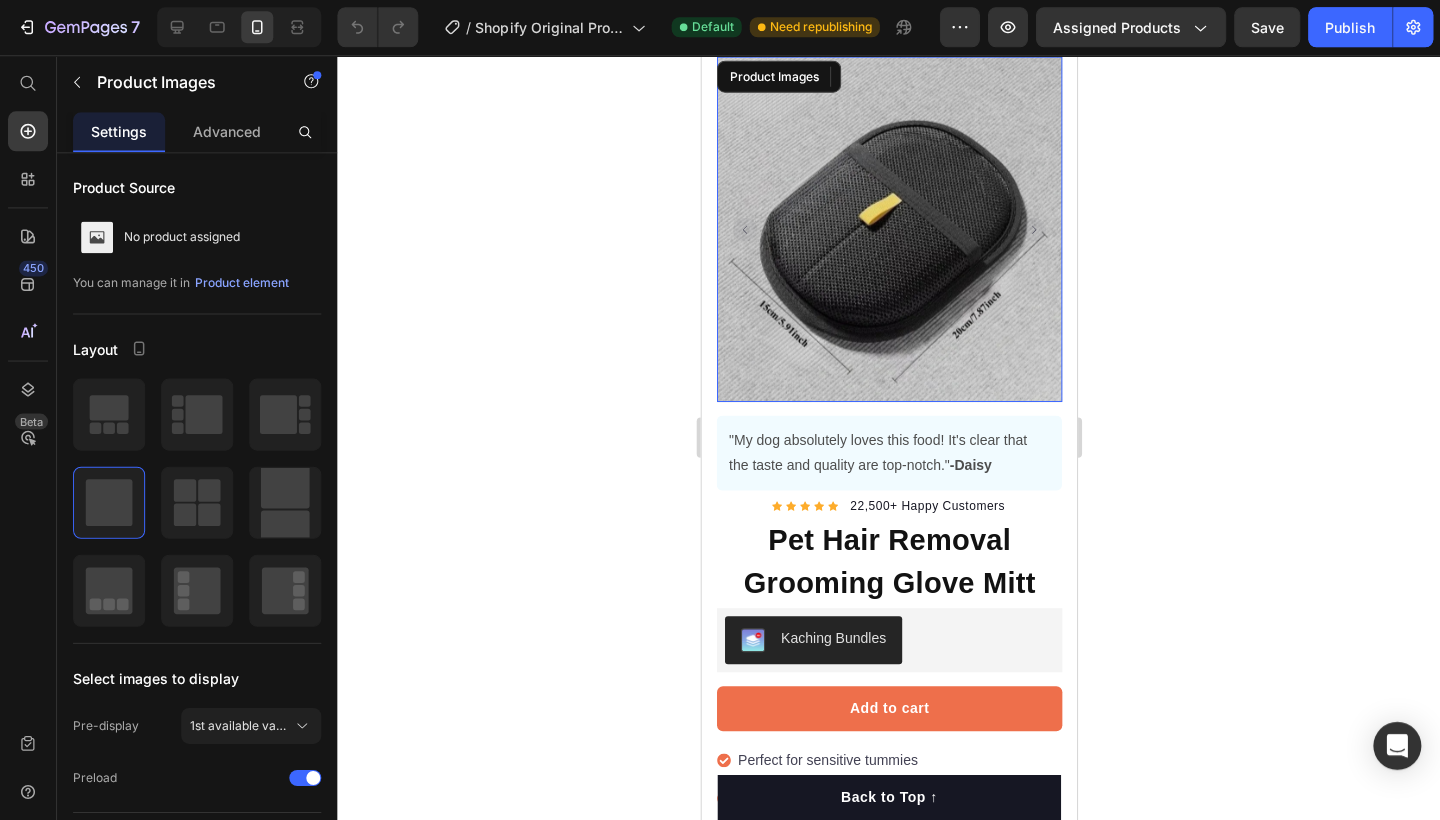 click at bounding box center [888, 228] 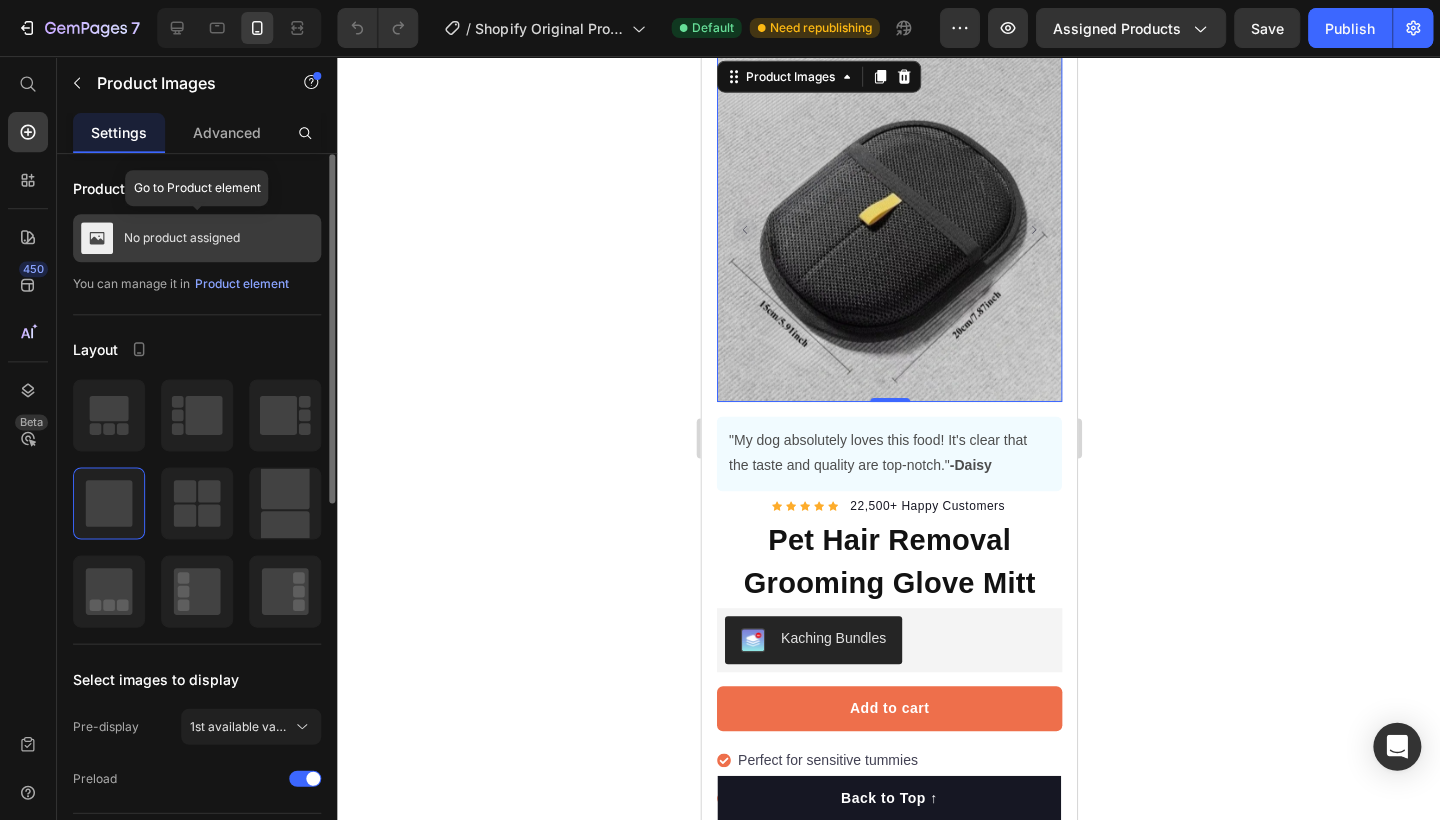 click on "No product assigned" at bounding box center (197, 238) 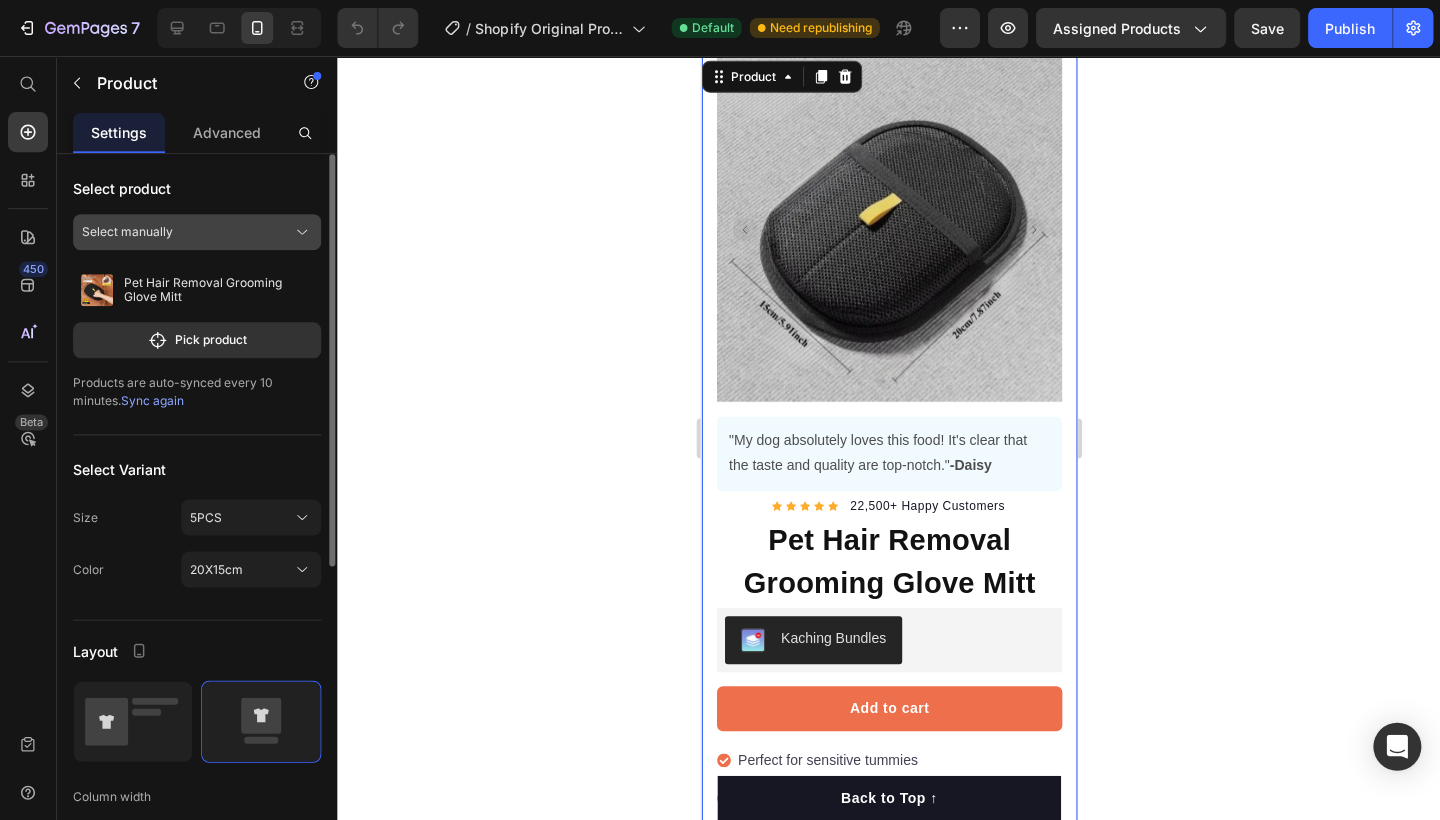 click on "Select manually" at bounding box center [197, 232] 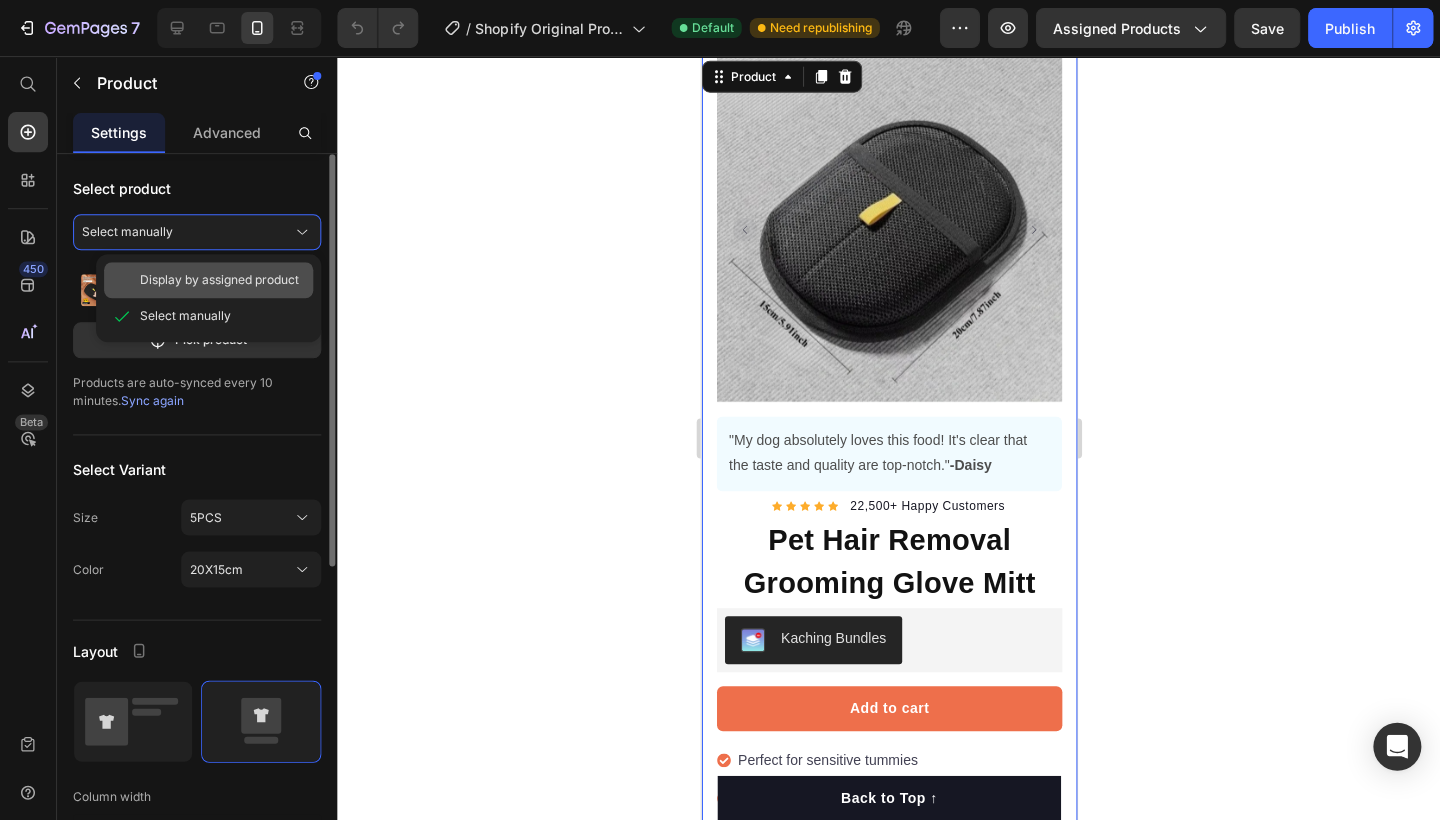 click on "Display by assigned product" at bounding box center (219, 280) 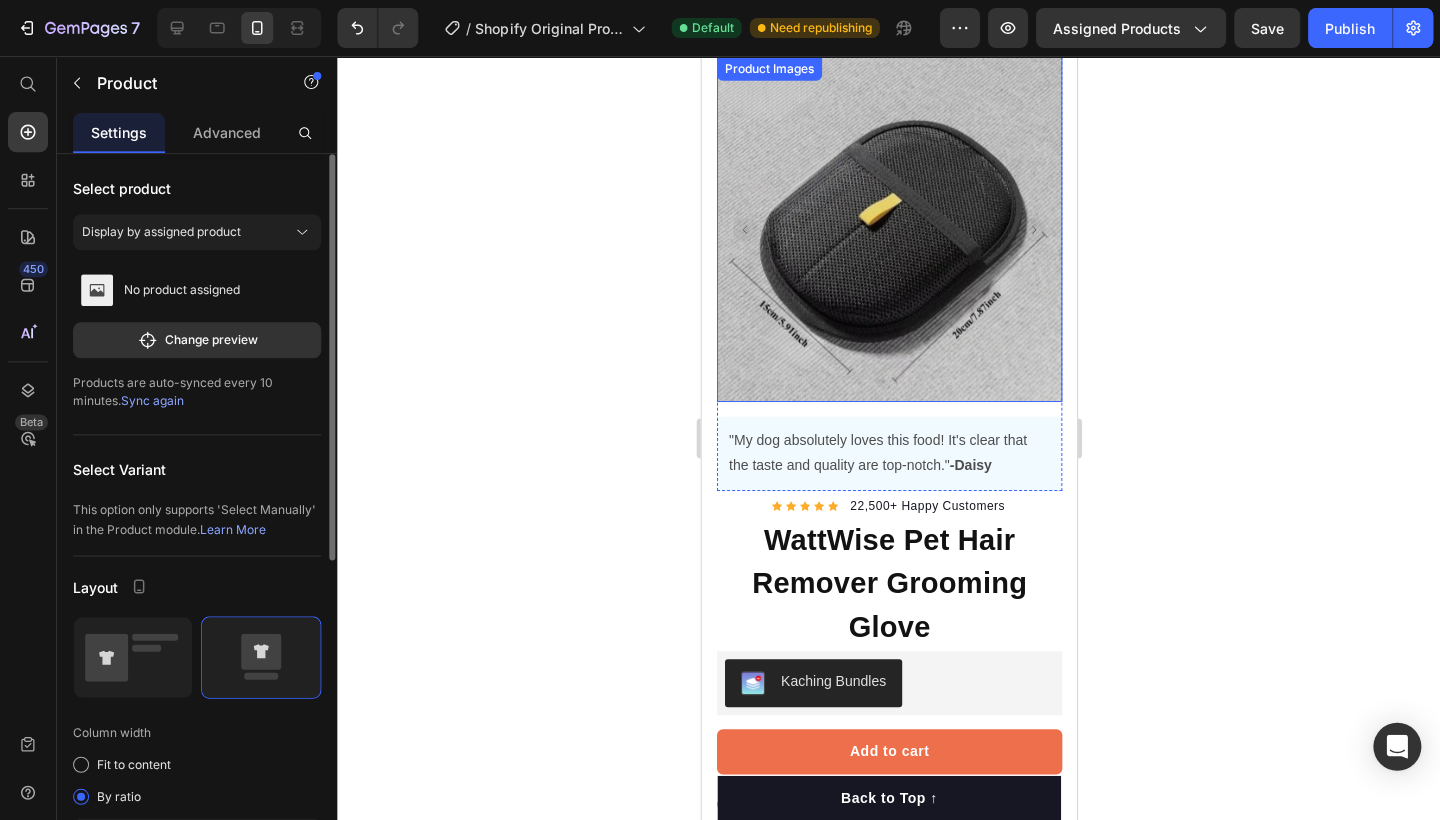 scroll, scrollTop: 926, scrollLeft: 0, axis: vertical 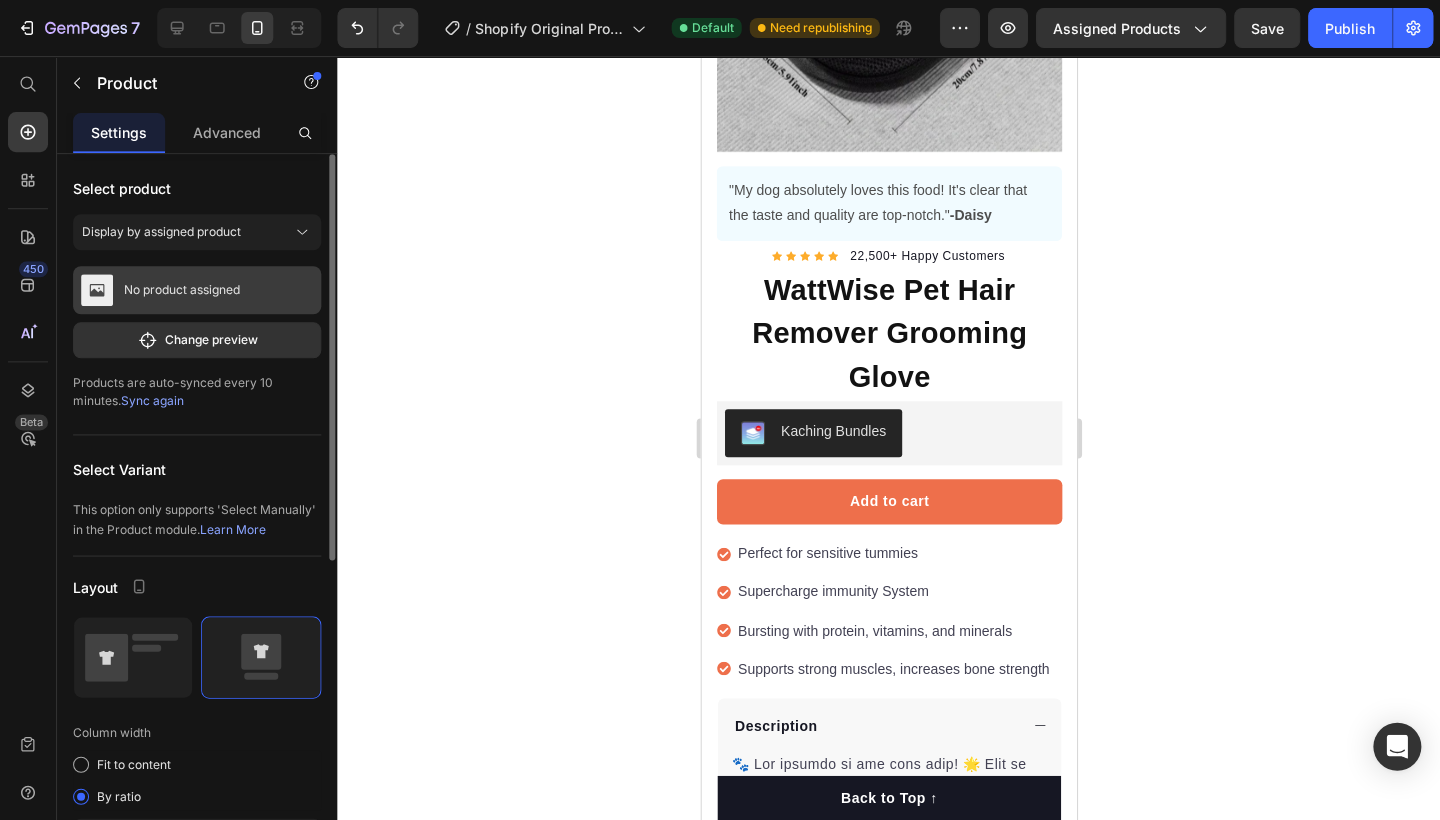 click on "No product assigned" at bounding box center [197, 290] 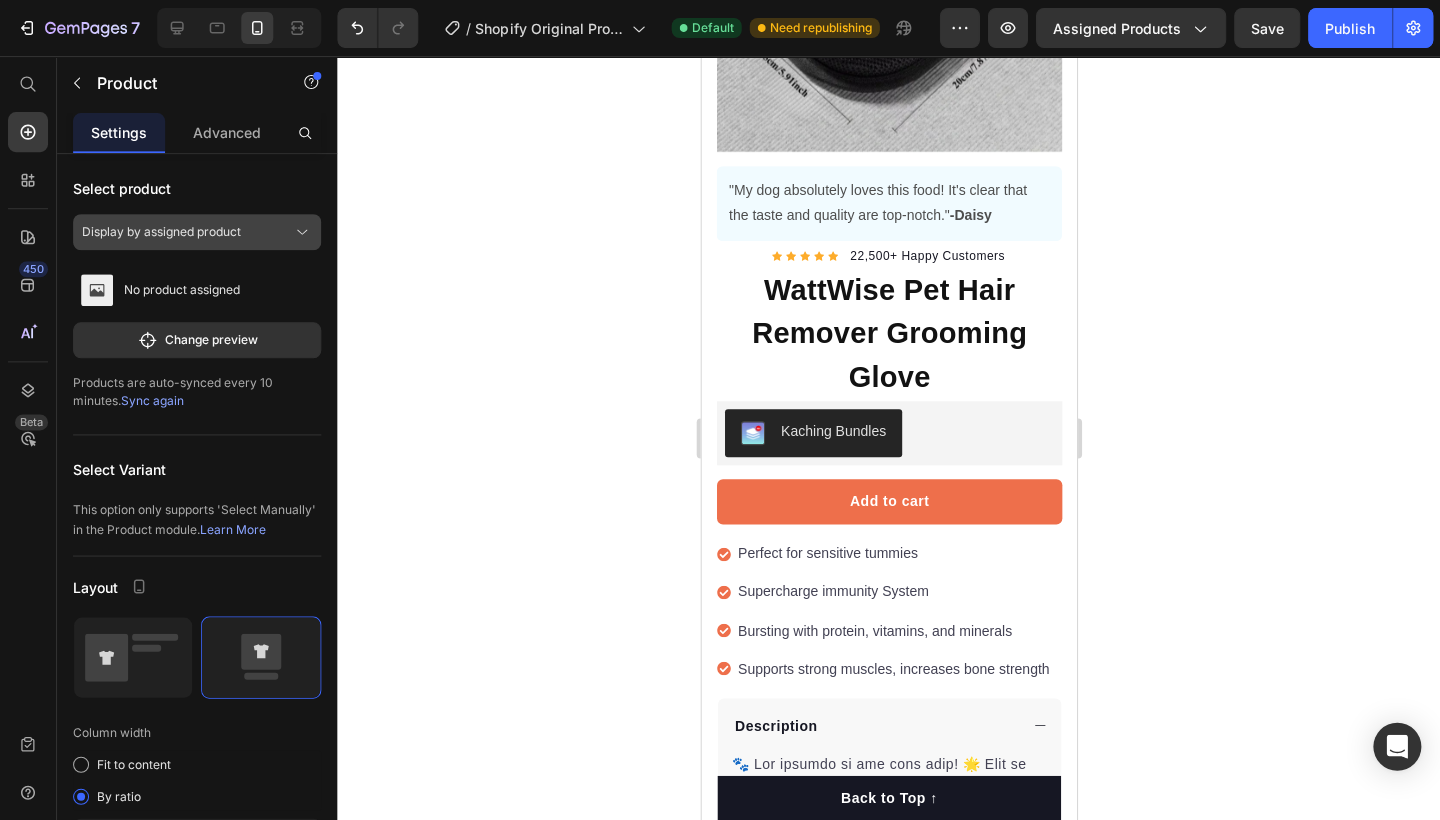 click on "Display by assigned product" 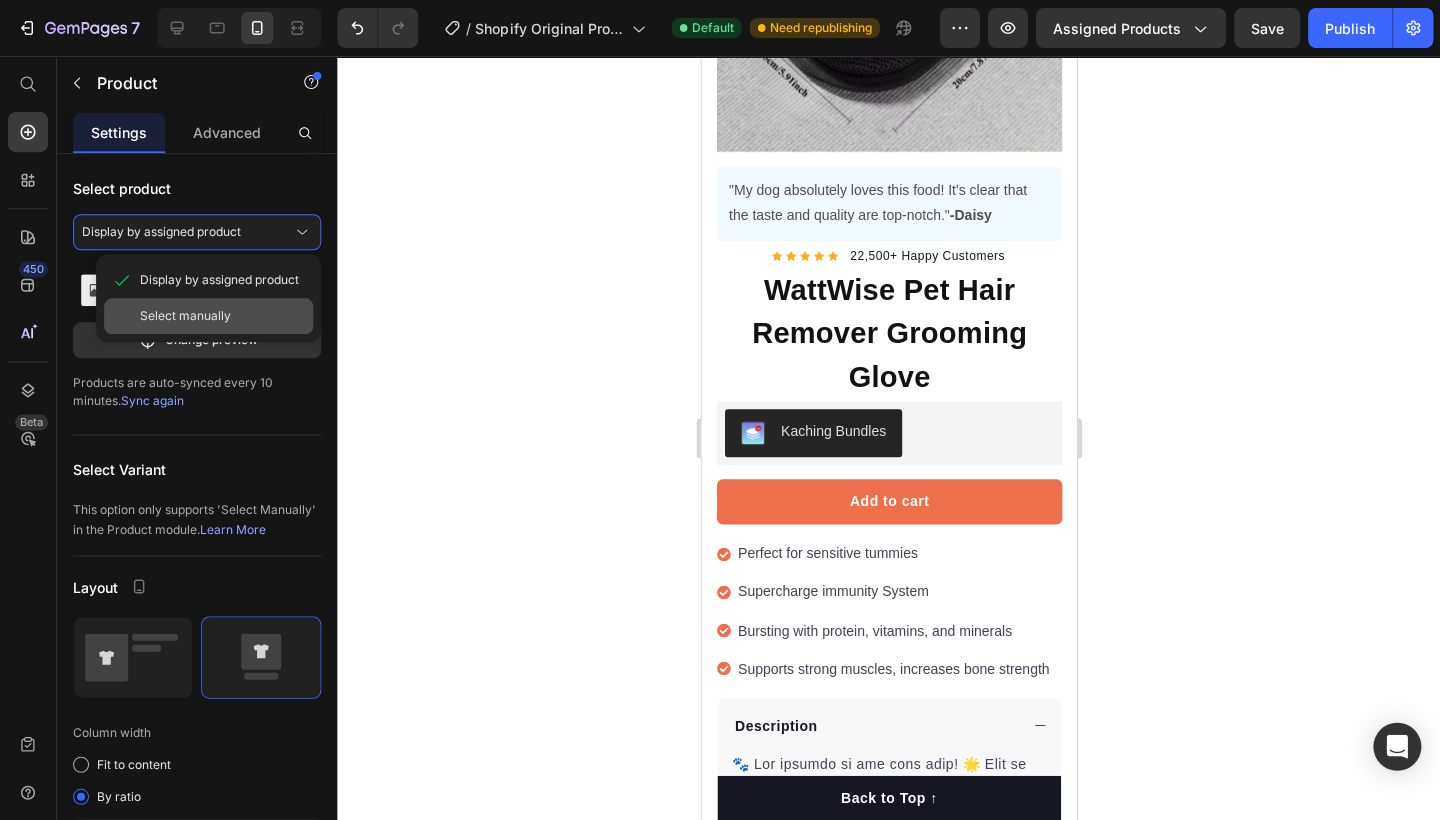 click on "Select manually" at bounding box center [185, 316] 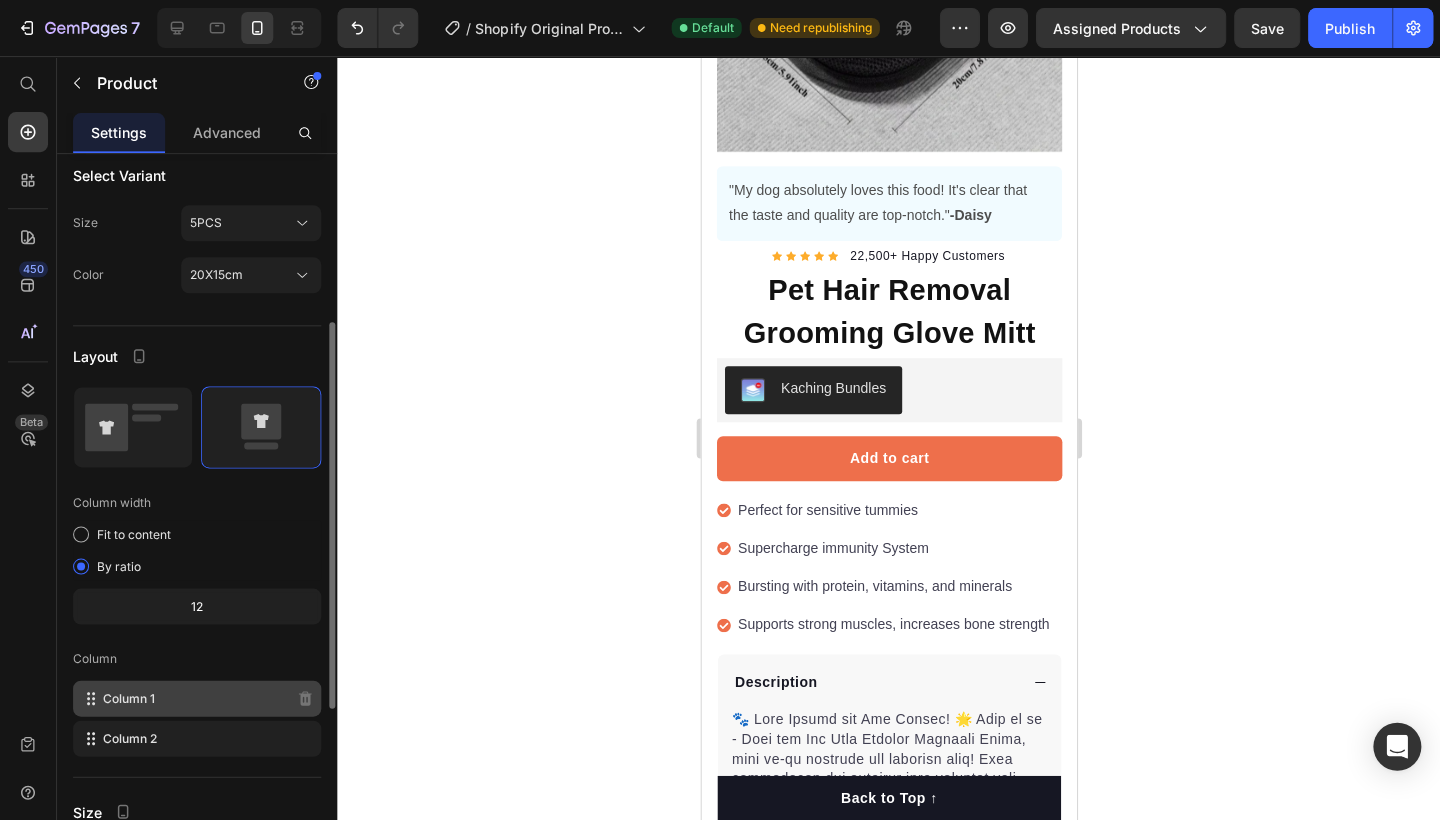 scroll, scrollTop: 302, scrollLeft: 0, axis: vertical 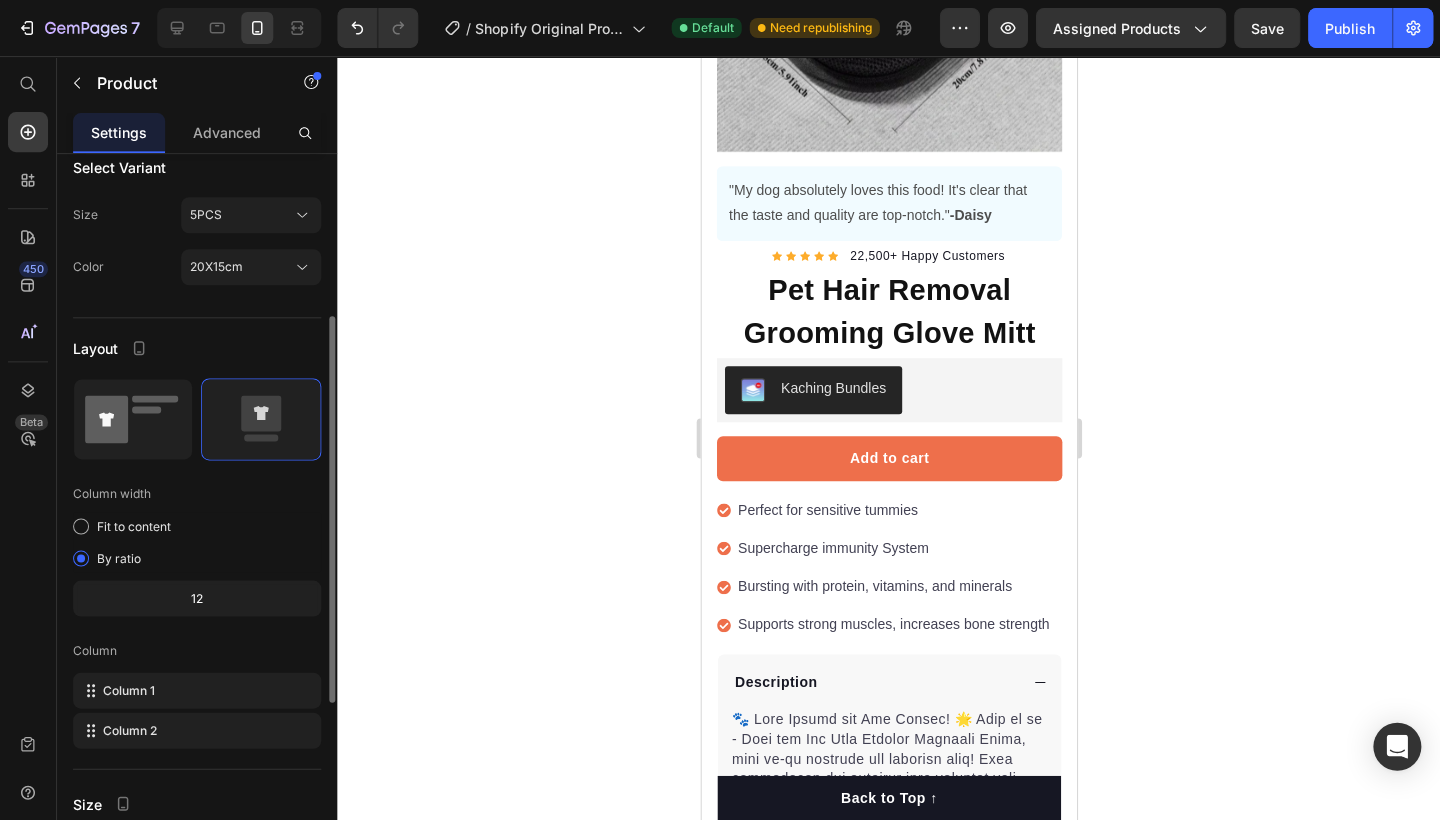 click 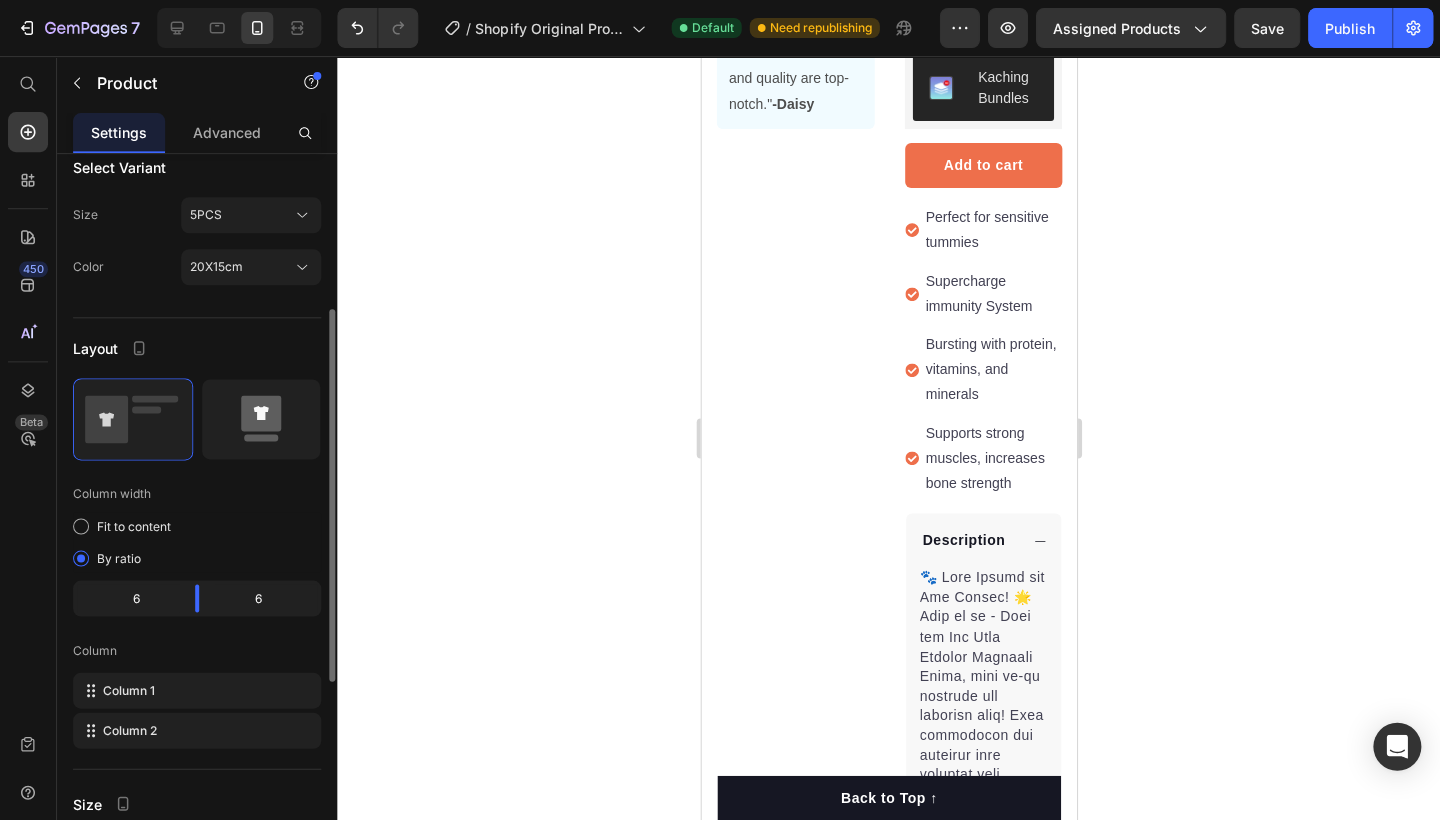 click 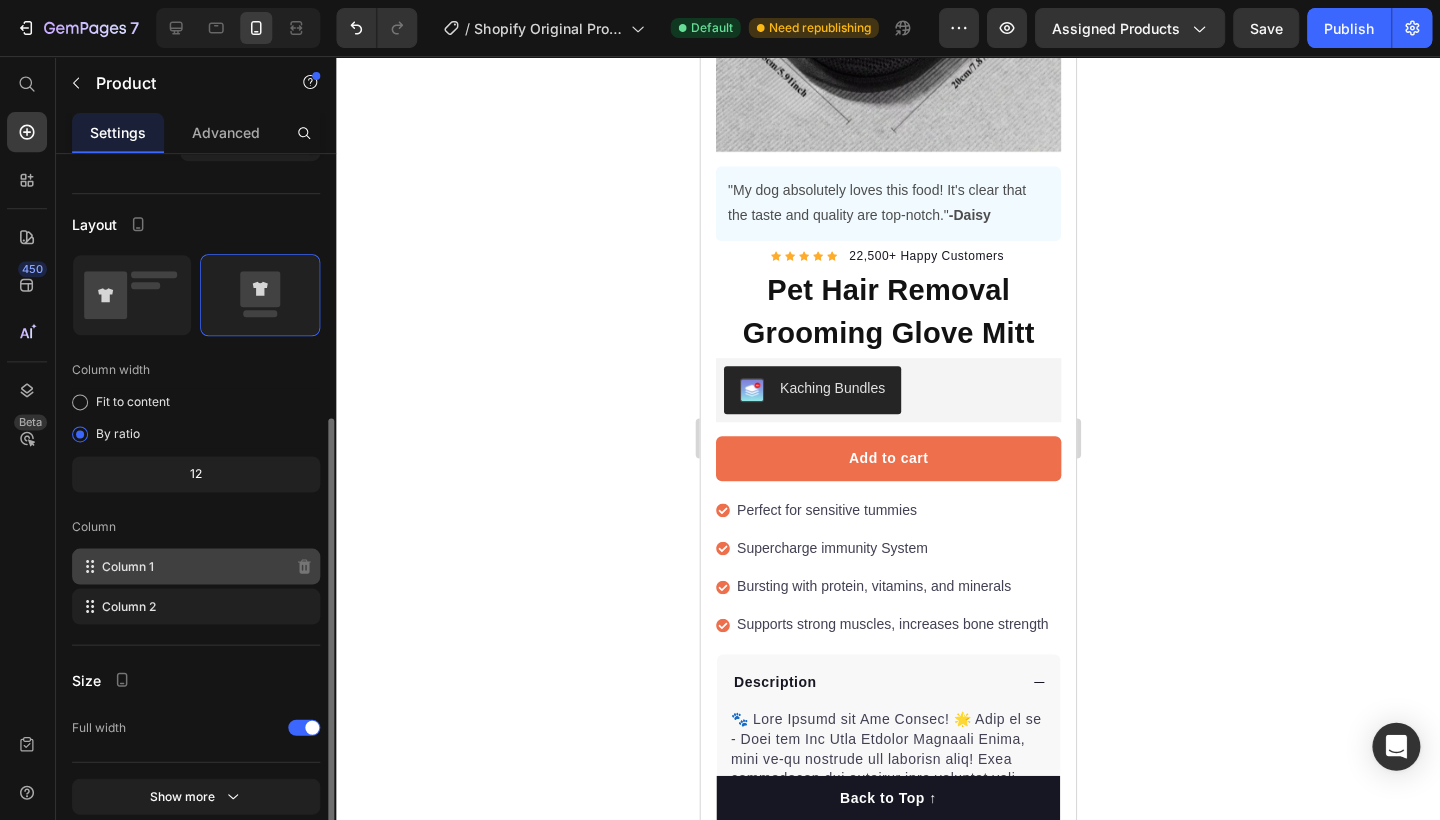 scroll, scrollTop: 511, scrollLeft: 0, axis: vertical 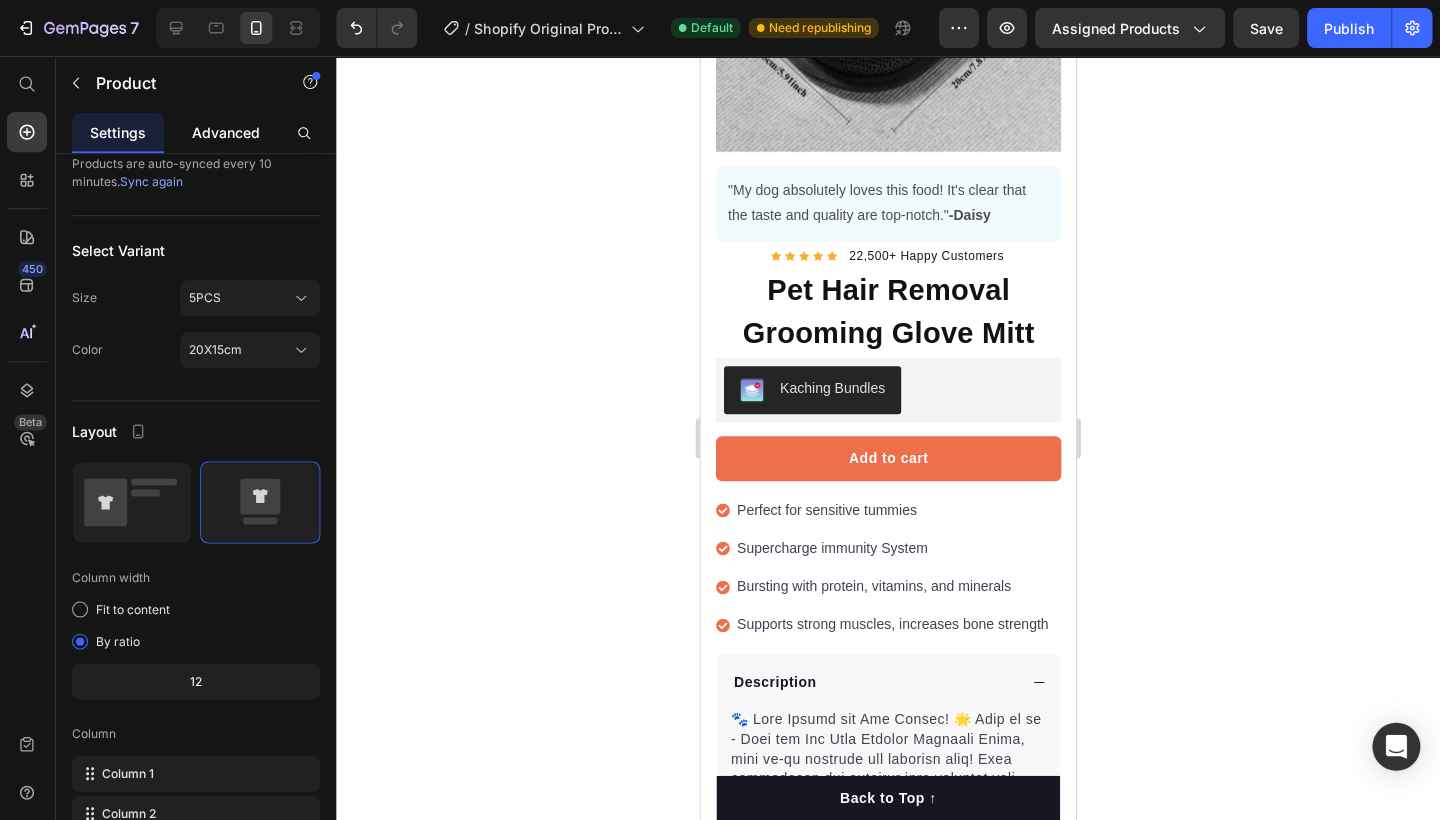 click on "Advanced" at bounding box center [227, 132] 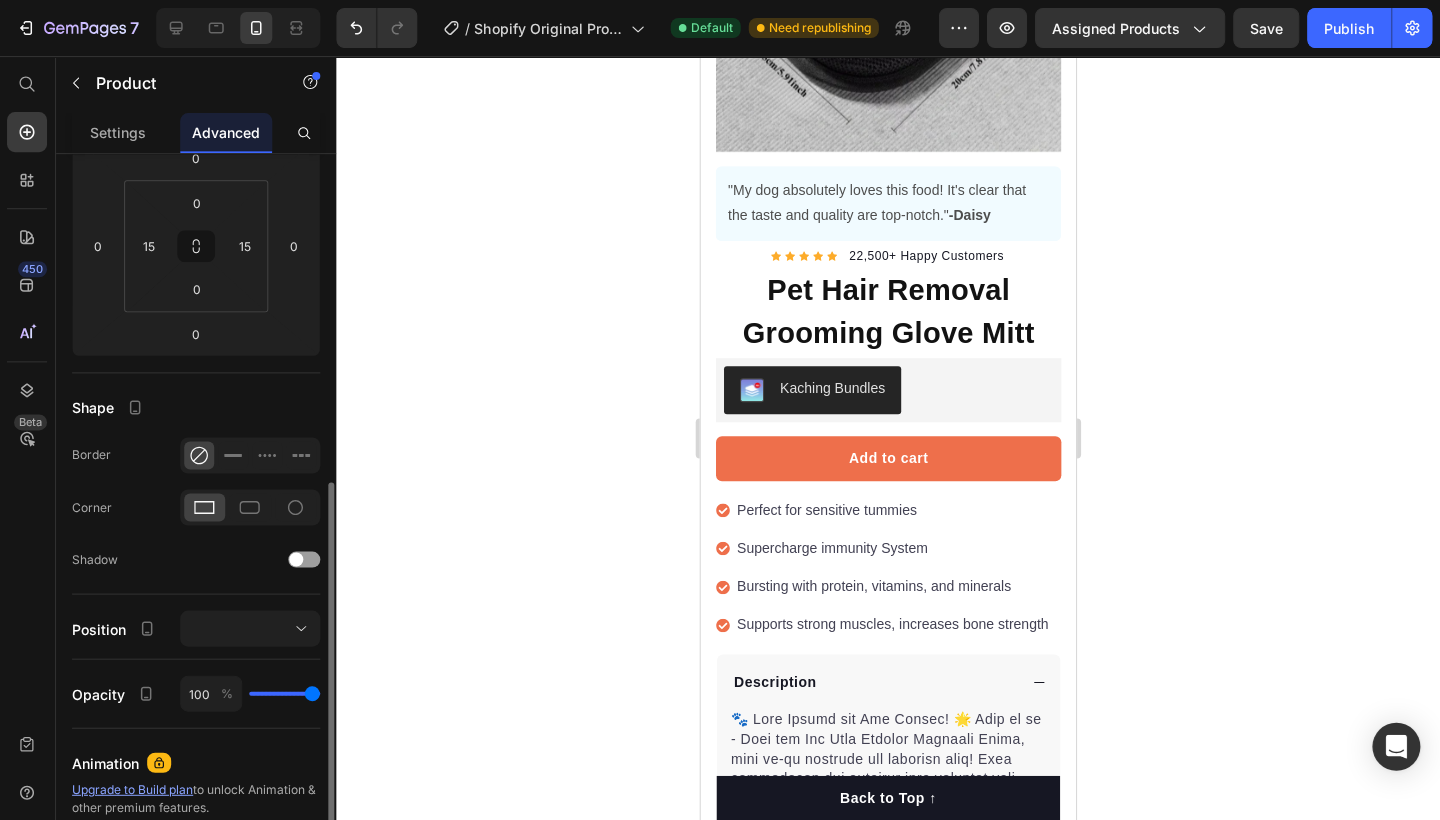 scroll, scrollTop: 491, scrollLeft: 0, axis: vertical 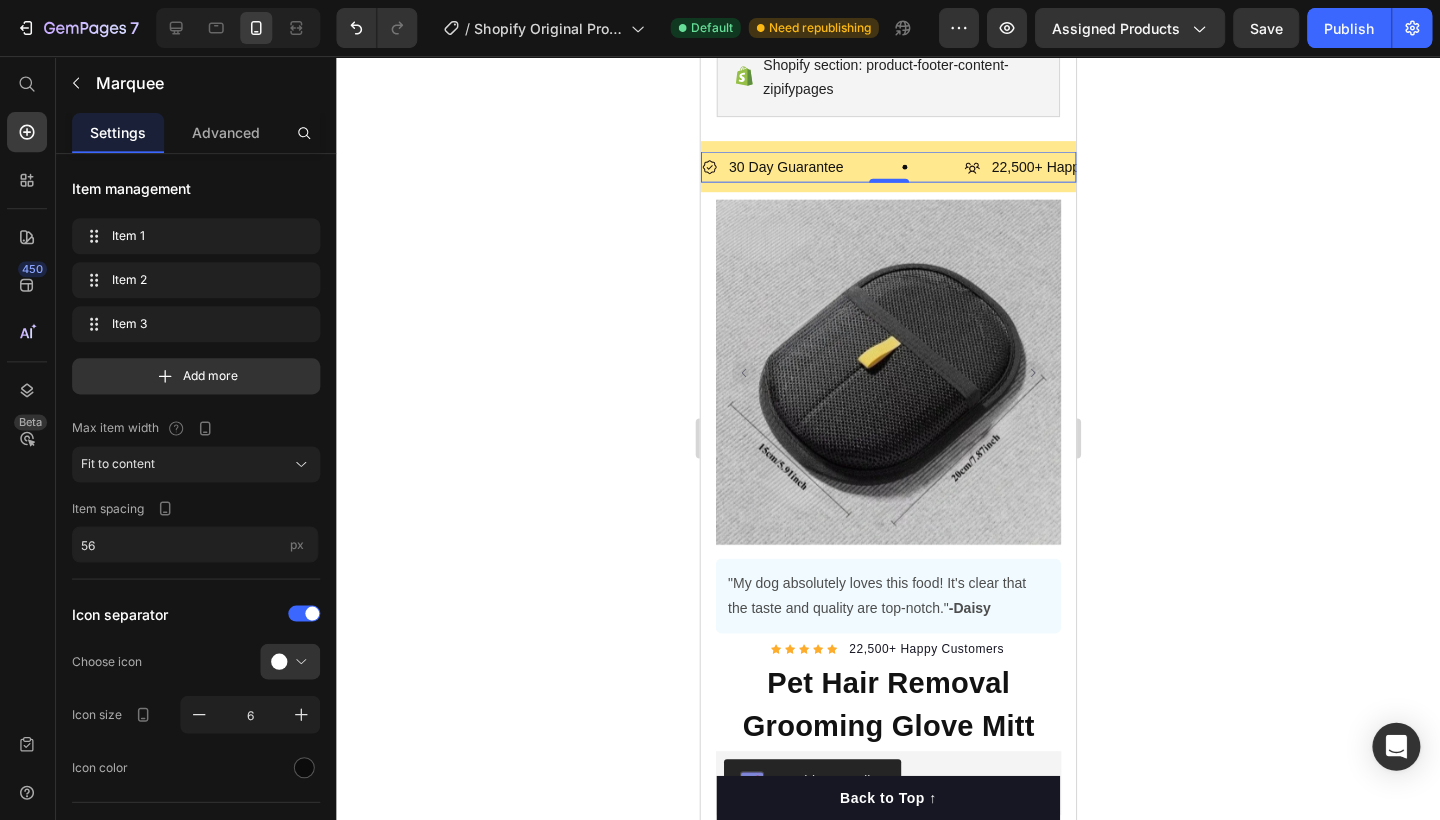 click on "30 Day Guarantee Item List" at bounding box center [832, 166] 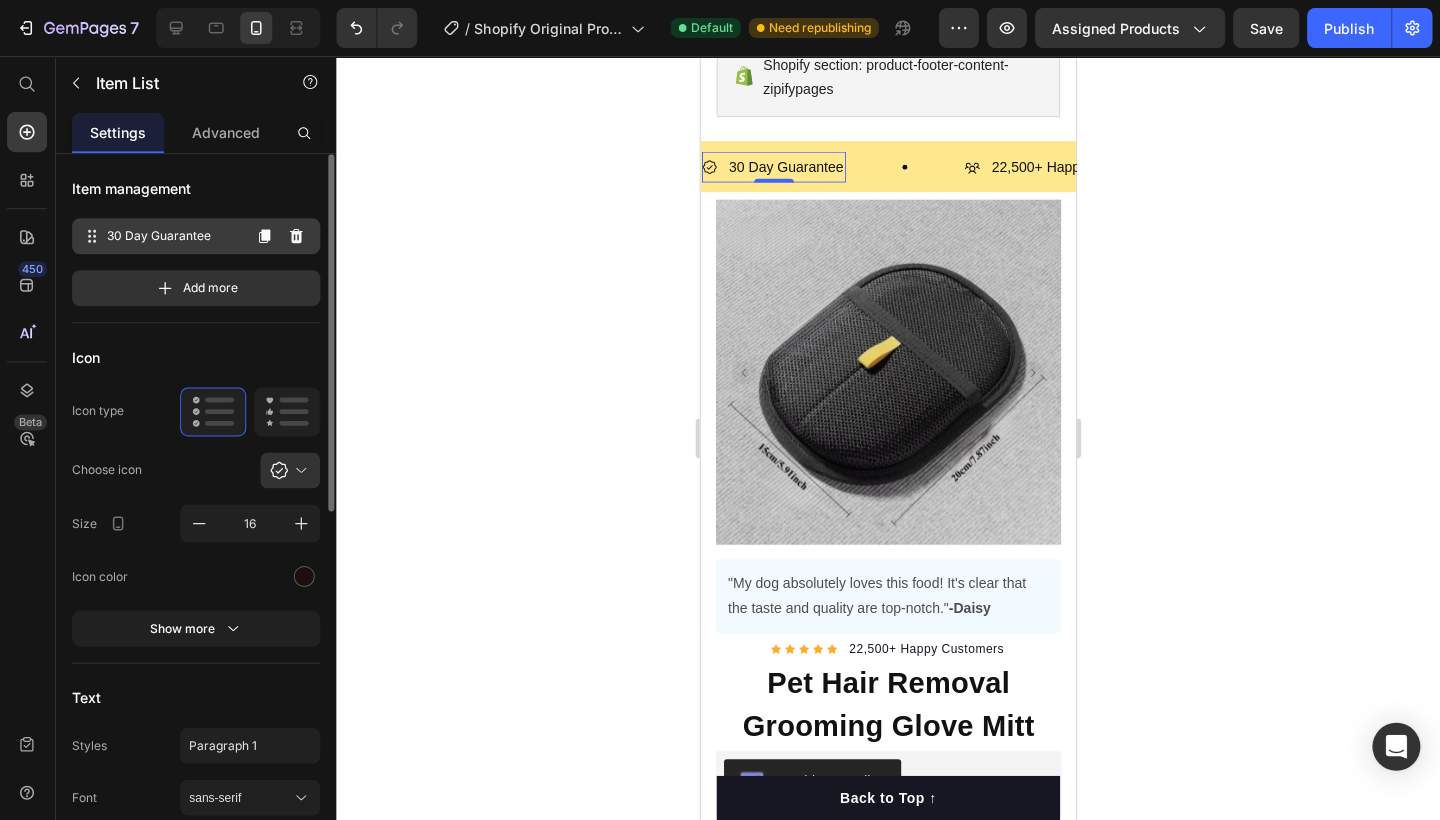 click on "30 Day Guarantee" at bounding box center [174, 236] 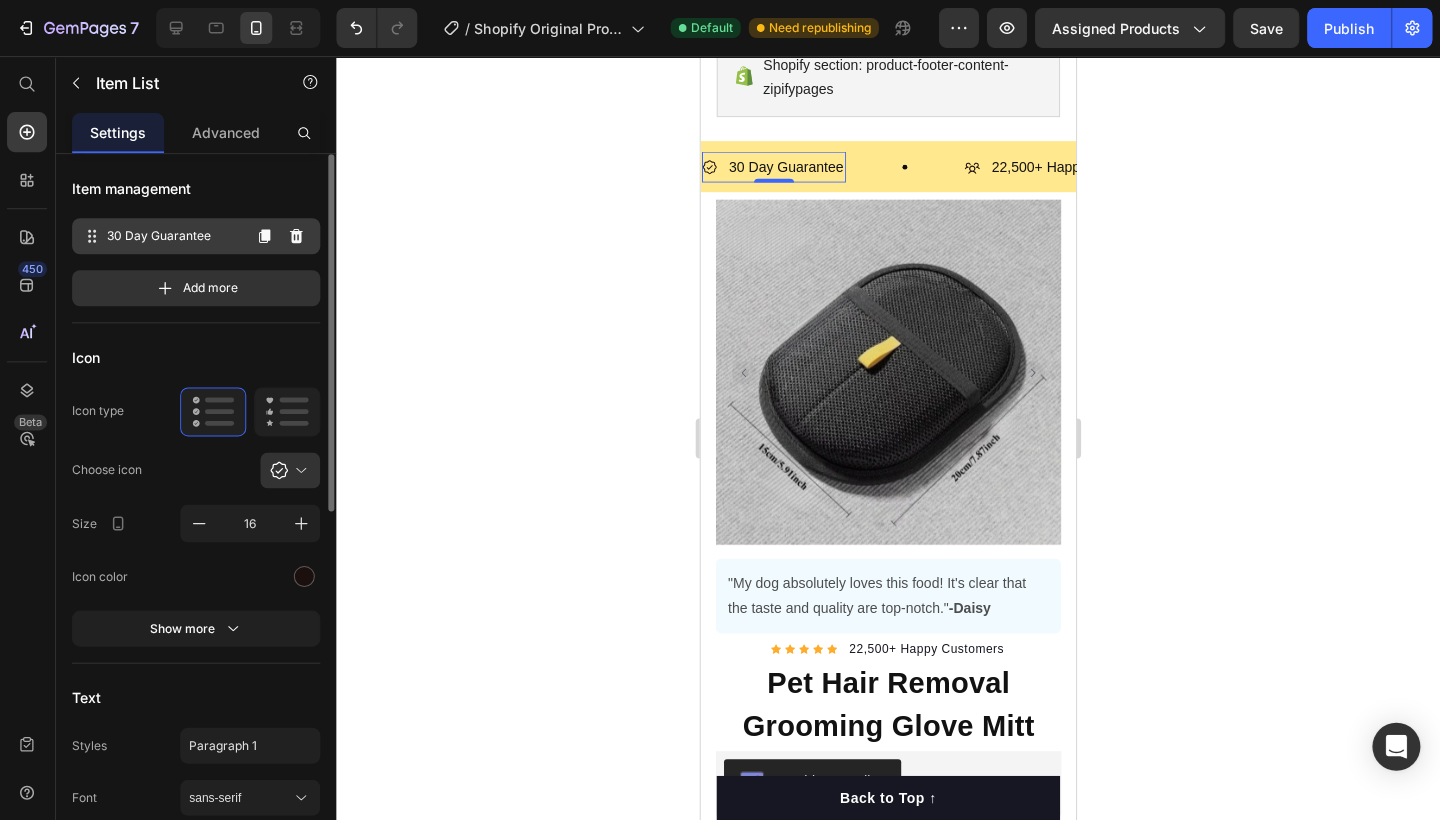 click on "30 Day Guarantee" at bounding box center [174, 236] 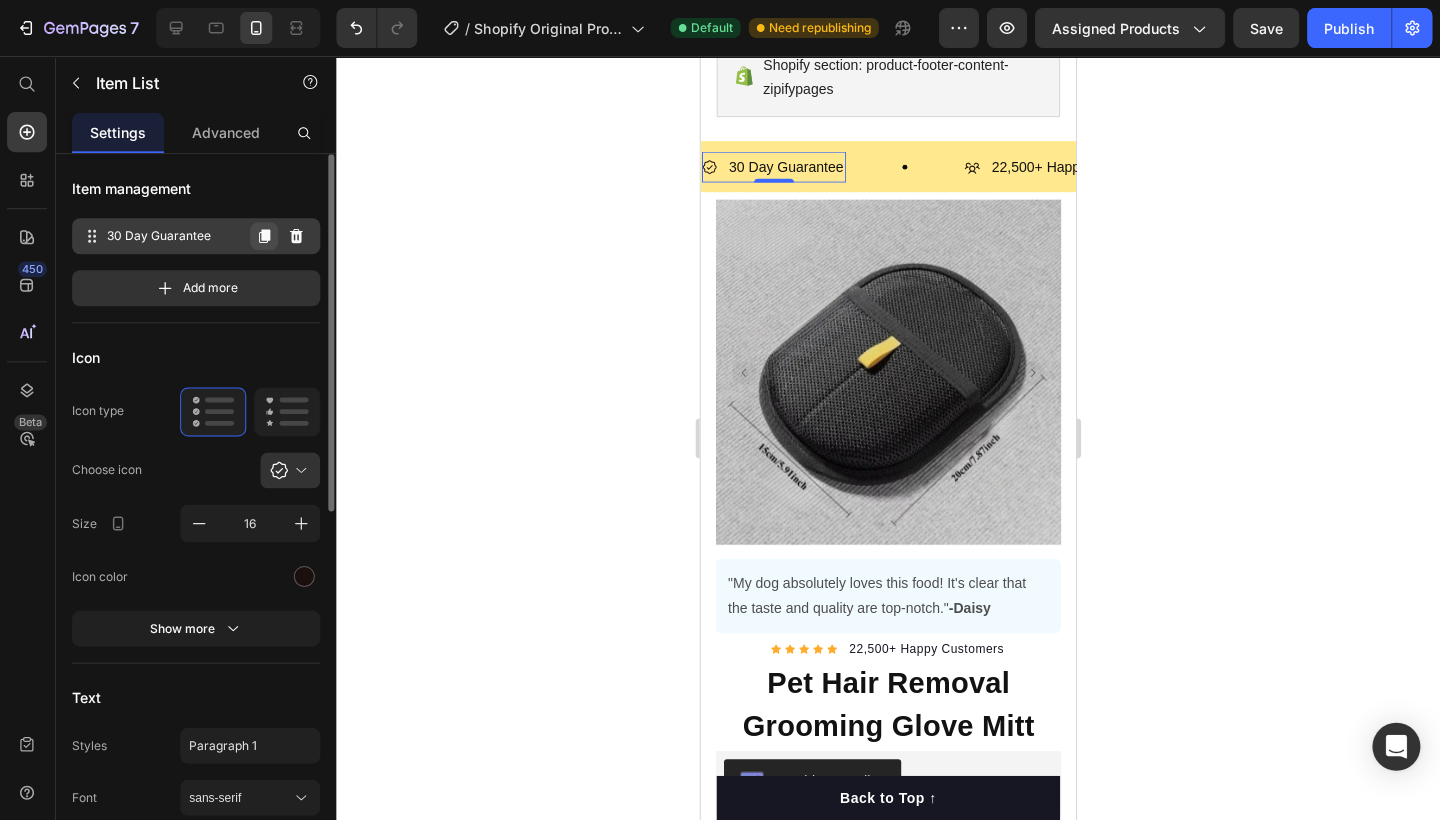 click 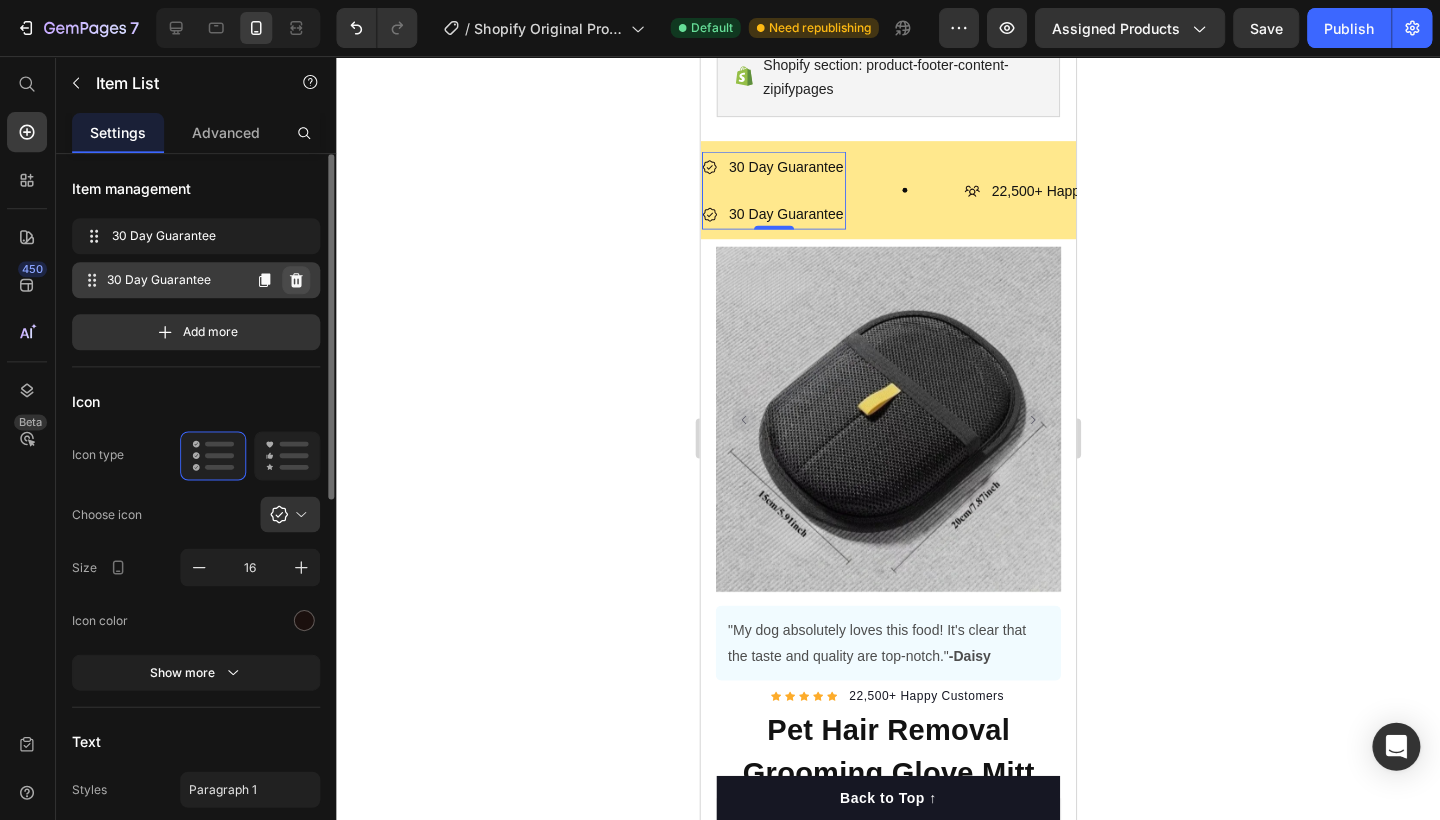 click 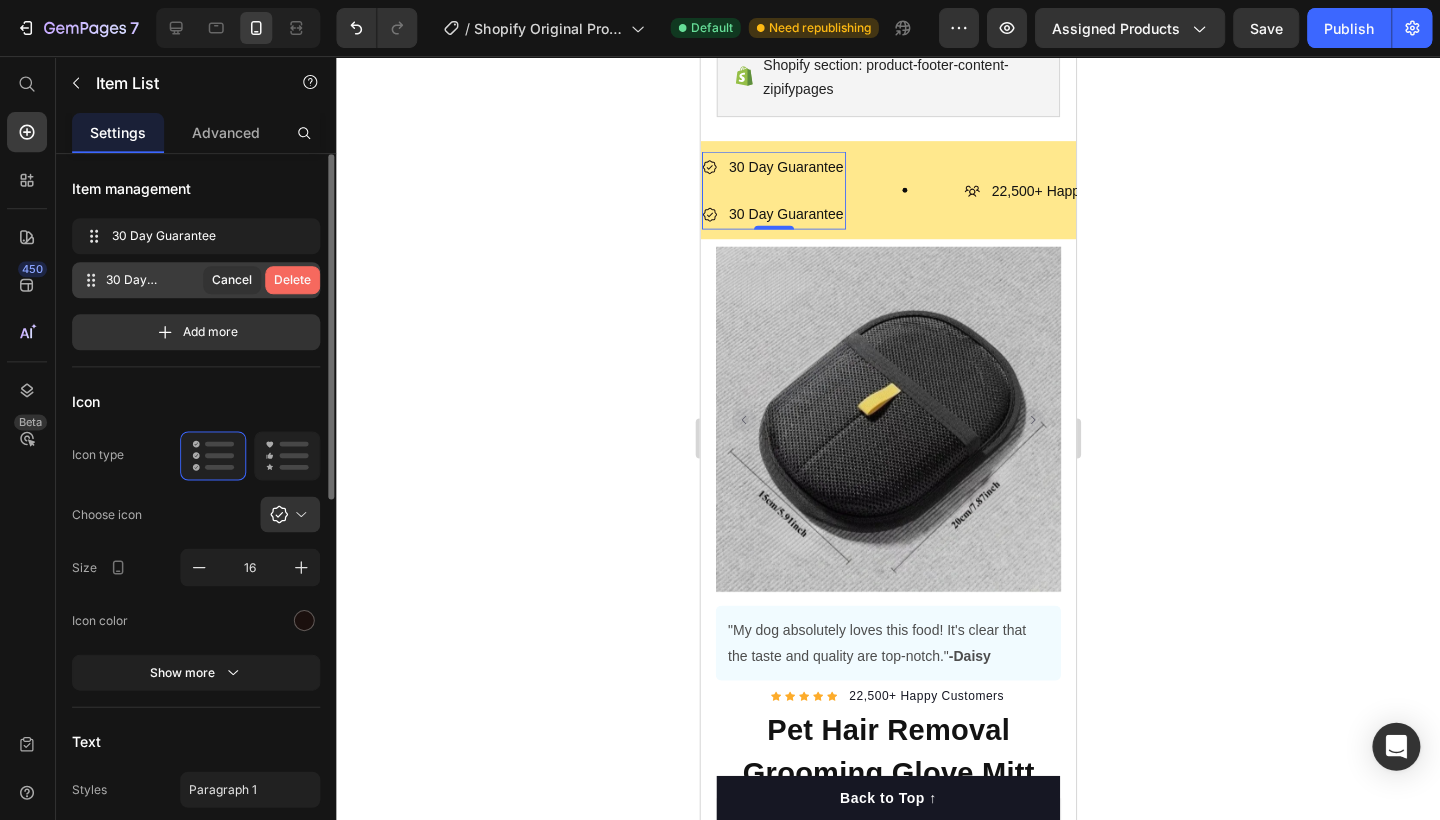 click on "Delete" at bounding box center (293, 280) 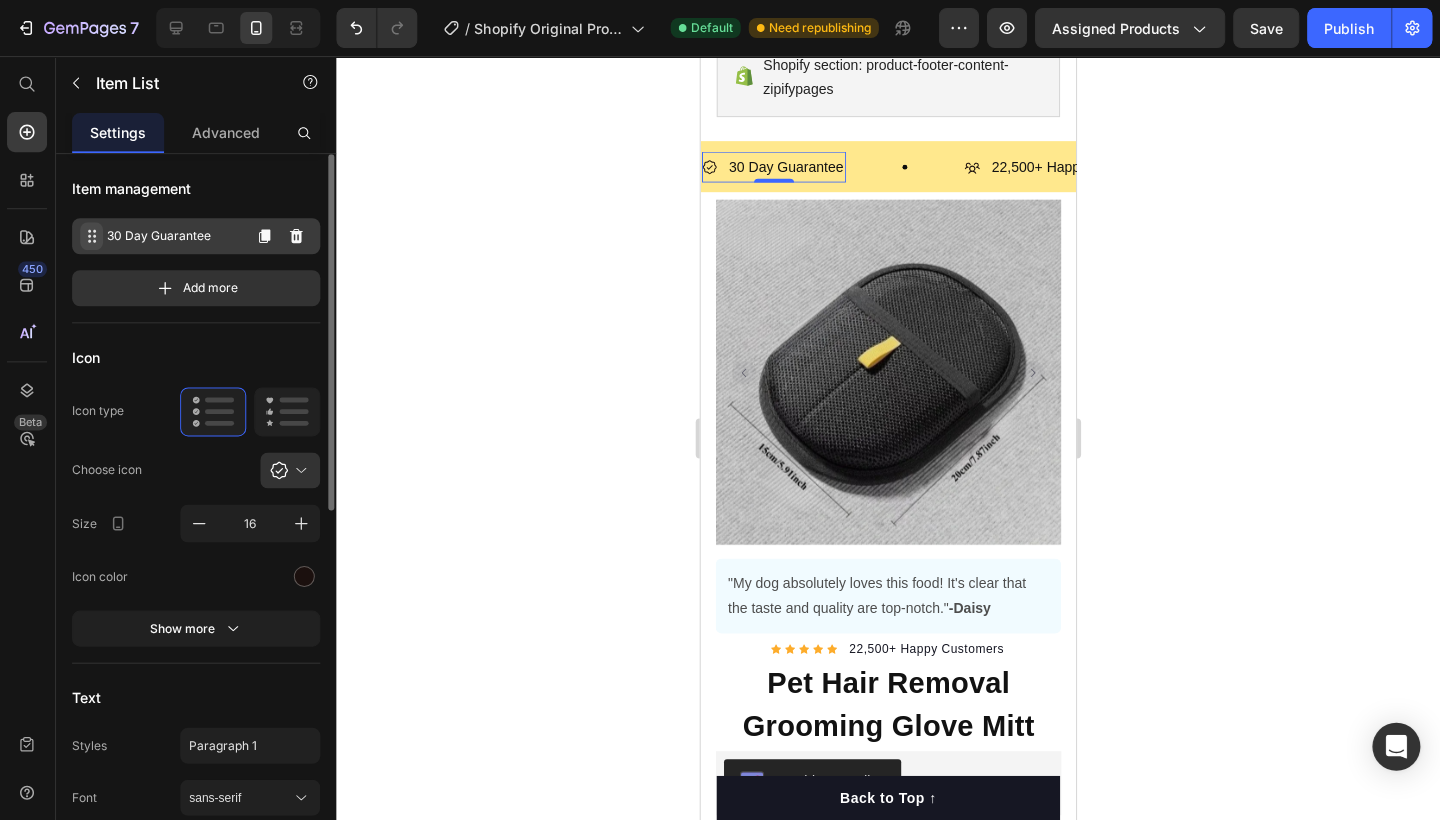 click 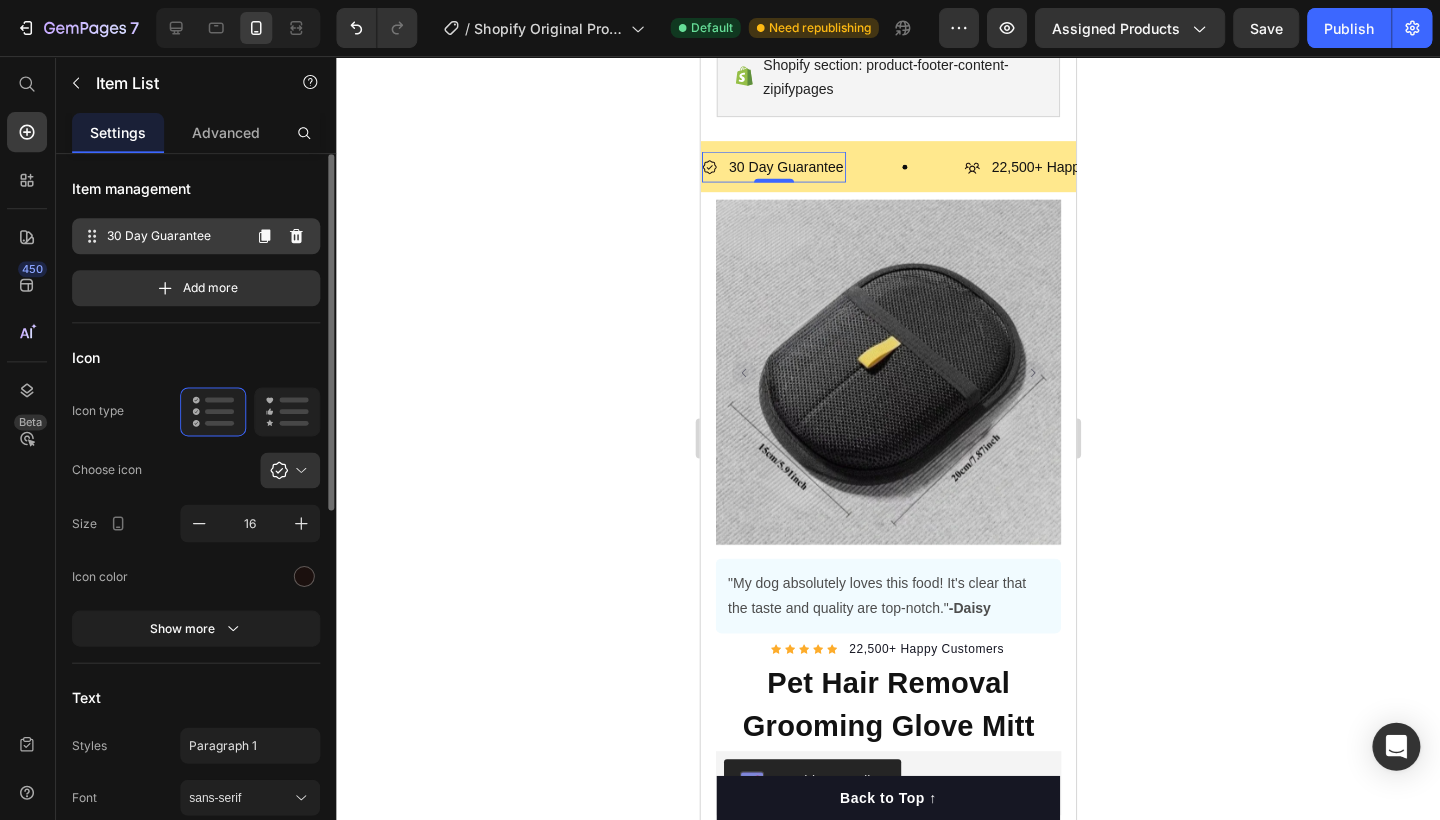 click on "30 Day Guarantee" at bounding box center [174, 236] 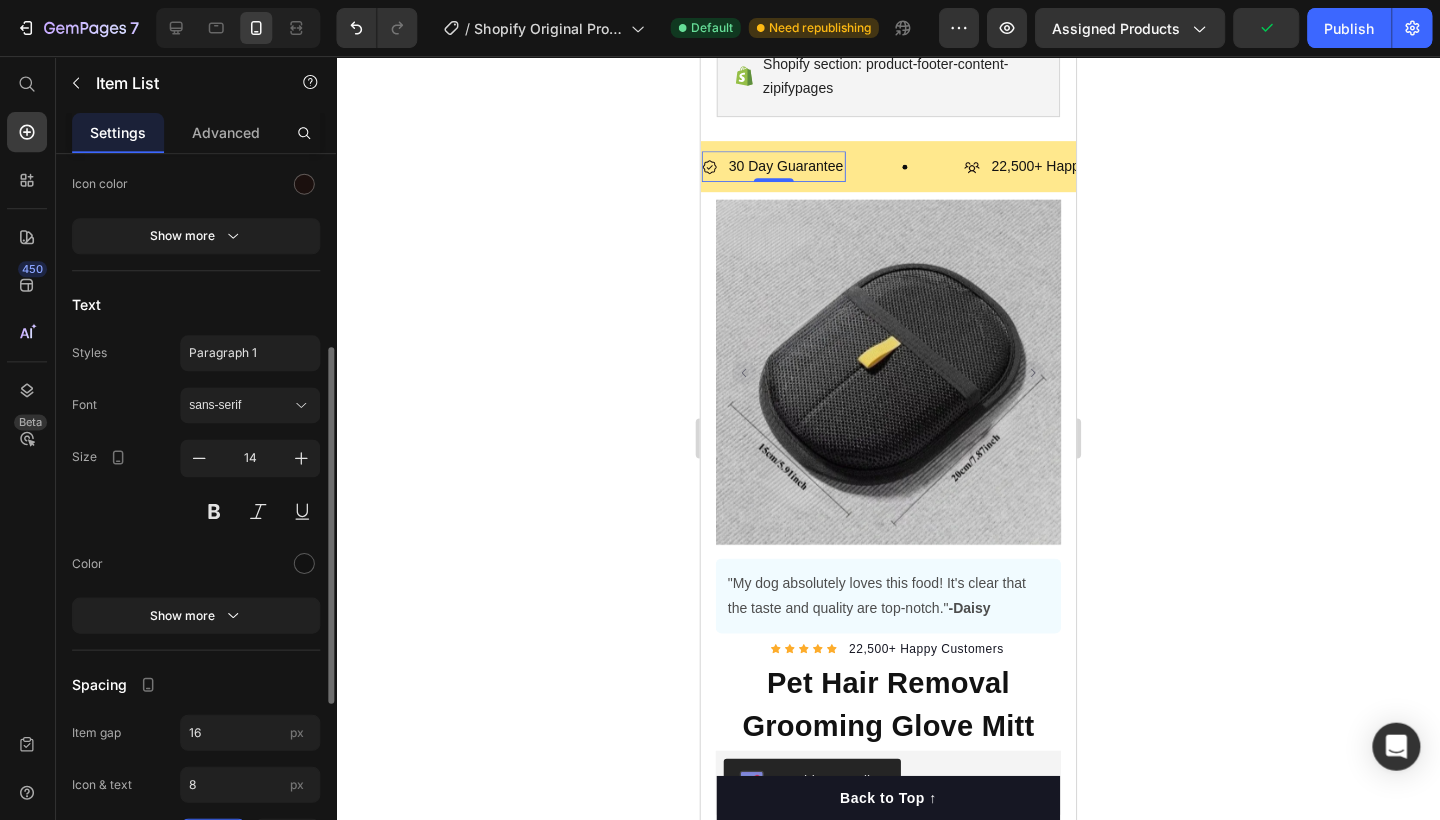 scroll, scrollTop: 430, scrollLeft: 0, axis: vertical 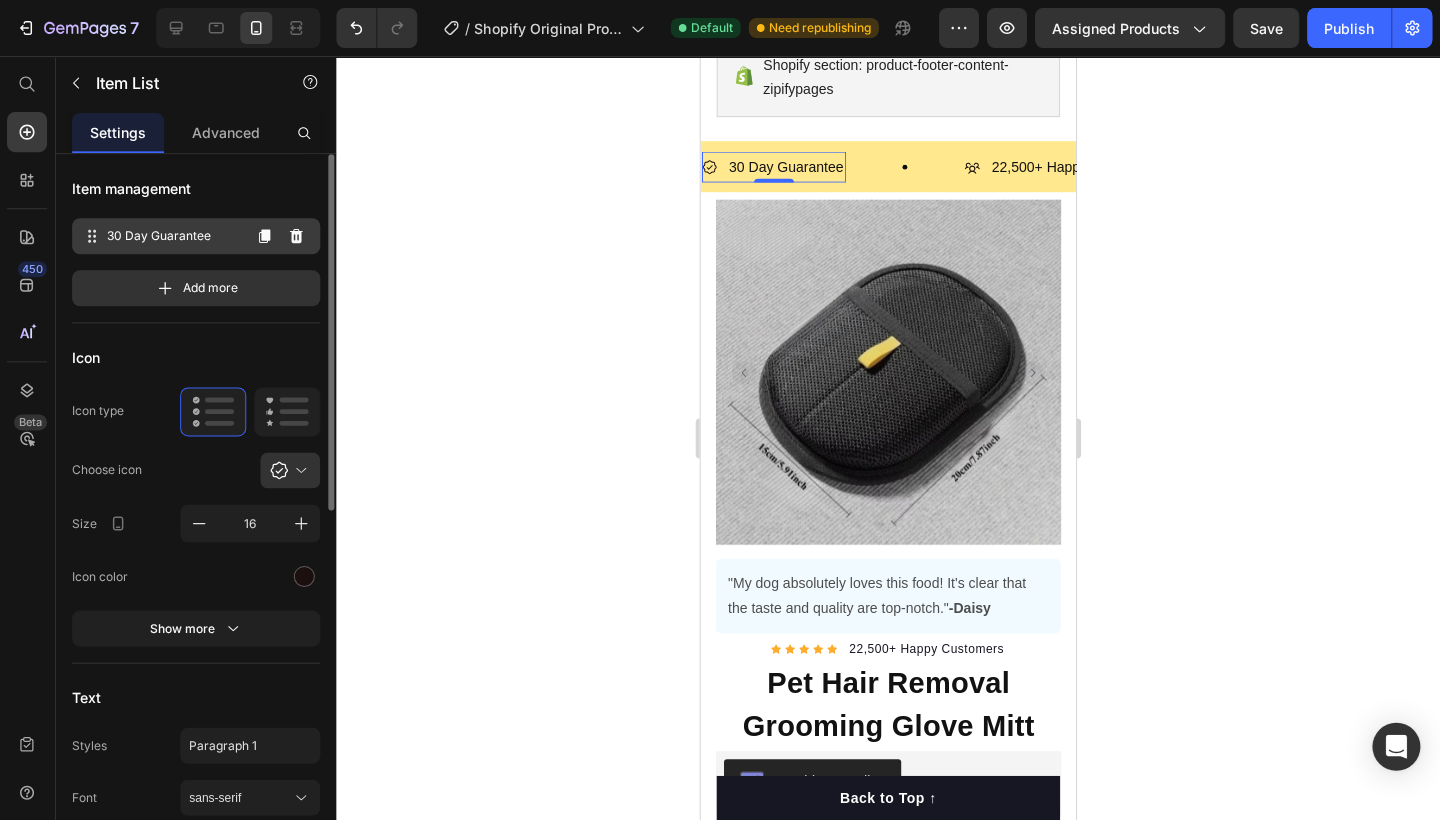 click on "30 Day Guarantee" at bounding box center [174, 236] 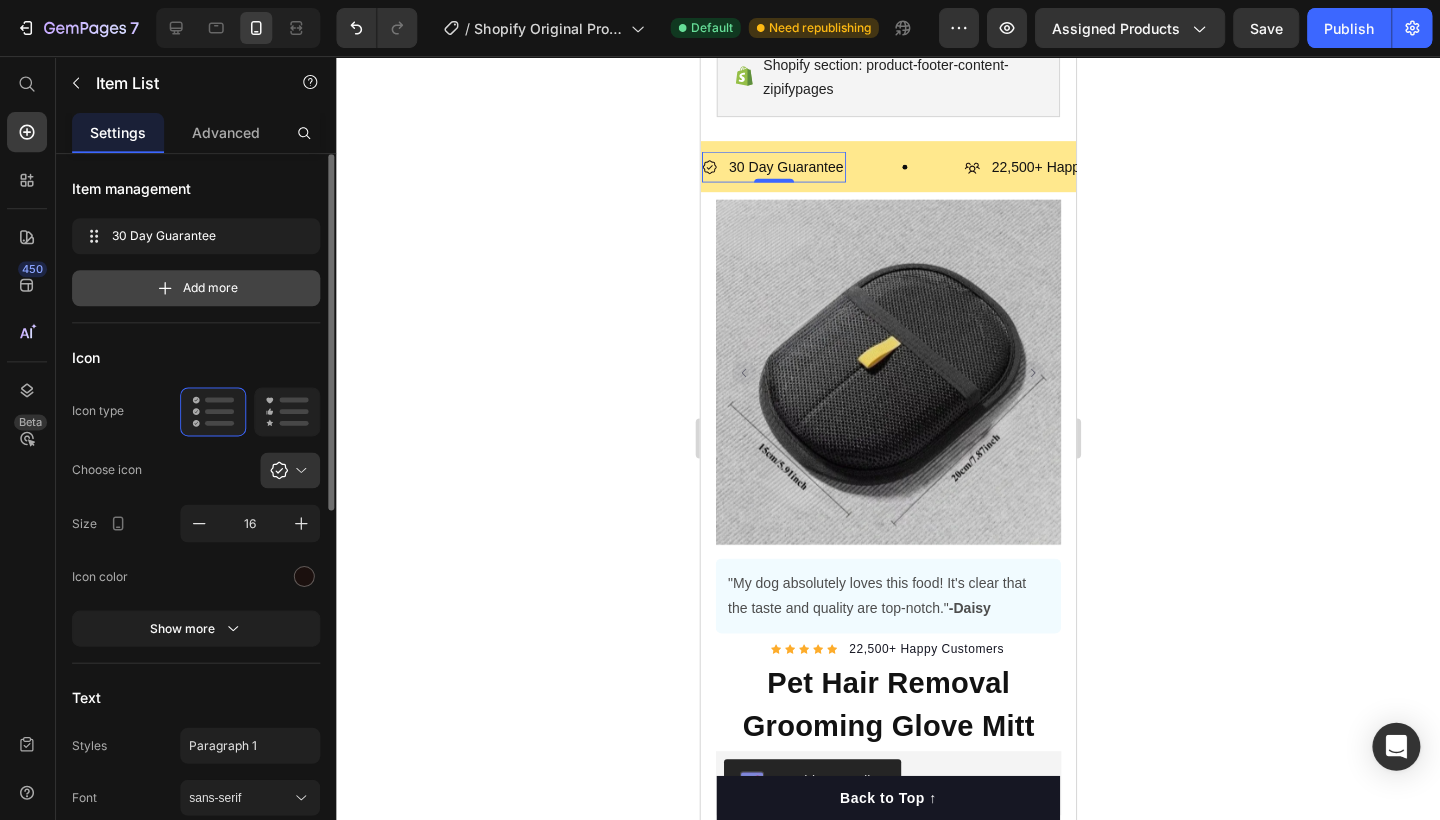 click on "Add more" at bounding box center (211, 288) 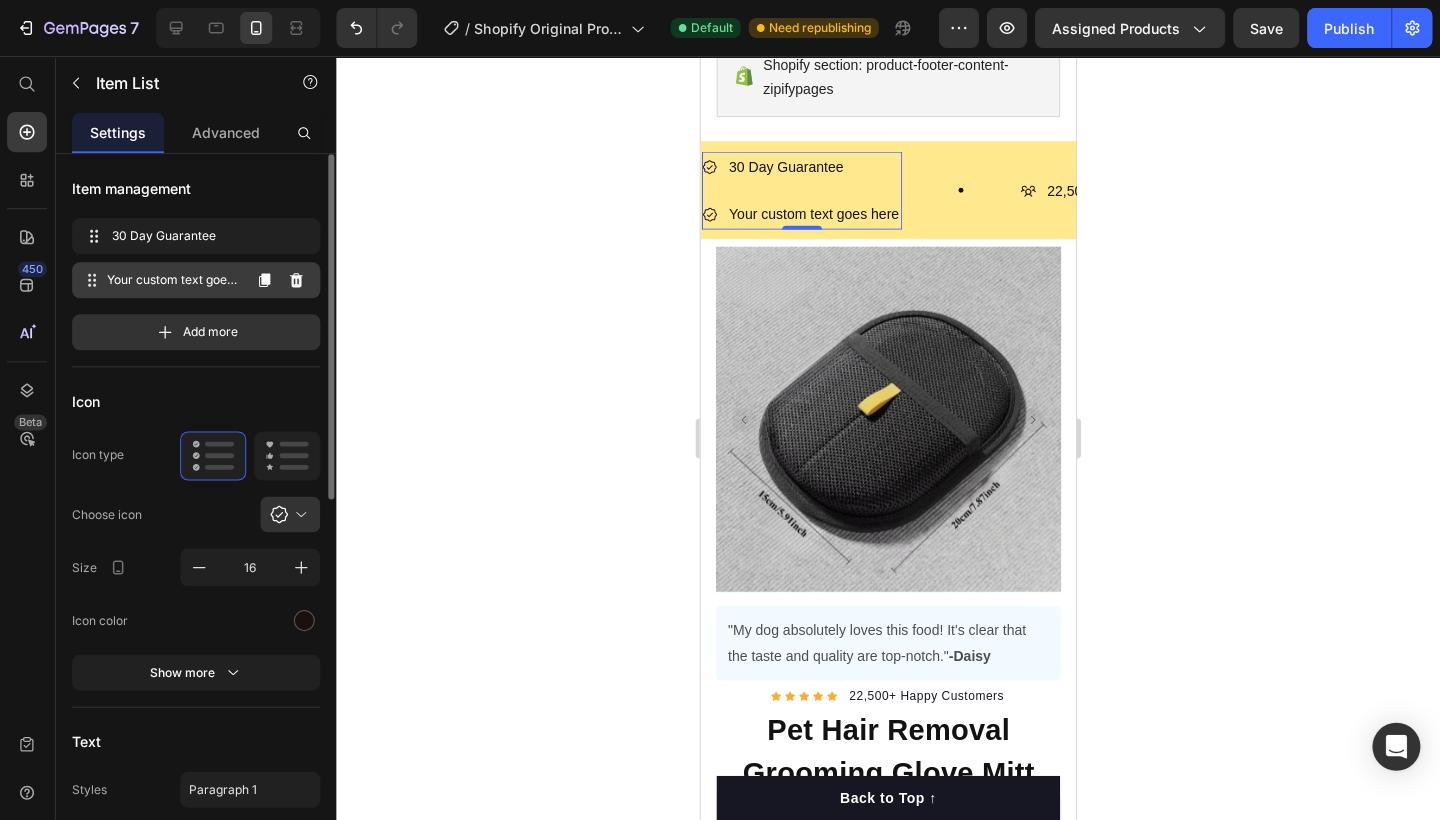 click on "Your custom text goes here" at bounding box center [174, 280] 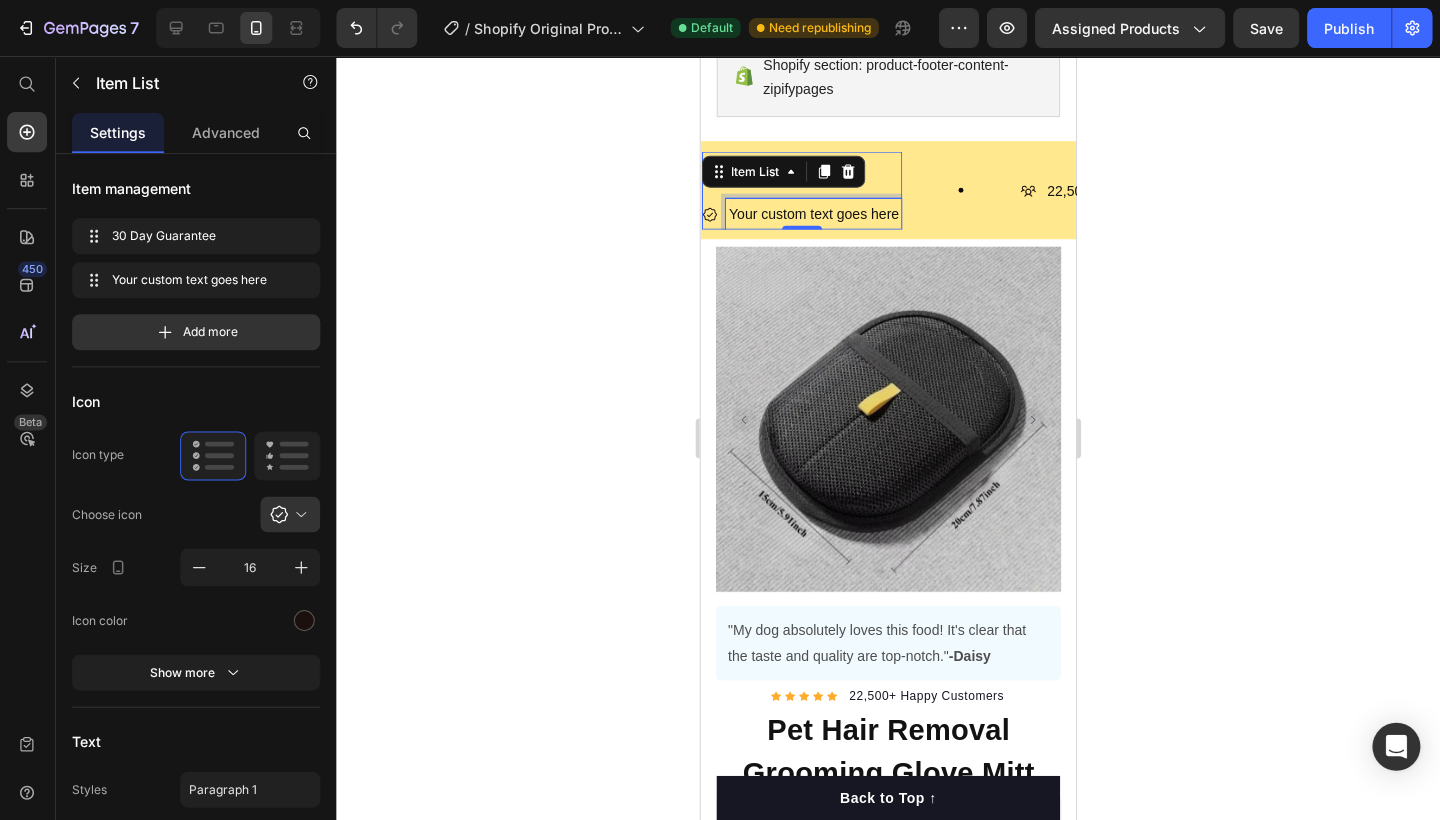 click on "Your custom text goes here" at bounding box center [813, 213] 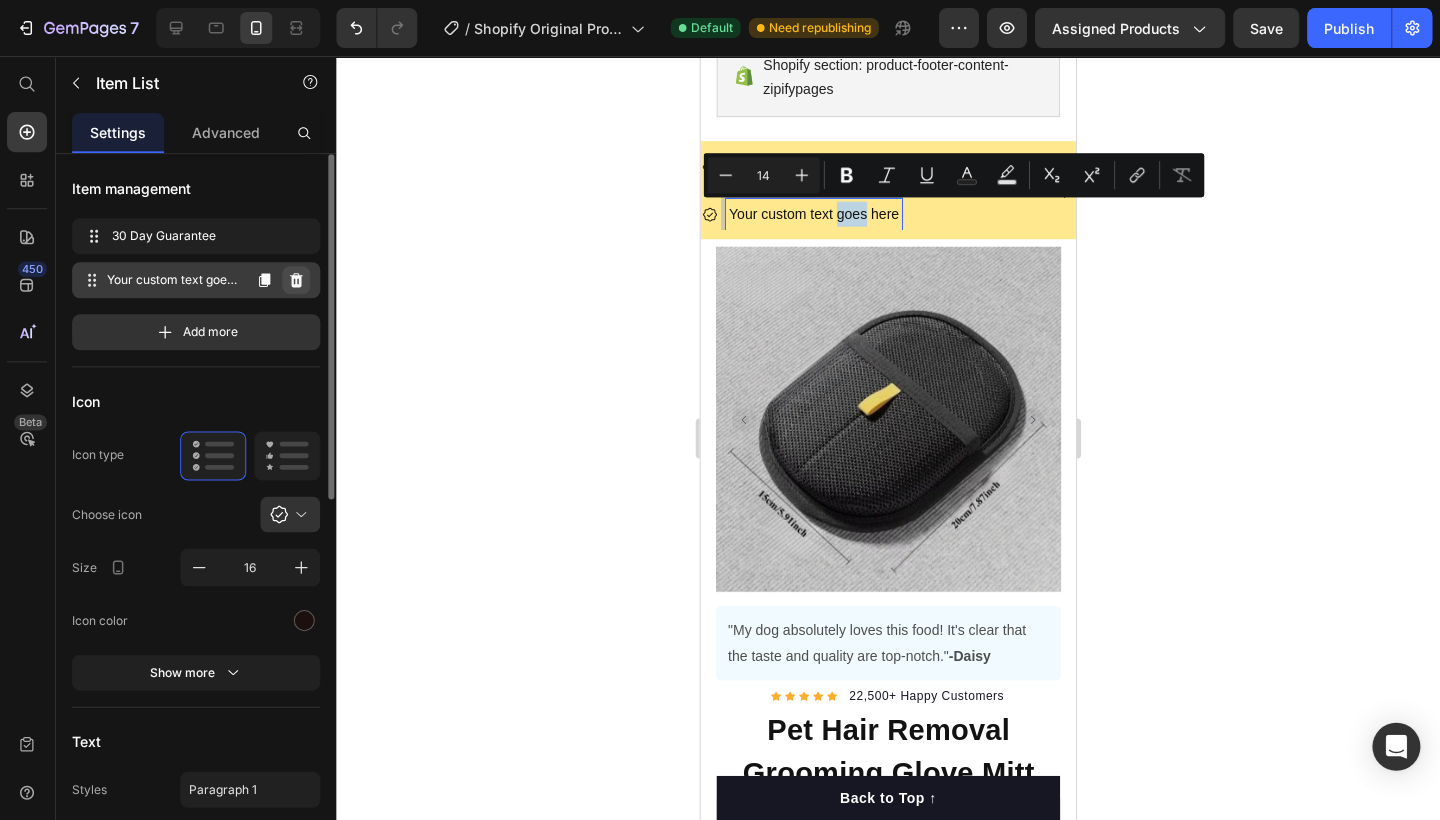 click 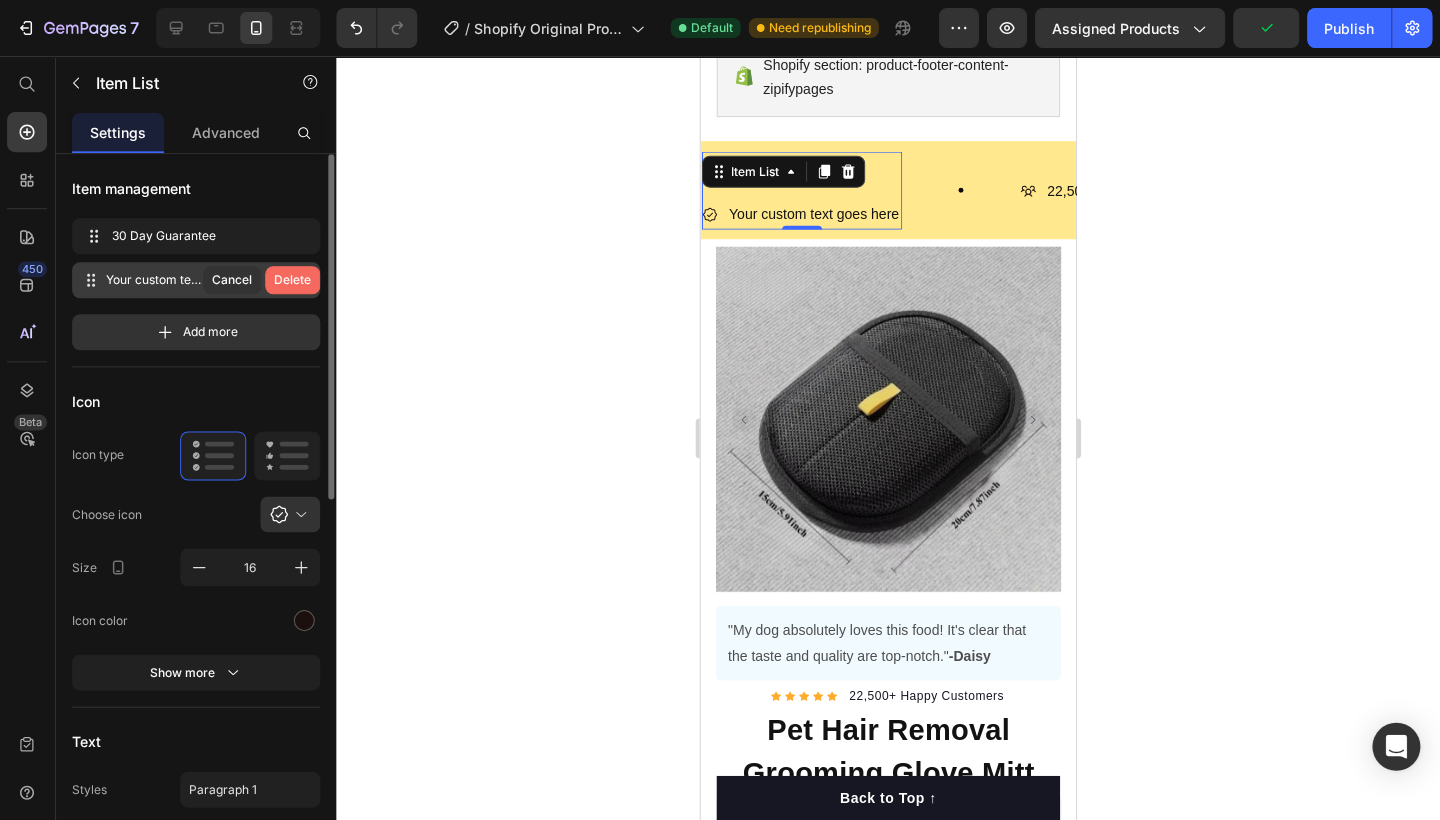 click on "Delete" at bounding box center [293, 280] 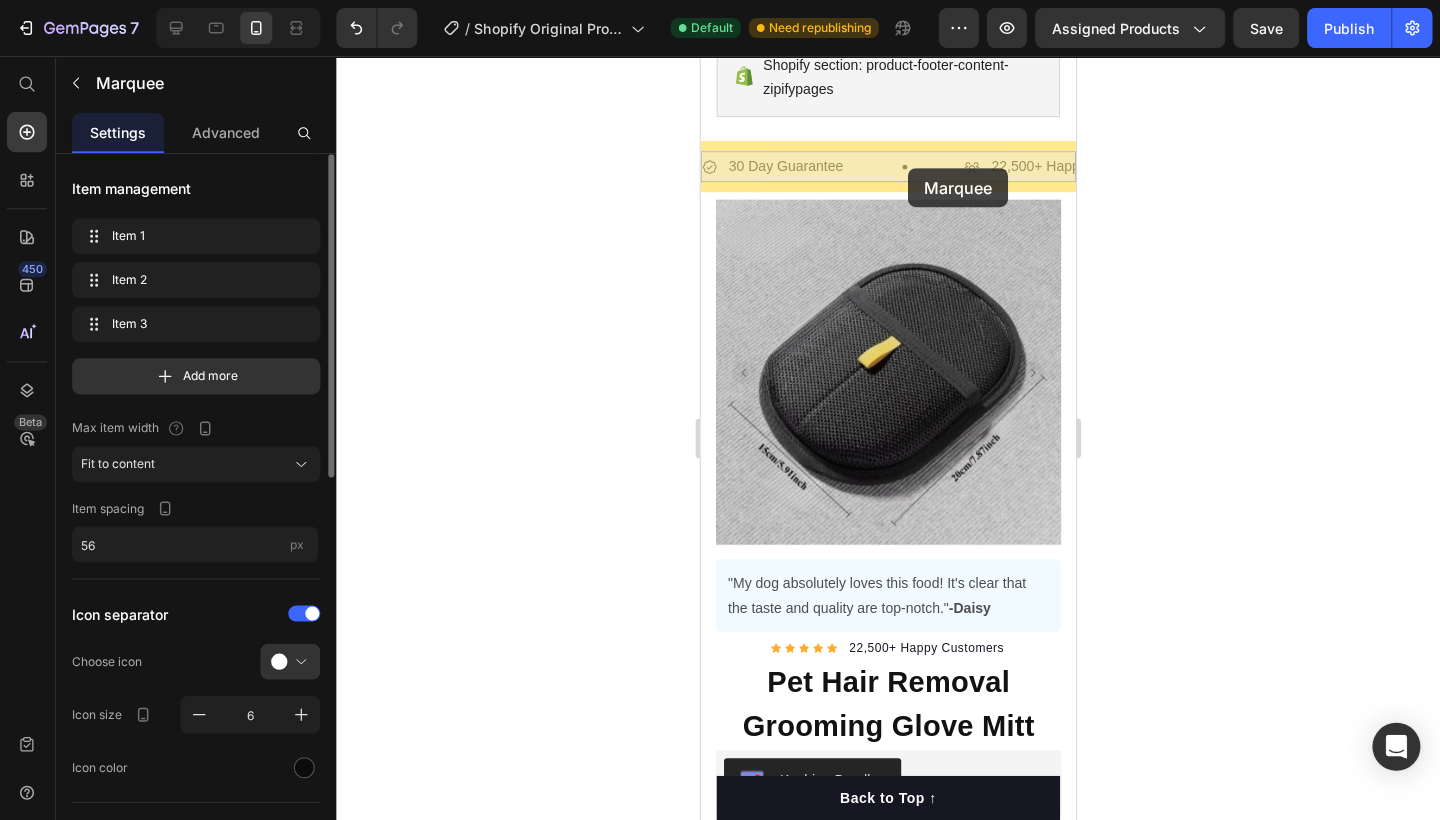 click on "30 Day Guarantee Item List   0" at bounding box center (700, 56) 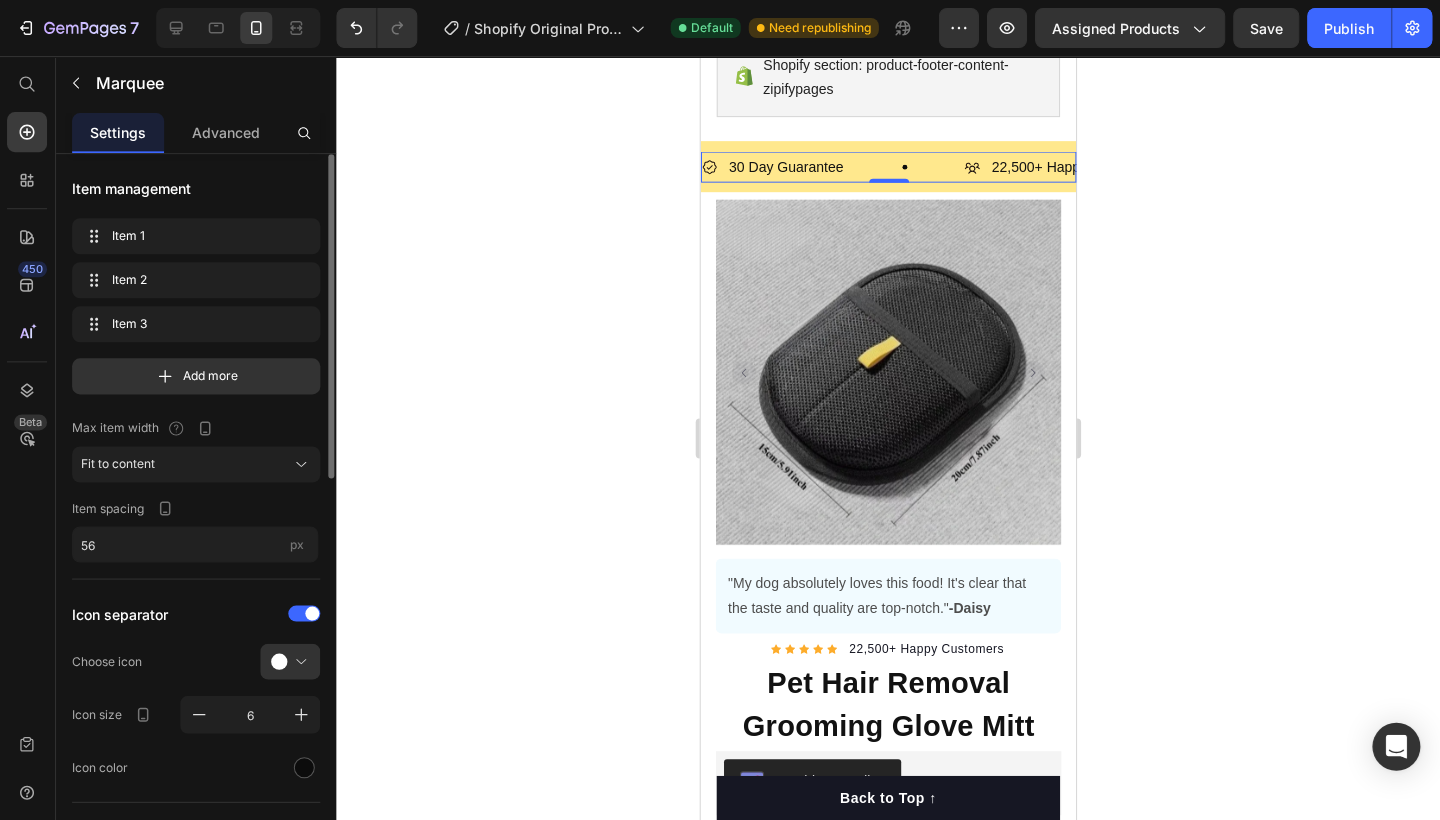 click on "30 Day Guarantee Item List" at bounding box center [832, 166] 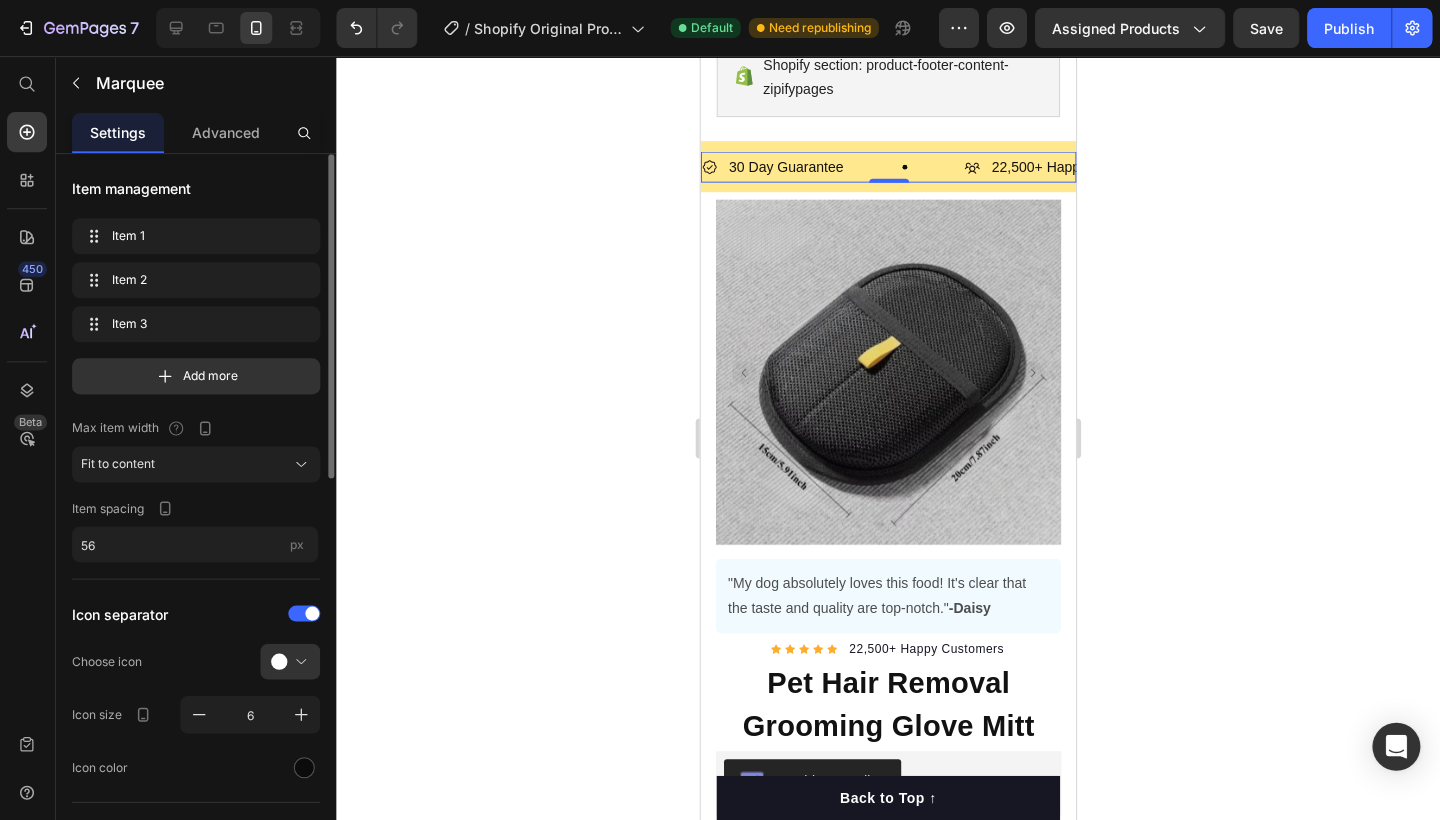 click on "30 Day Guarantee Item List" at bounding box center [832, 166] 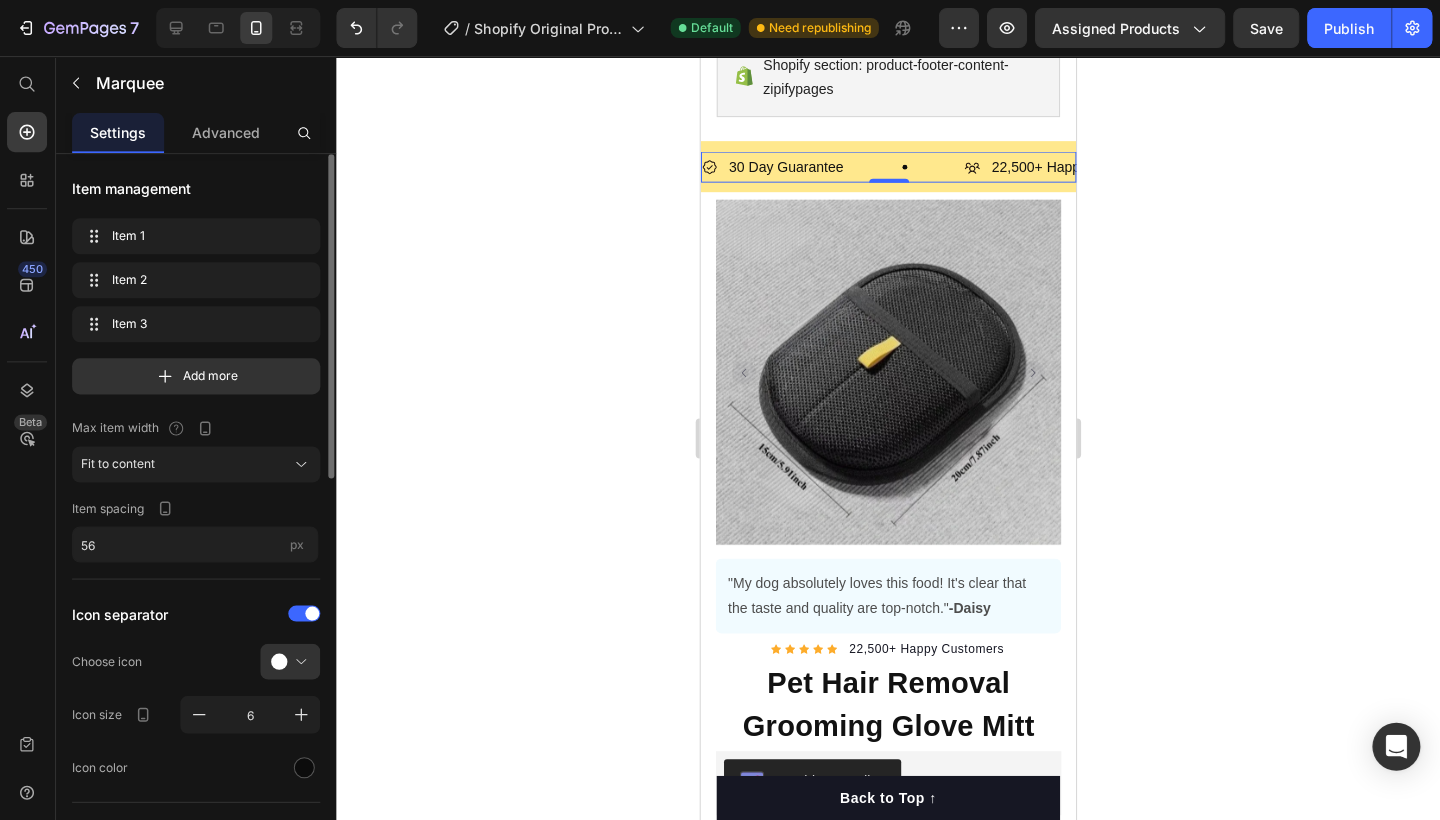 click on "30 Day Guarantee Item List" at bounding box center (832, 166) 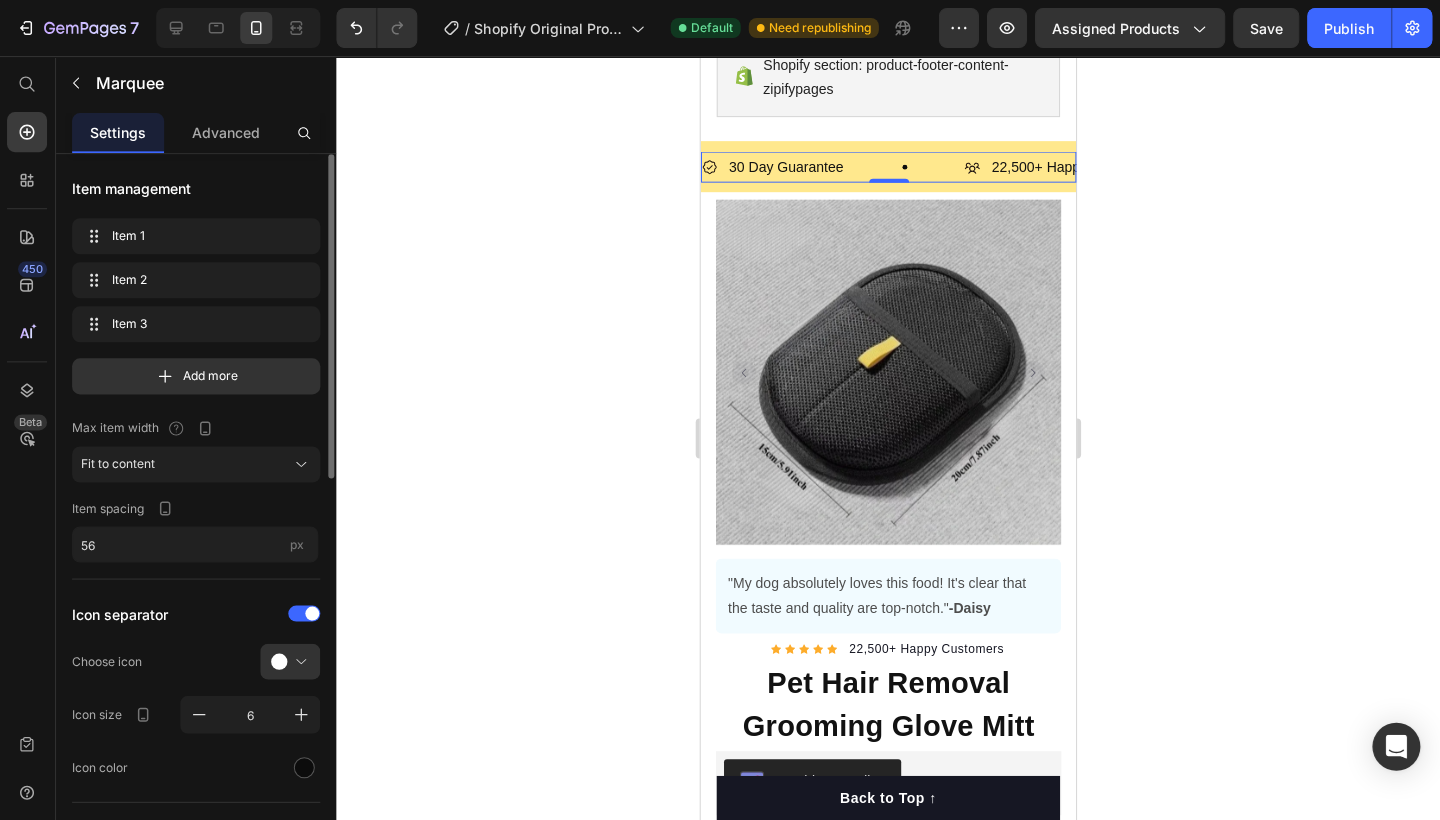 click on "30 Day Guarantee Item List" at bounding box center [832, 166] 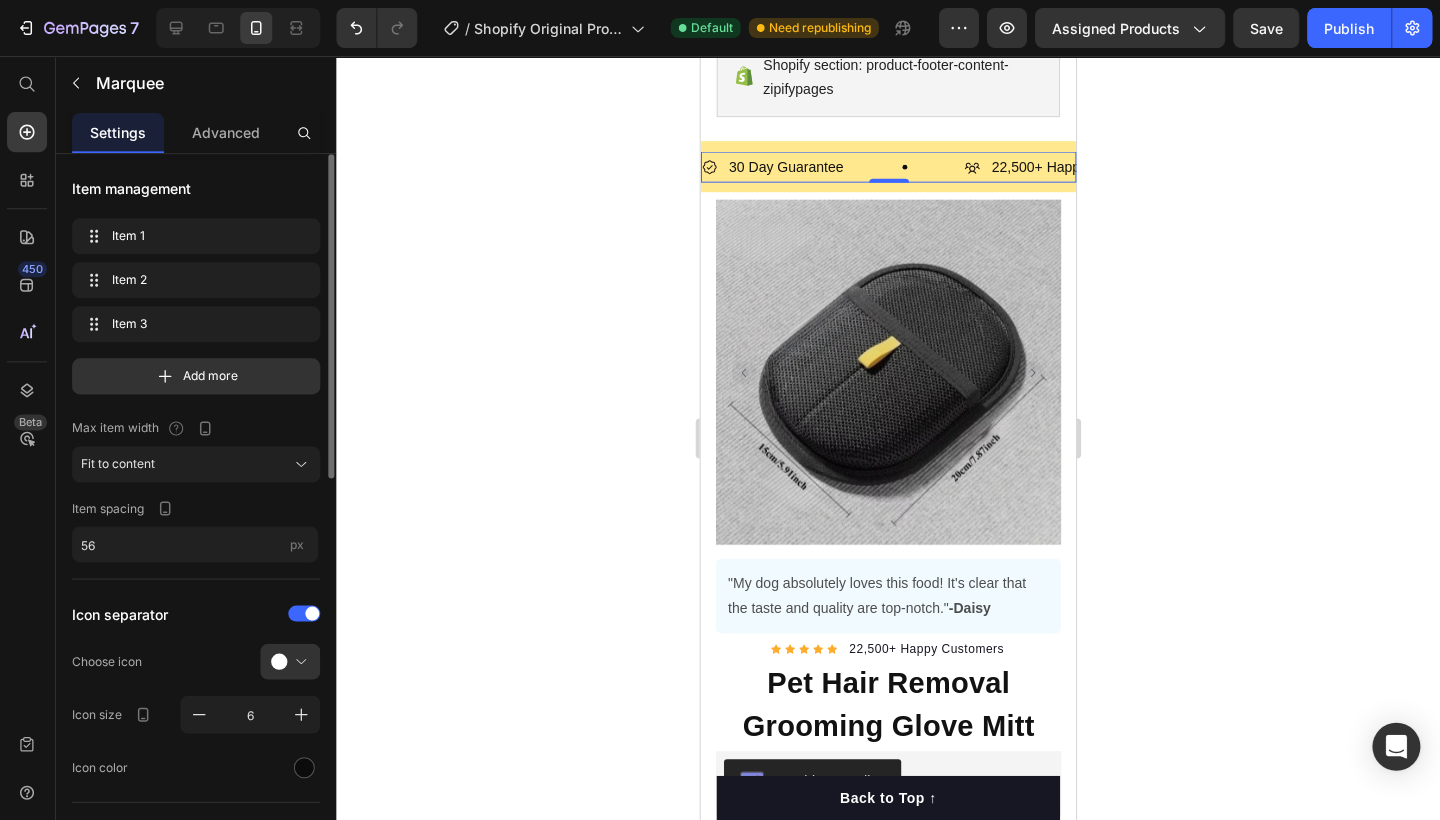 click on "30 Day Guarantee Item List" at bounding box center [832, 166] 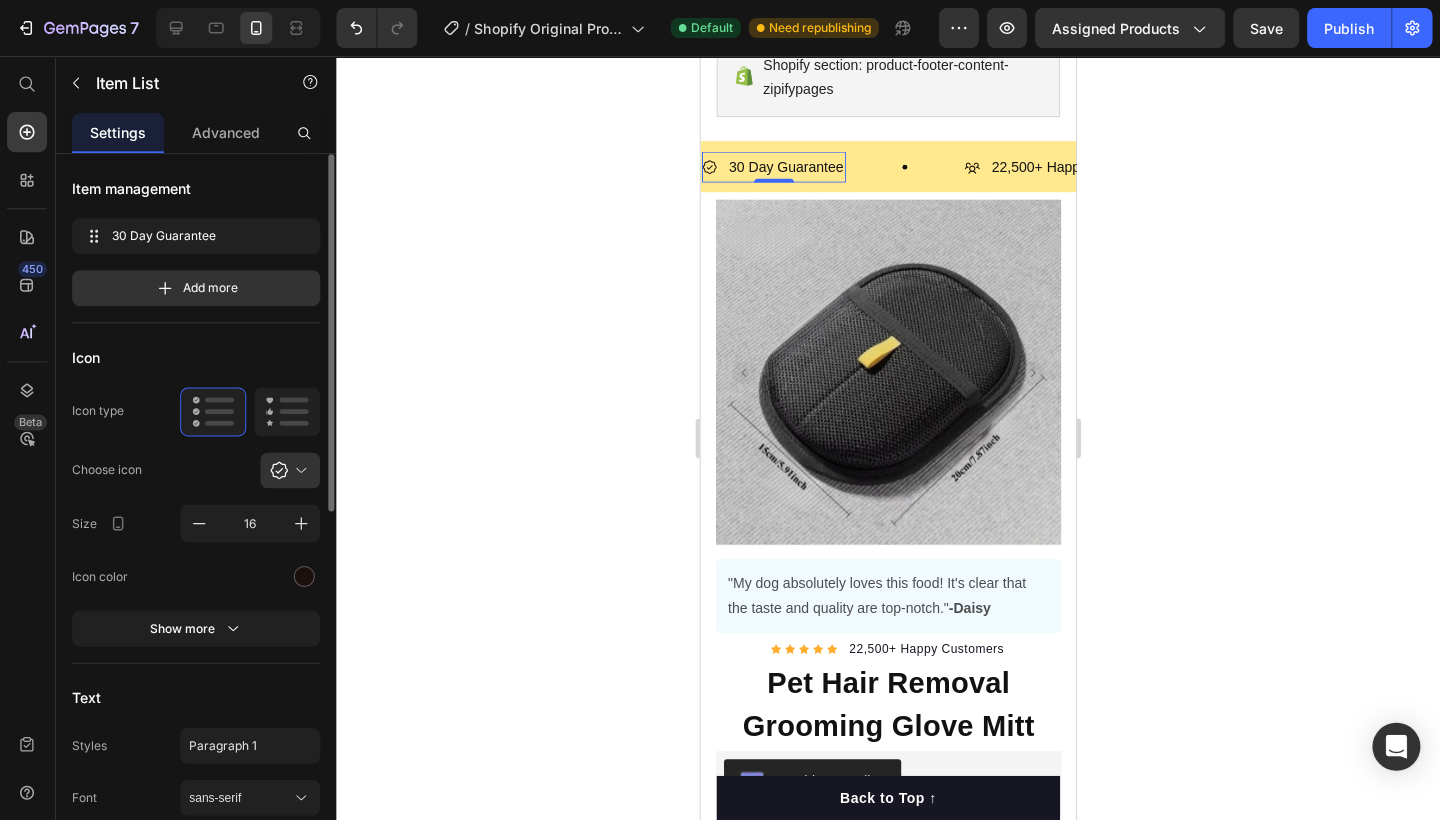 click on "30 Day Guarantee" at bounding box center (785, 166) 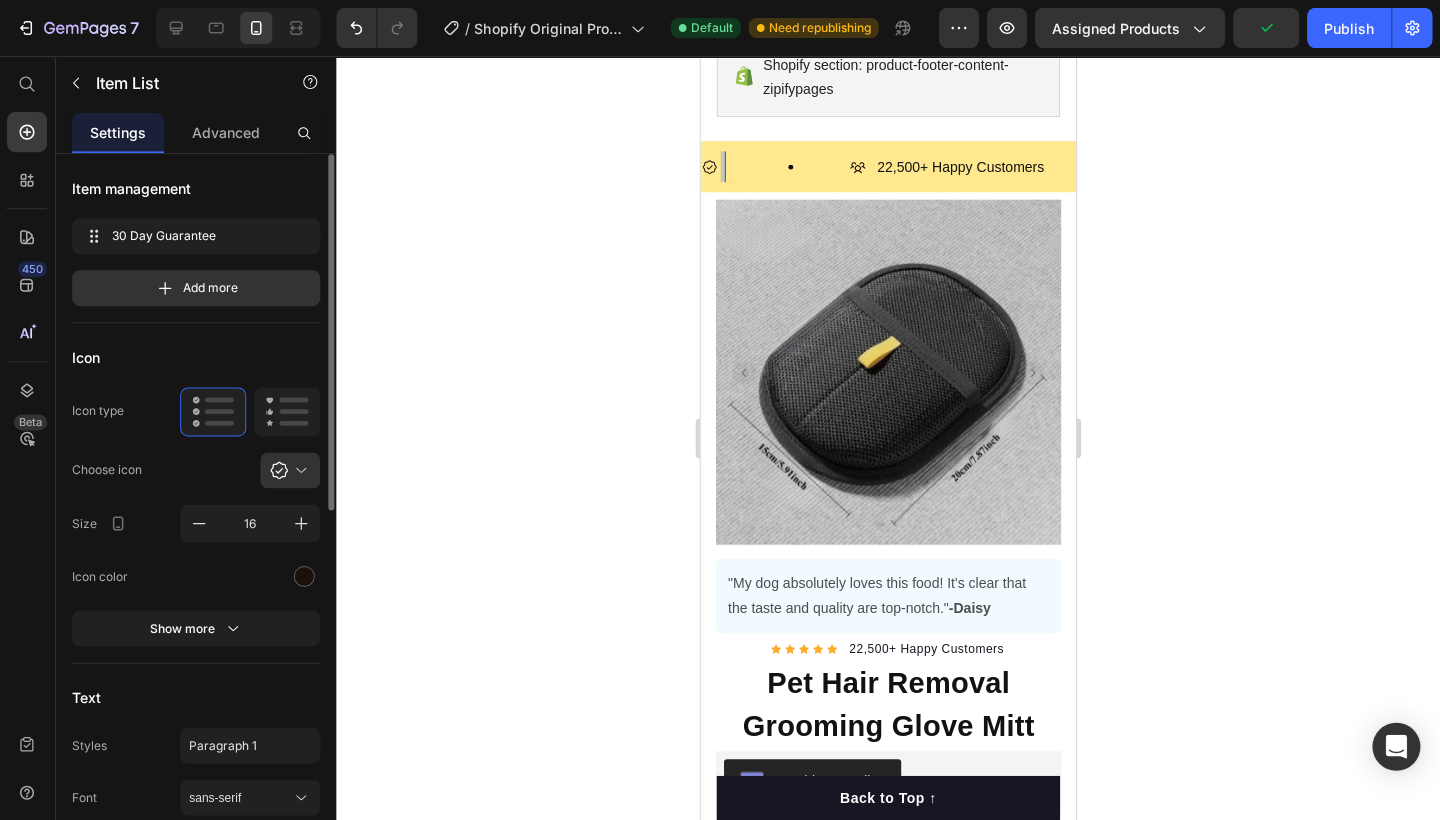 type 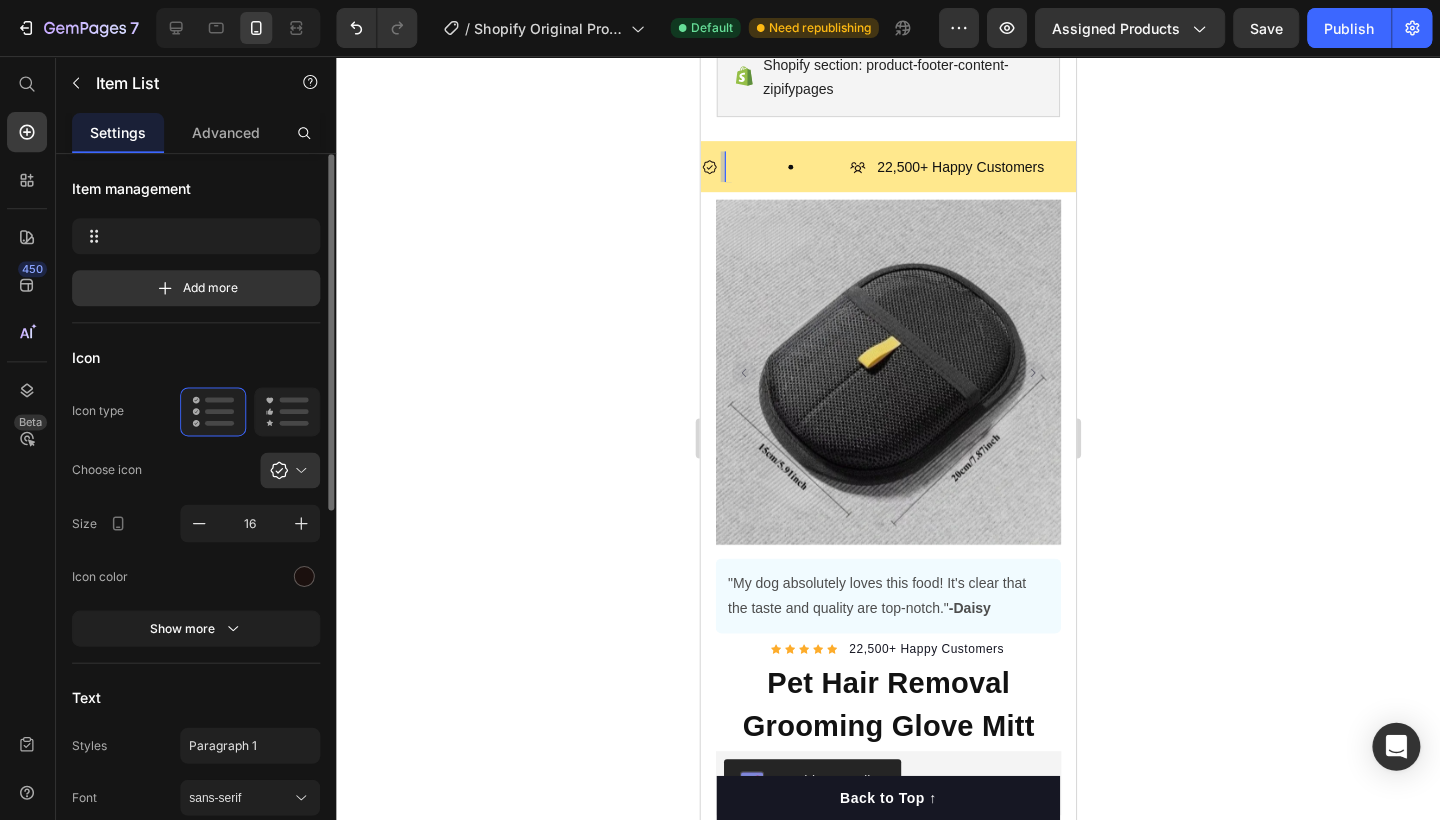 click at bounding box center [716, 166] 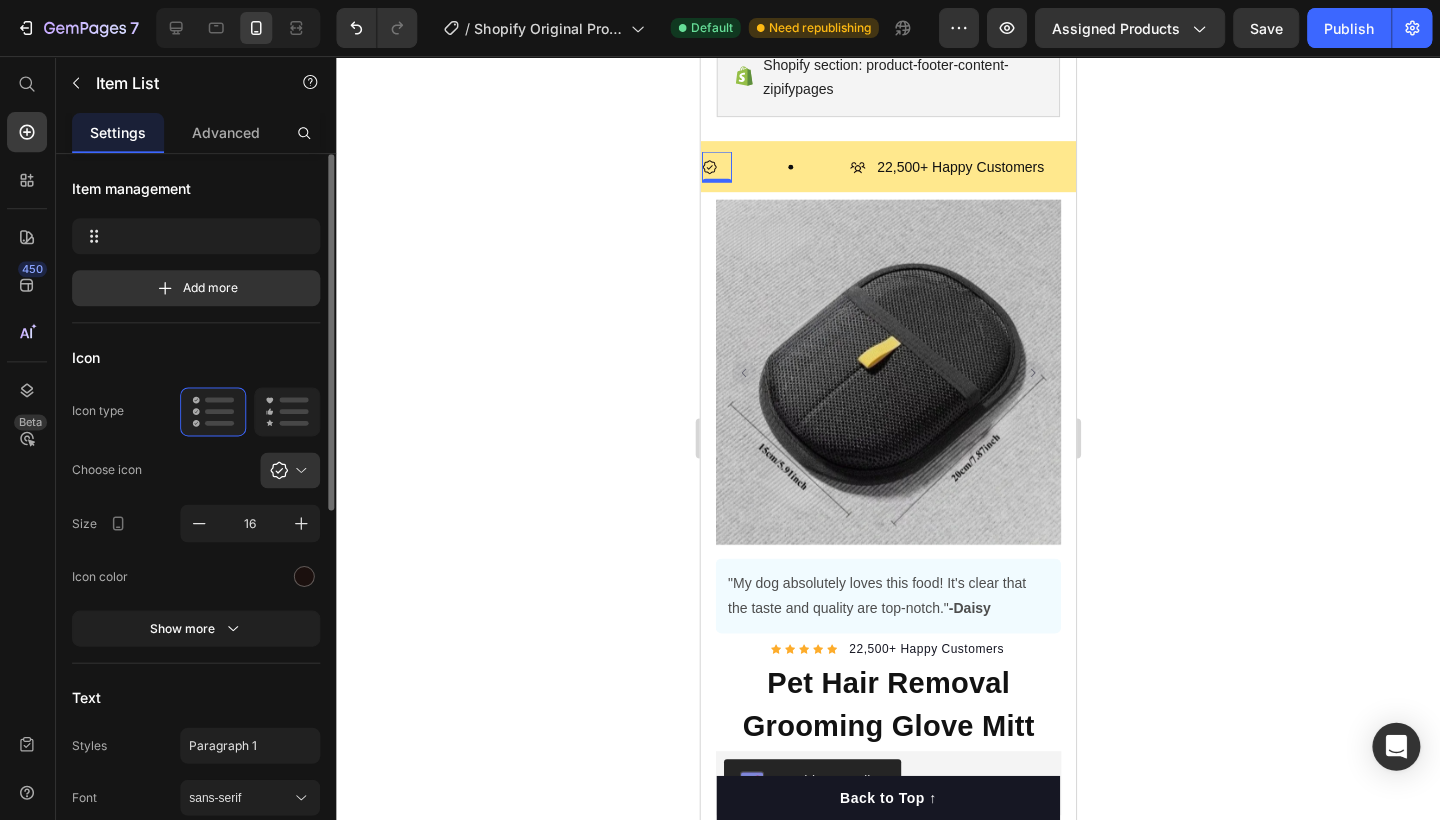 click at bounding box center (716, 166) 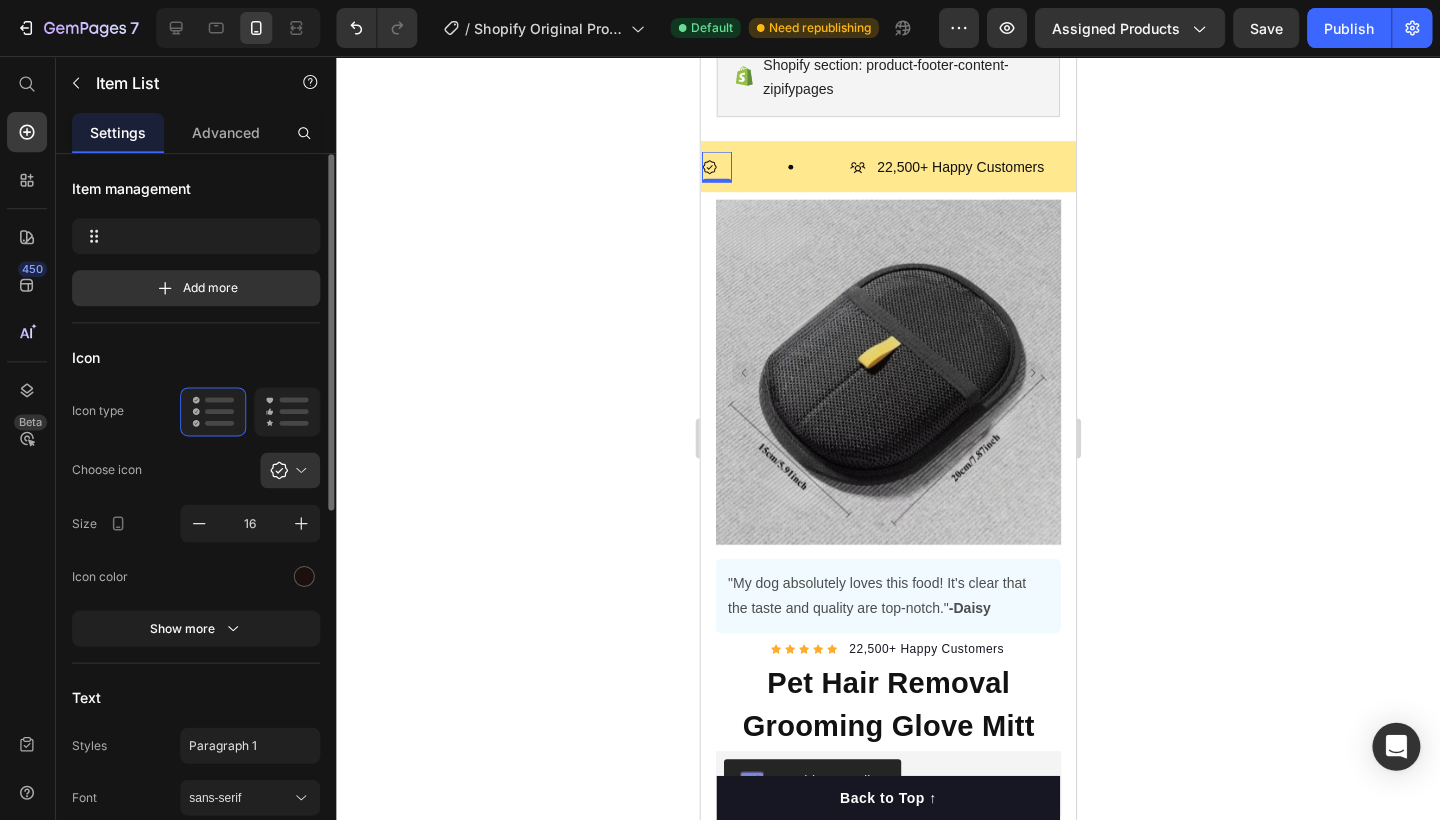 click at bounding box center [716, 166] 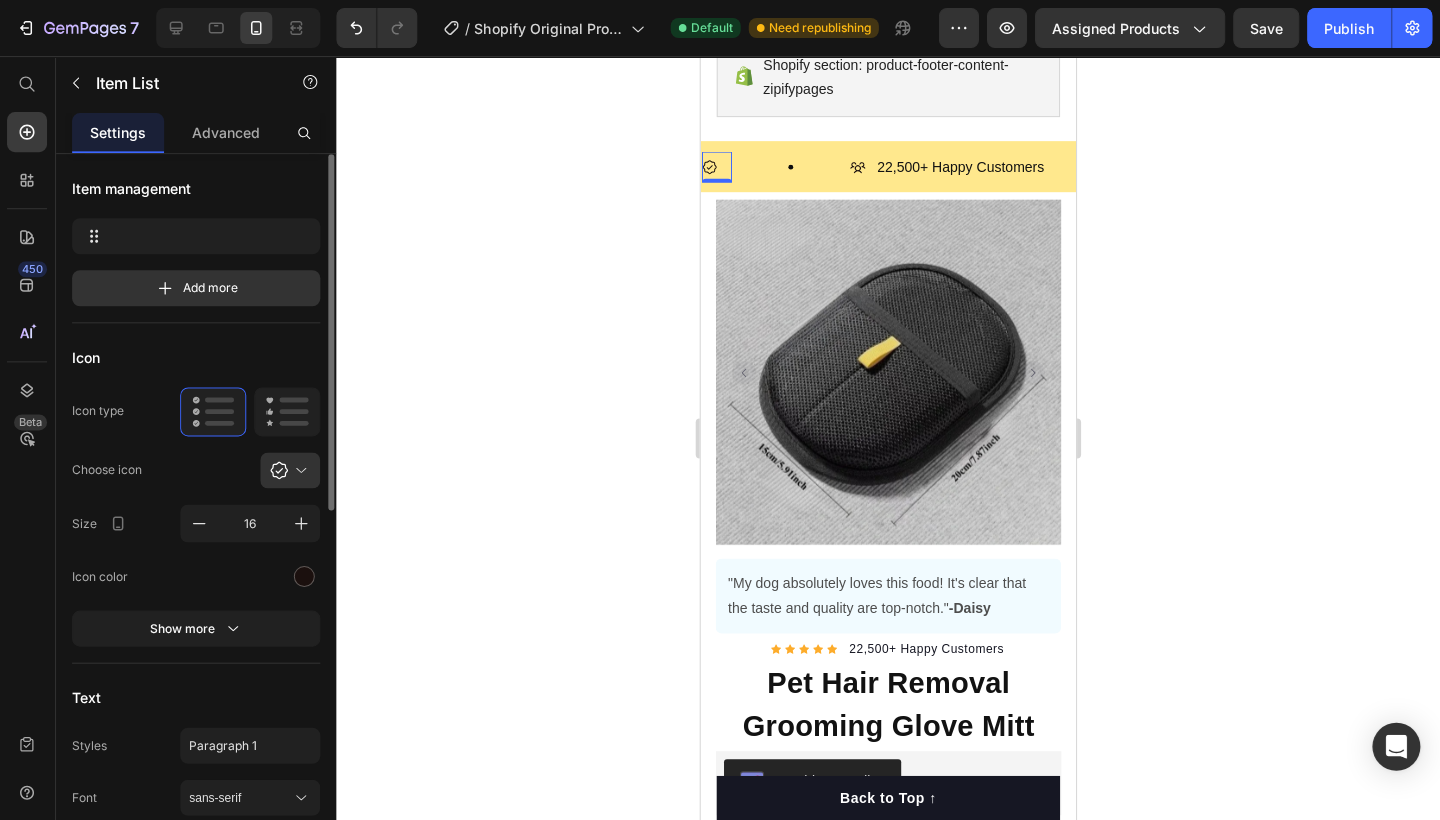 click at bounding box center [728, 166] 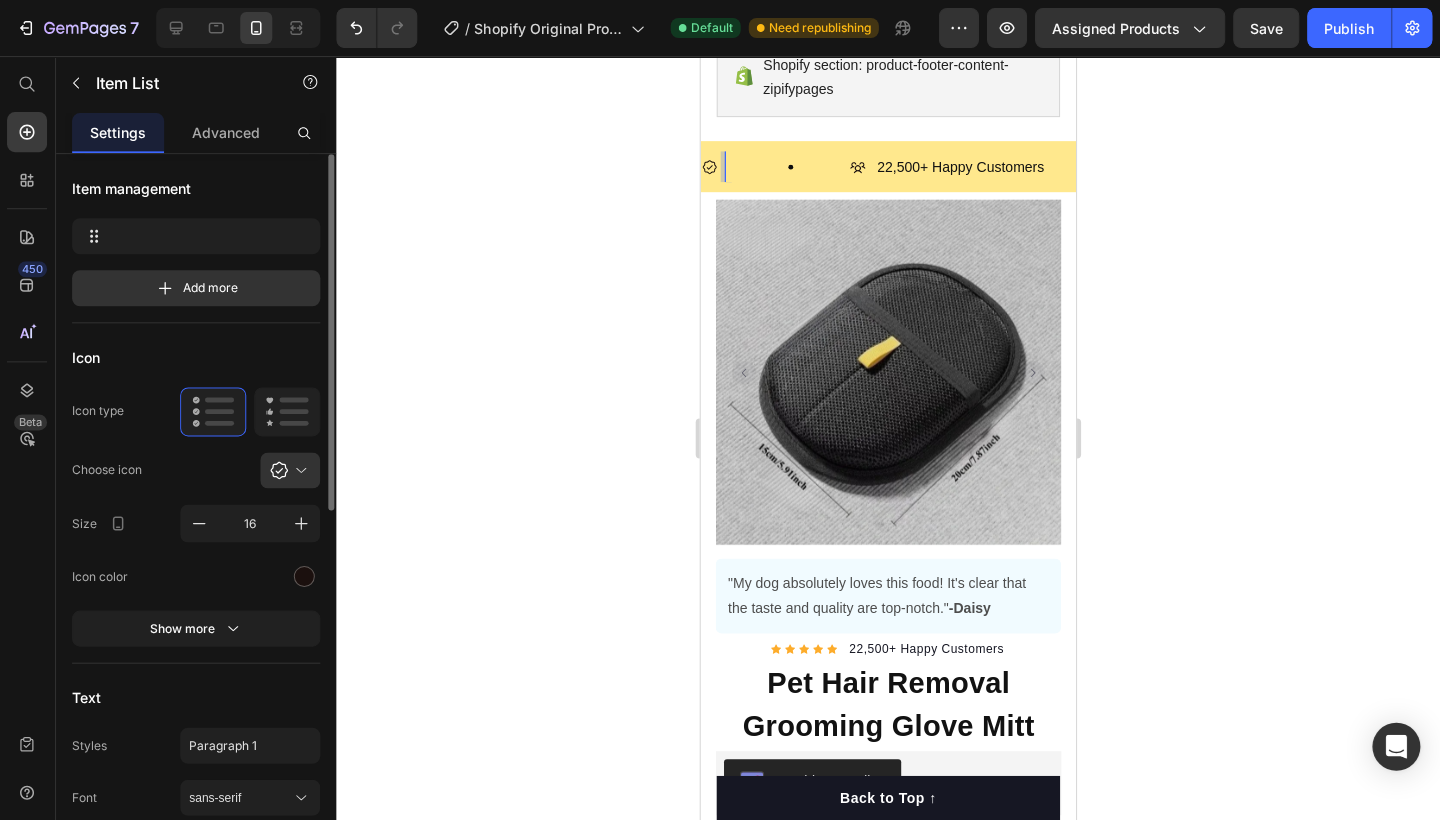 click at bounding box center [716, 166] 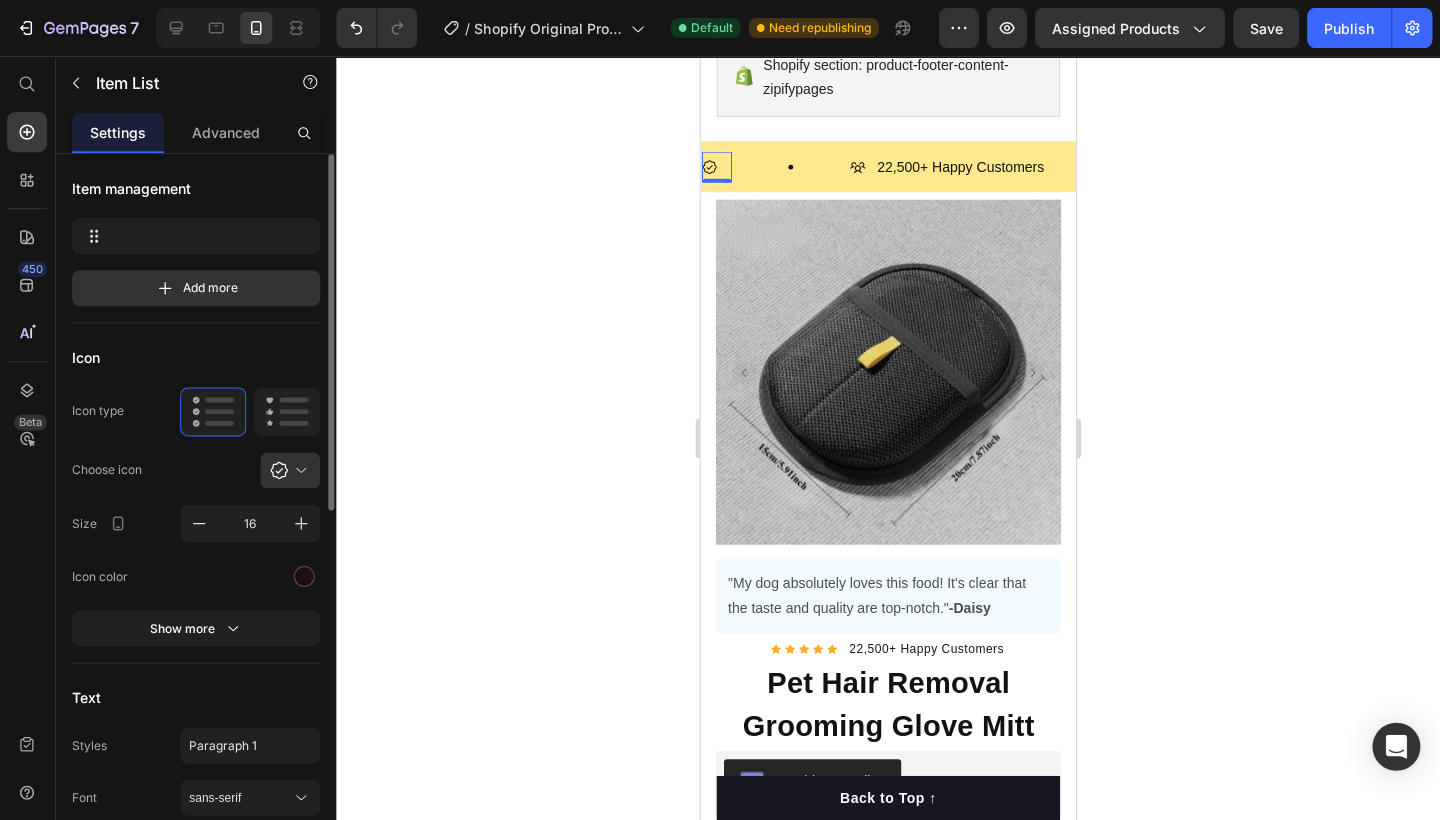 click at bounding box center [716, 166] 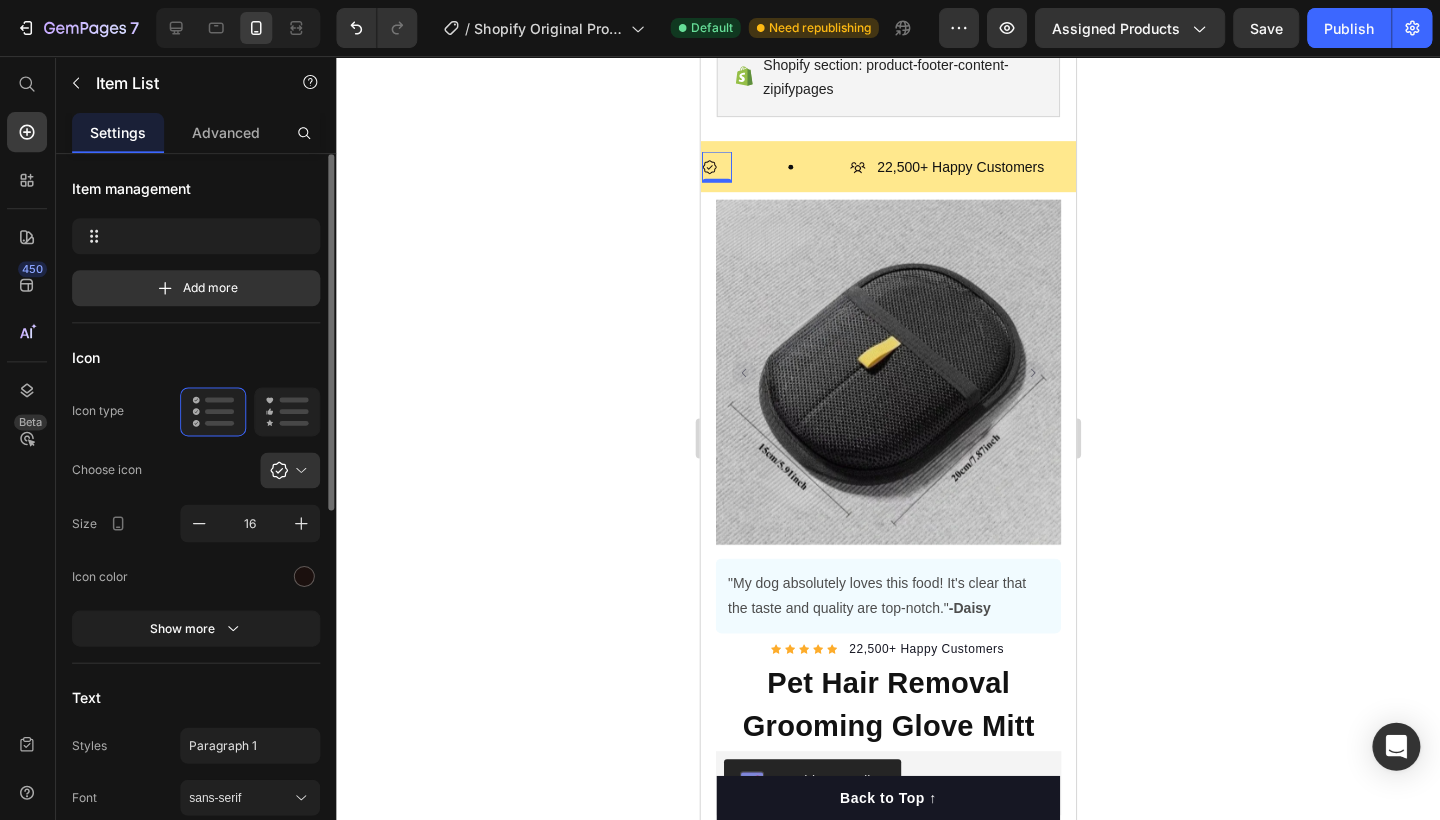 click at bounding box center (716, 166) 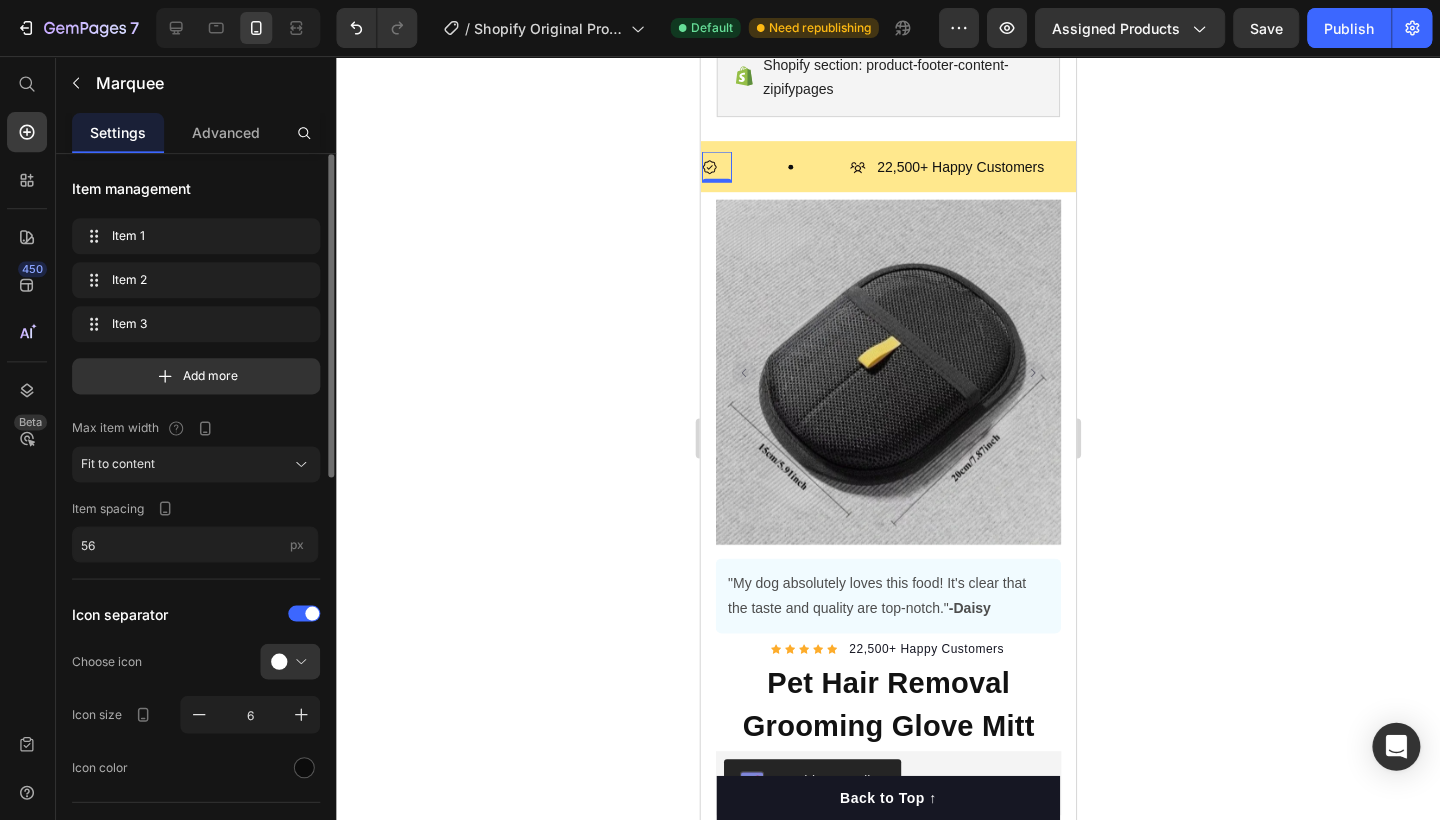 click on "Item List   0" at bounding box center [775, 166] 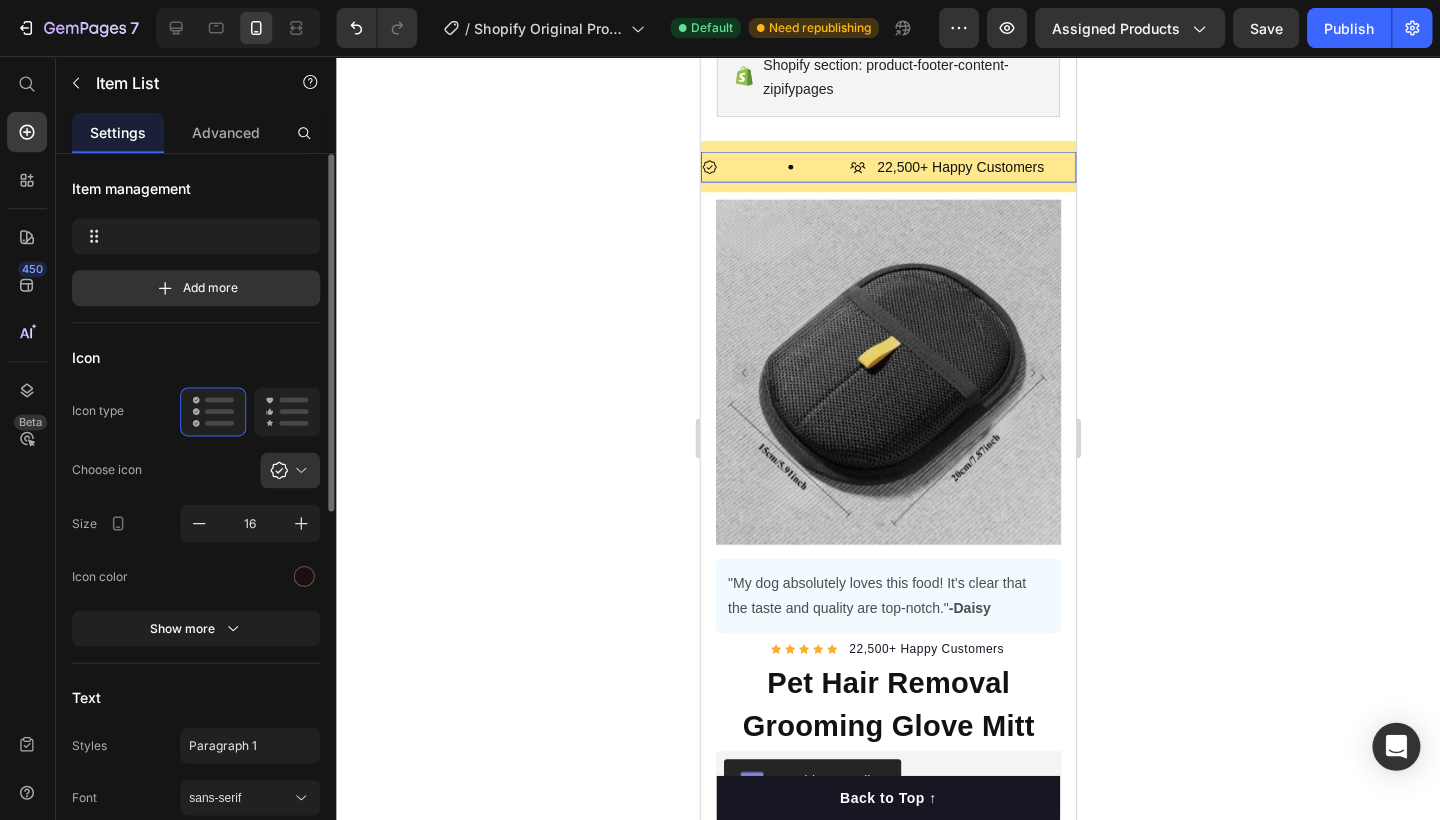 click at bounding box center (728, 166) 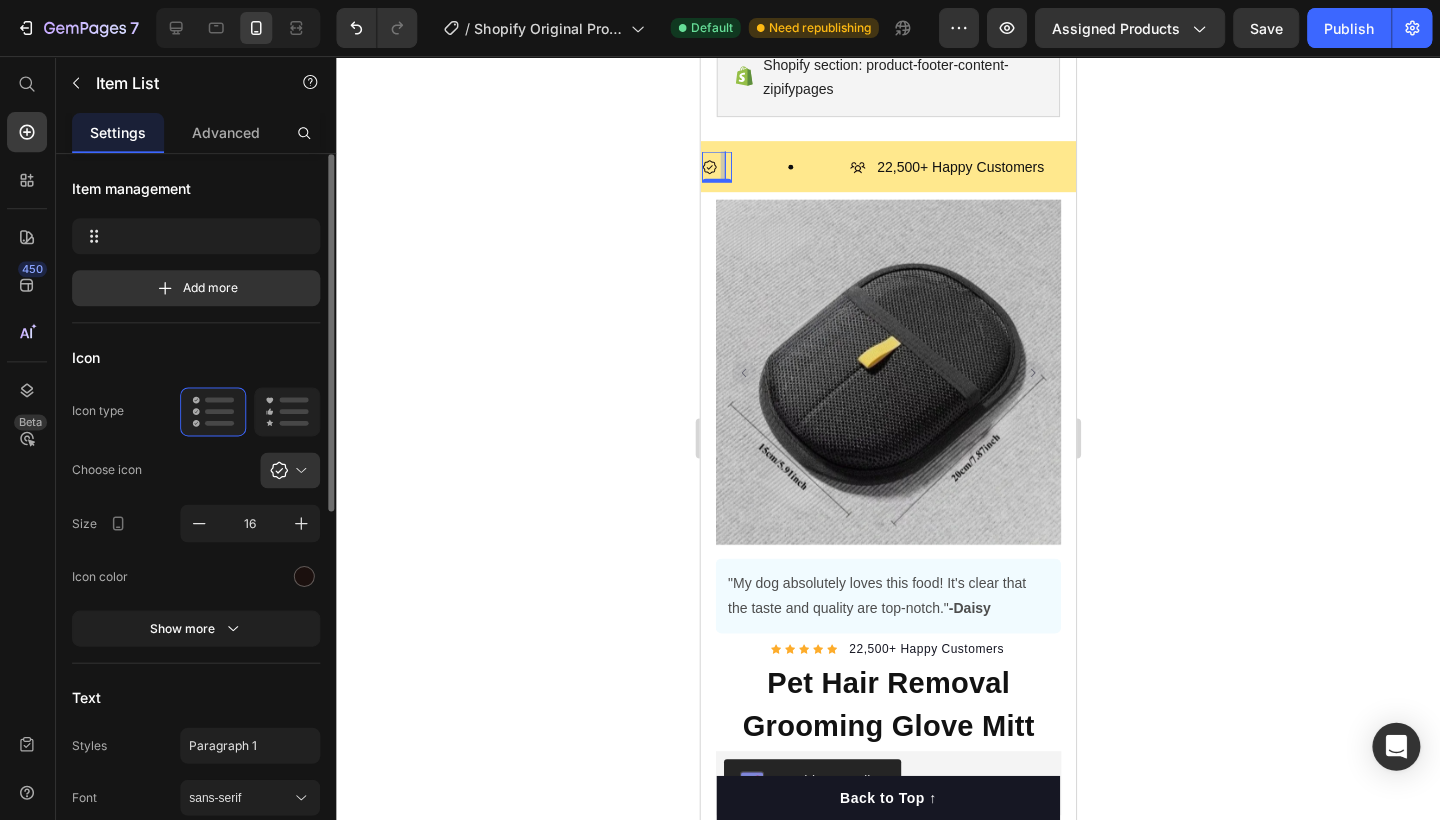click at bounding box center [728, 166] 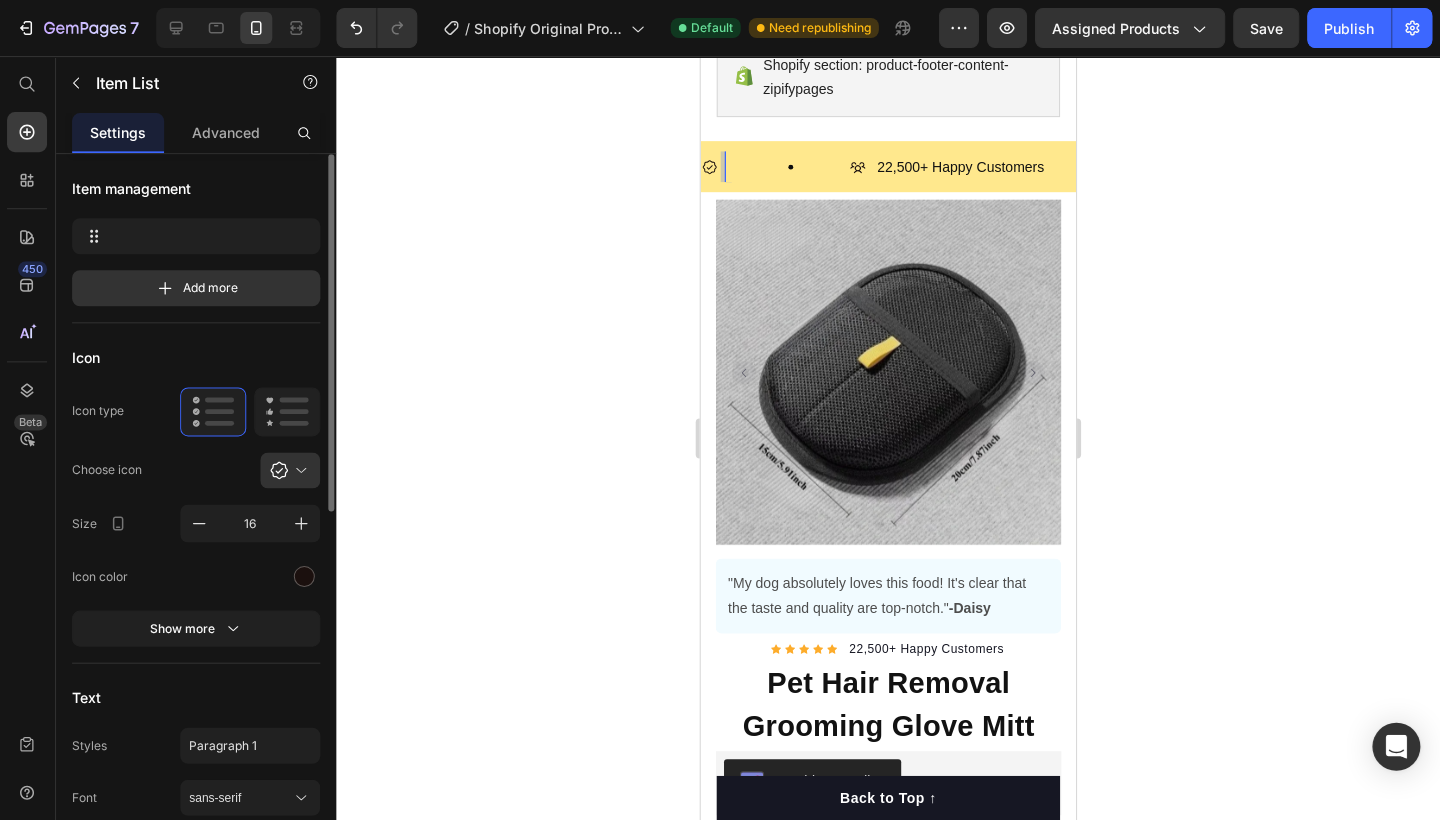 click at bounding box center [728, 166] 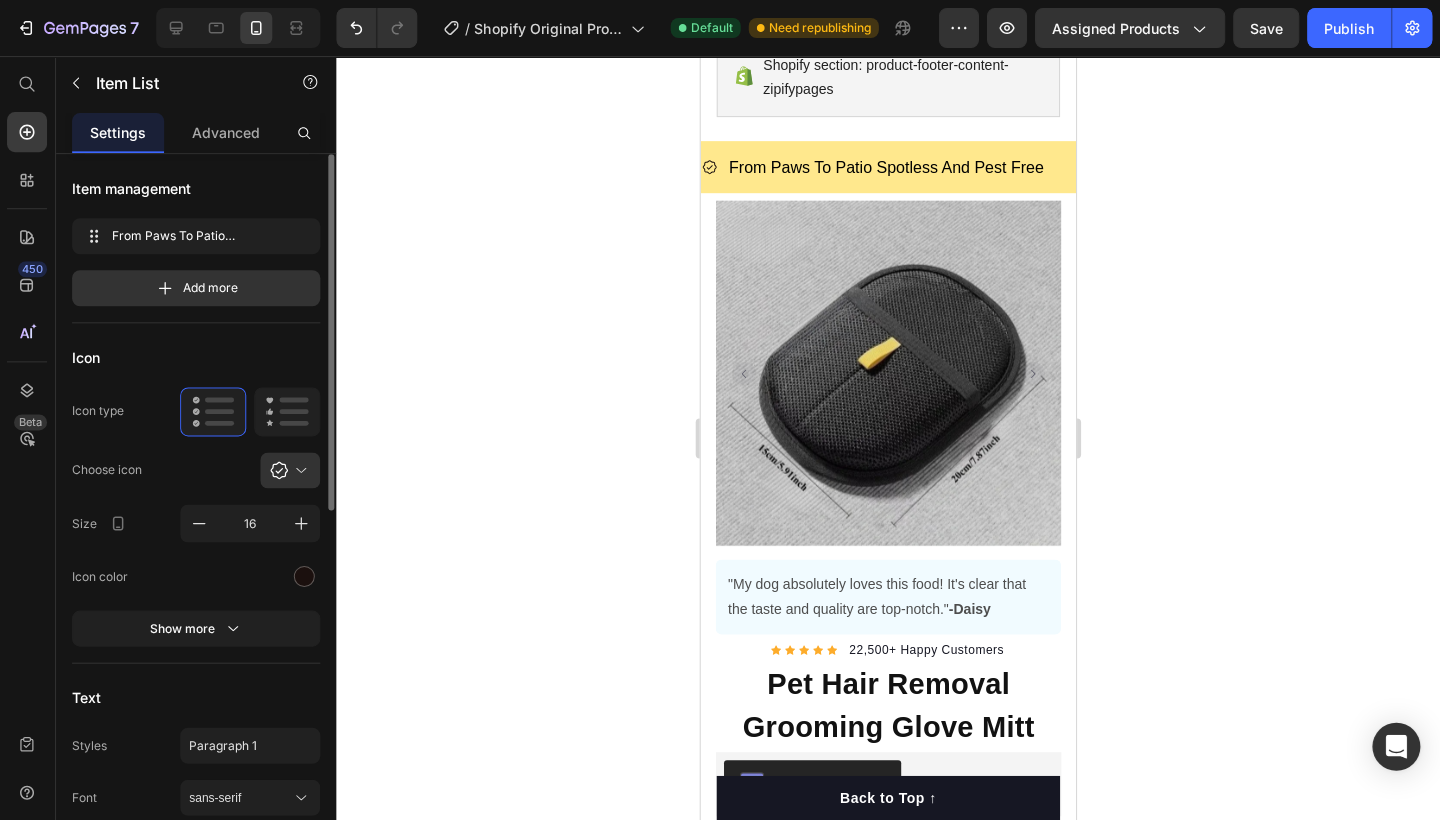 click at bounding box center (299, 470) 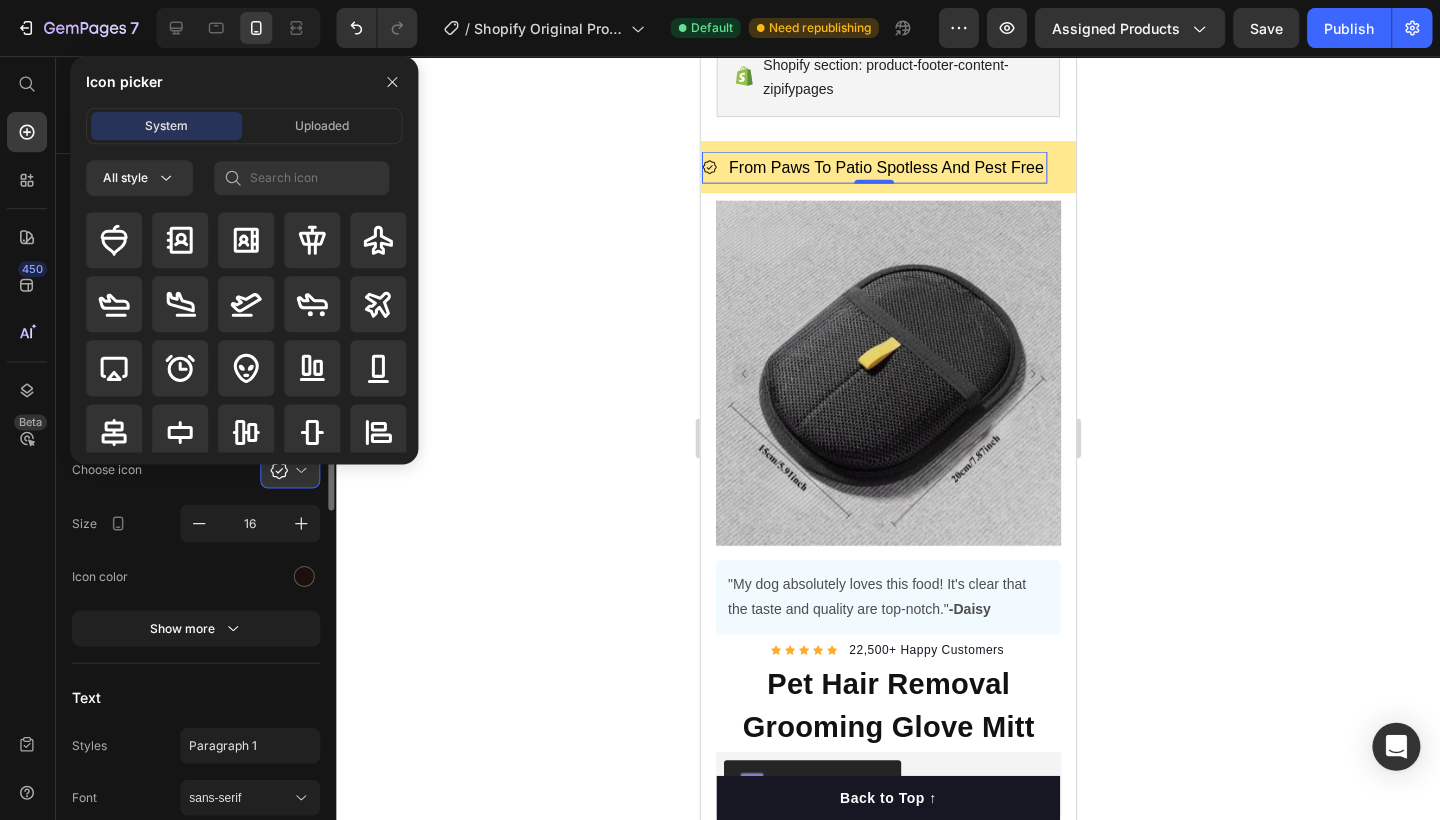 click on "Icon picker System Uploaded All style" at bounding box center (237, 260) 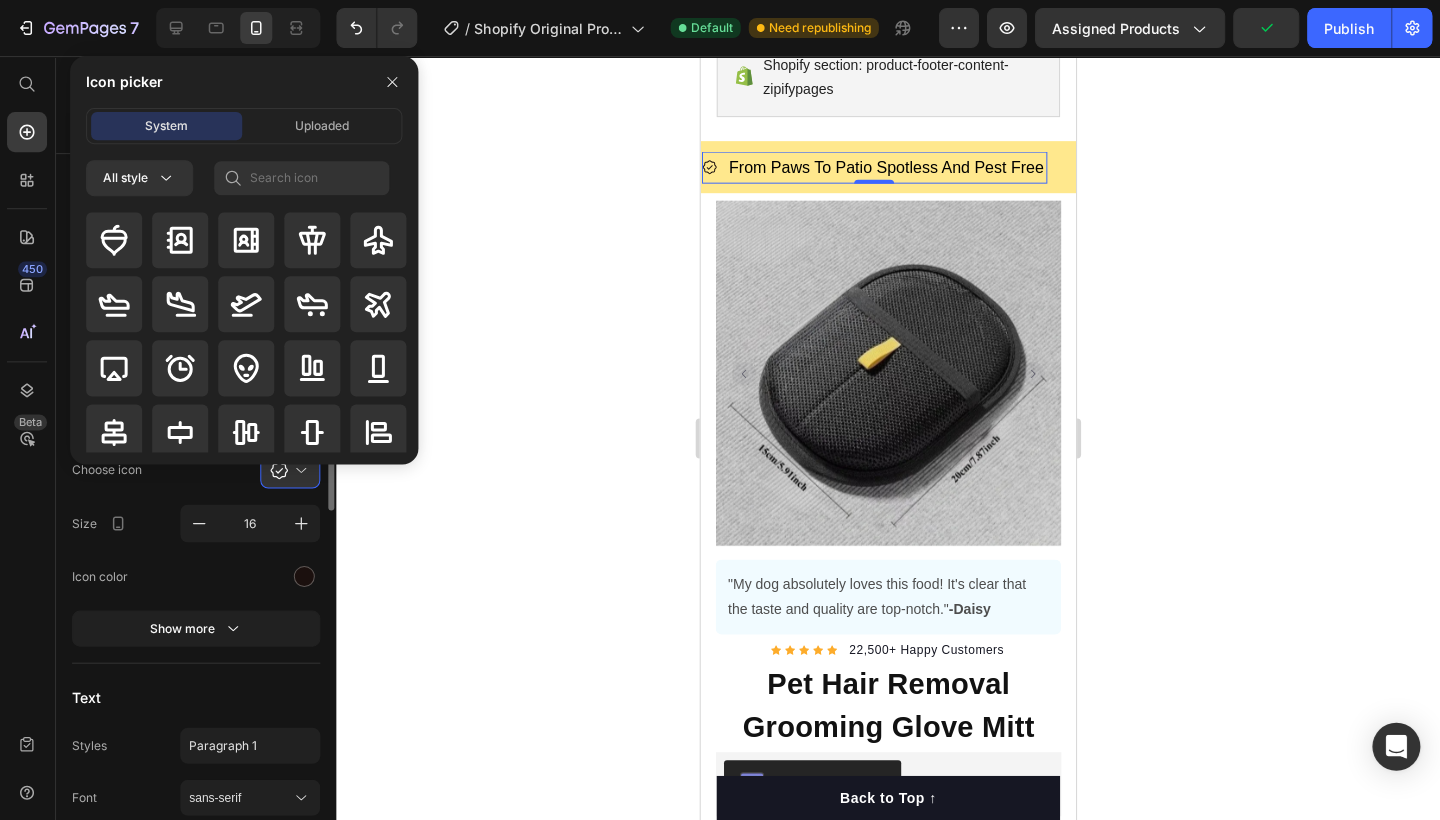 click on "Size 16" 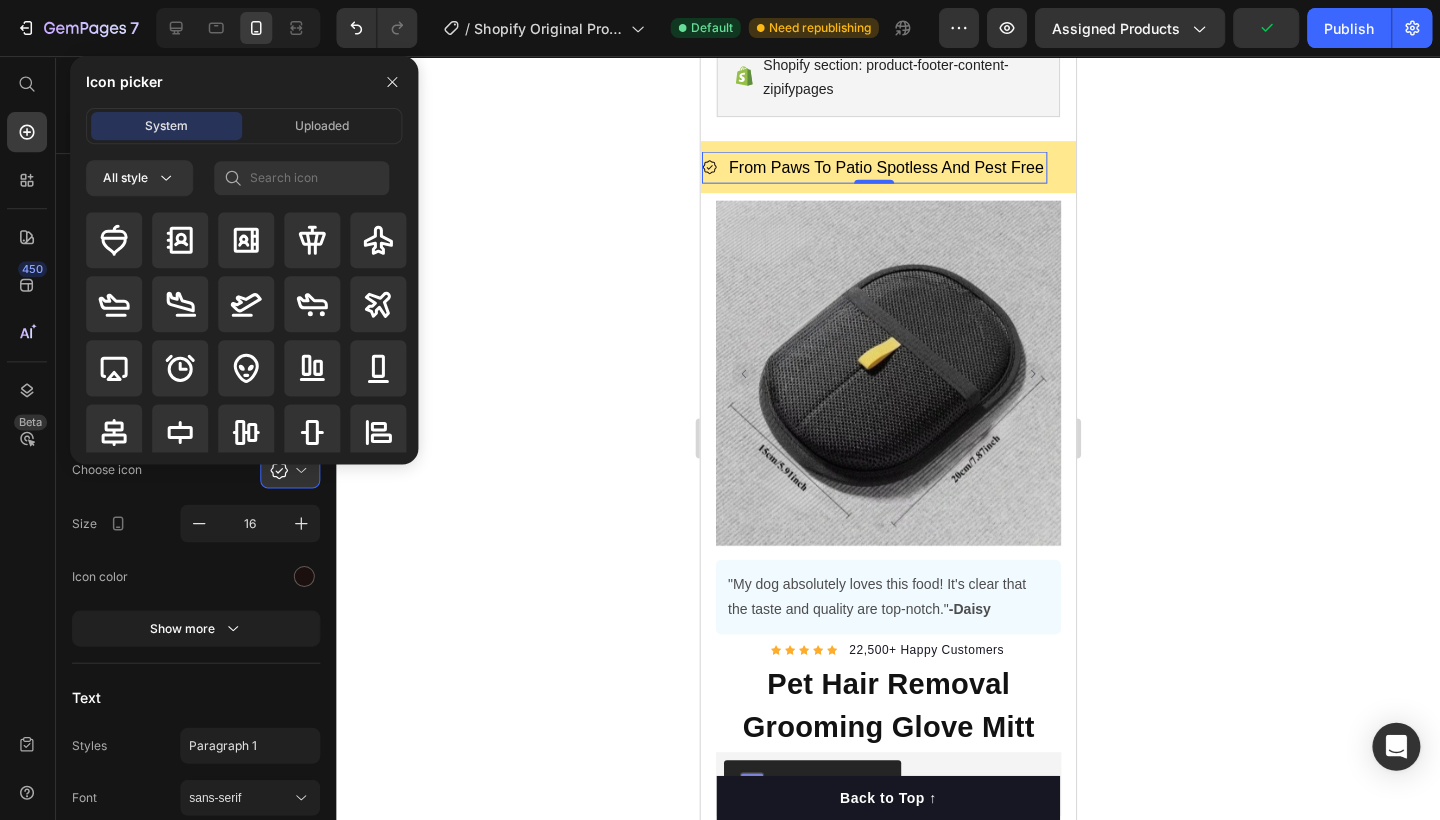 click 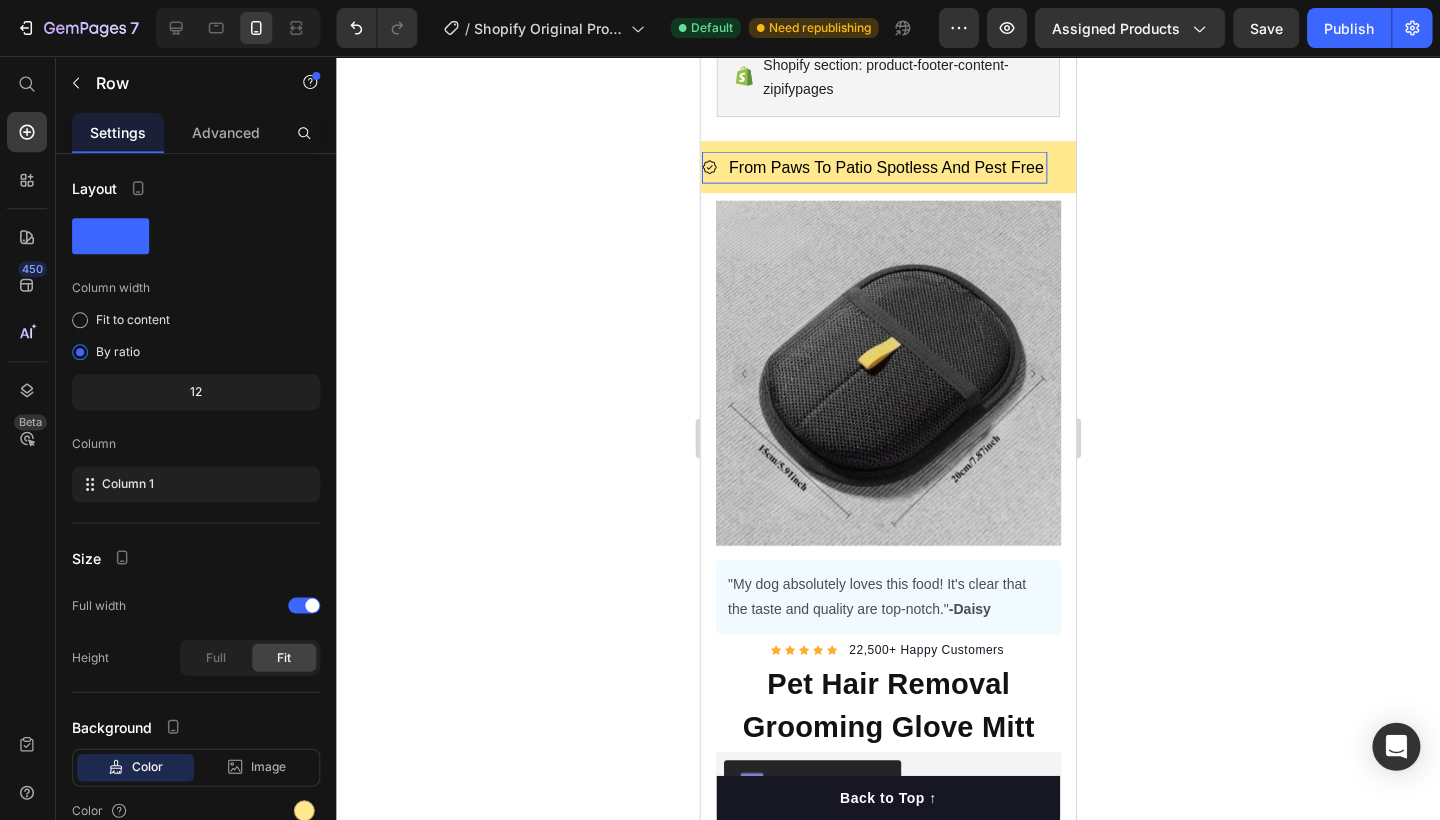 click on "From Paws To Patio Spotless And Pest Free Item List
22,500+ Happy Customers Item List
700+ 5-Star Reviews Item List
From Paws To Patio Spotless And Pest Free Item List
22,500+ Happy Customers Item List
700+ 5-Star Reviews Item List
Marquee Row" at bounding box center (887, 167) 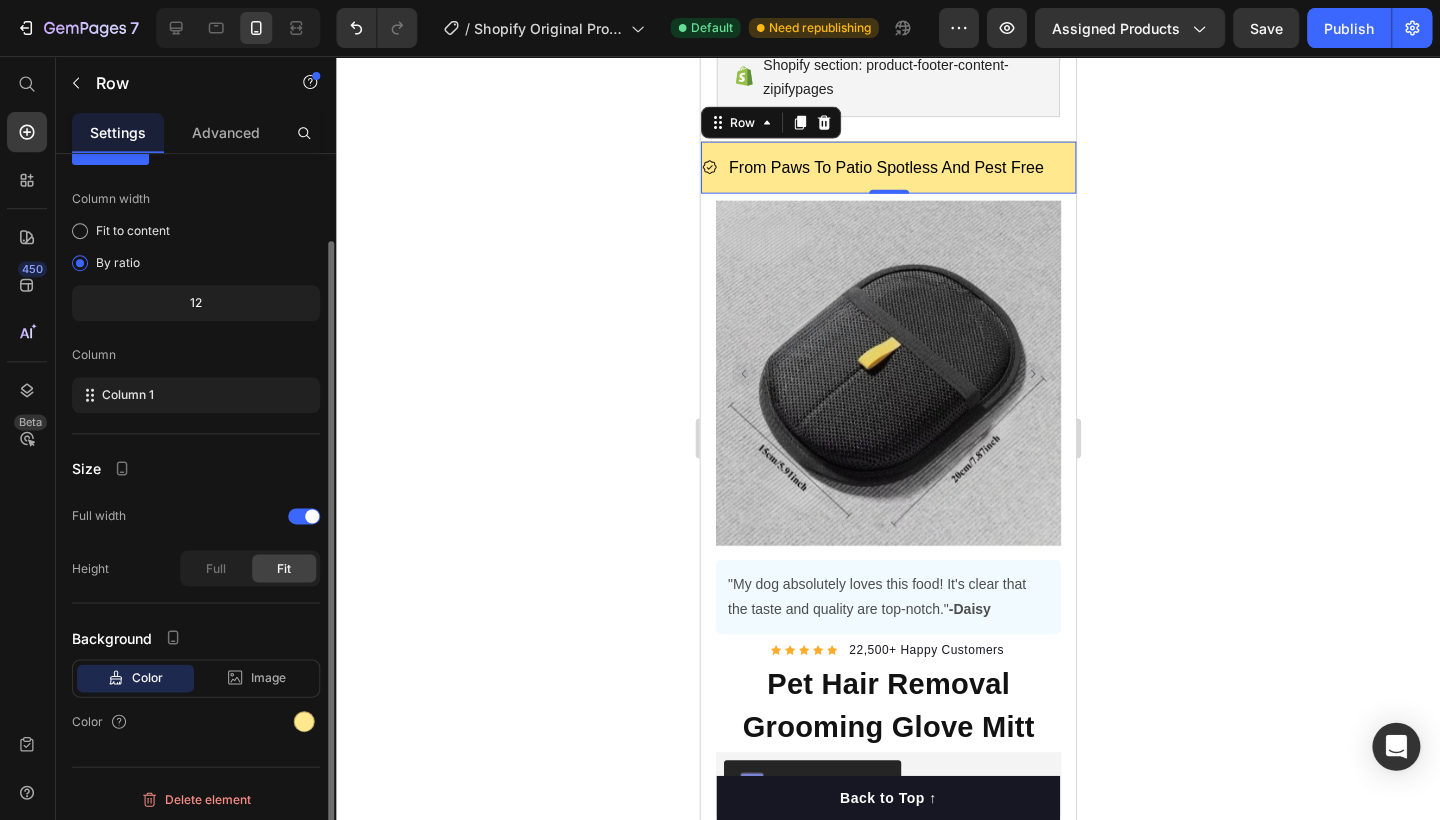 scroll, scrollTop: 93, scrollLeft: 0, axis: vertical 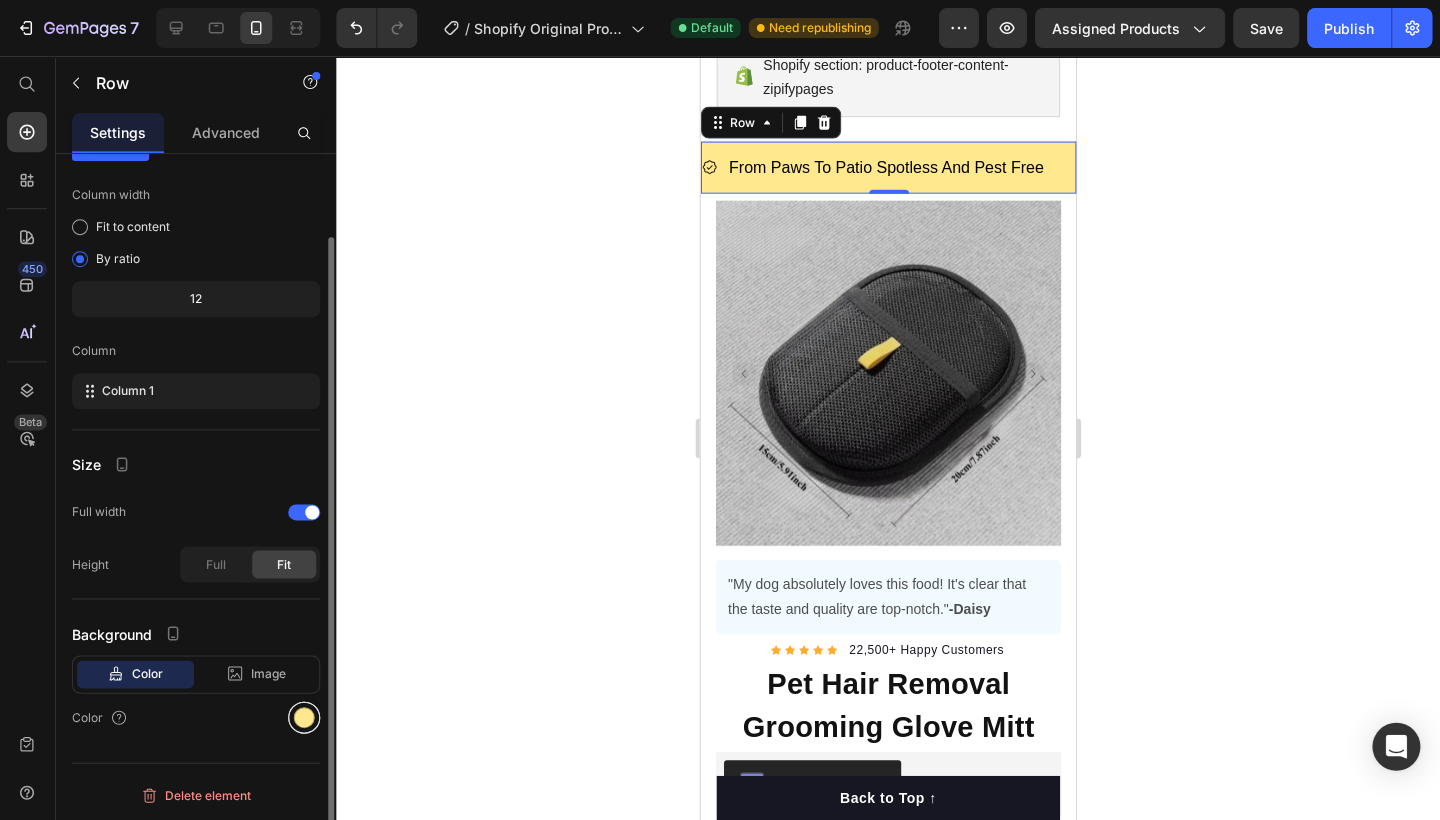 click at bounding box center (305, 717) 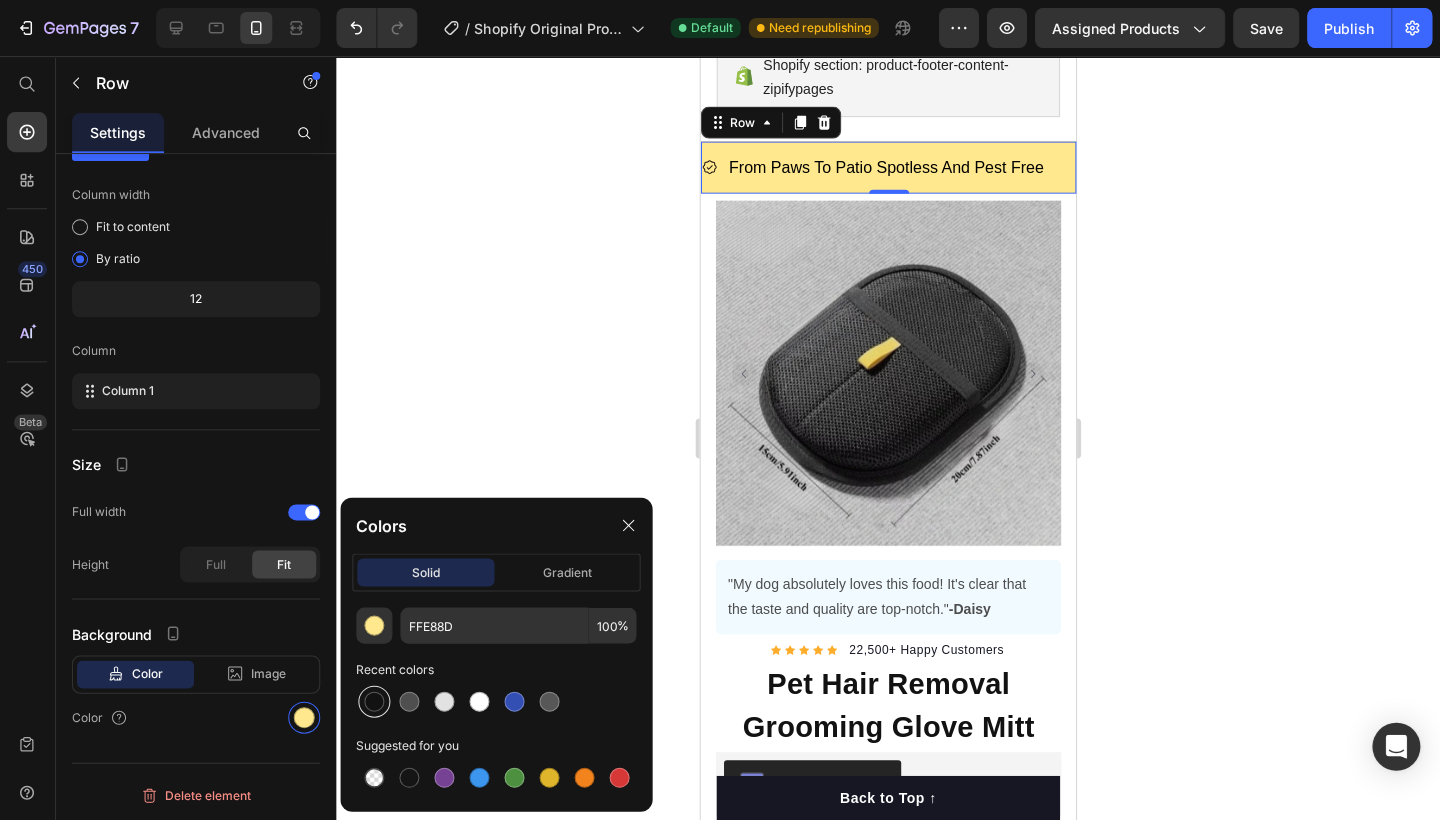 click at bounding box center [375, 701] 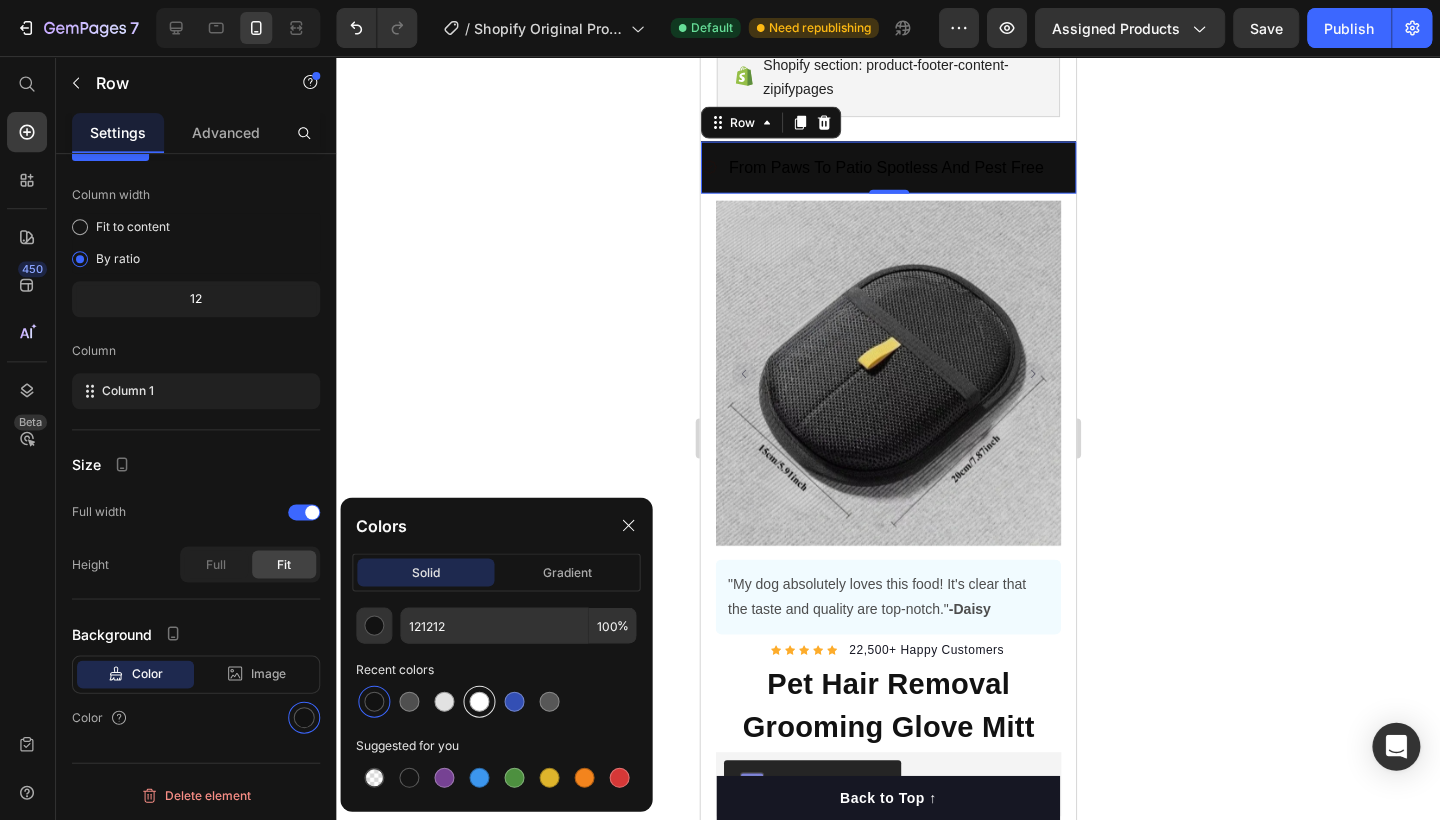 click at bounding box center [480, 701] 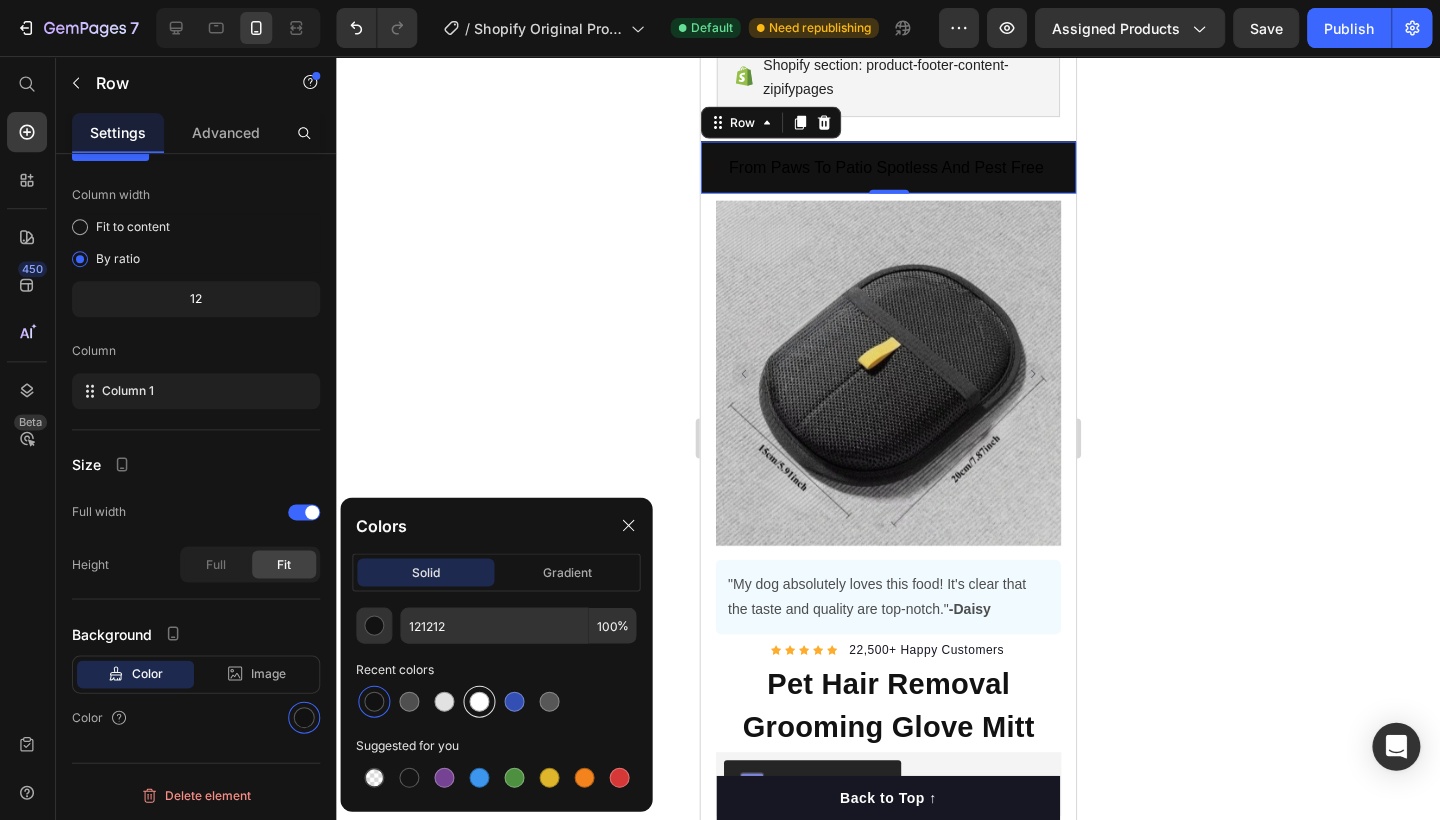 type on "FFFFFF" 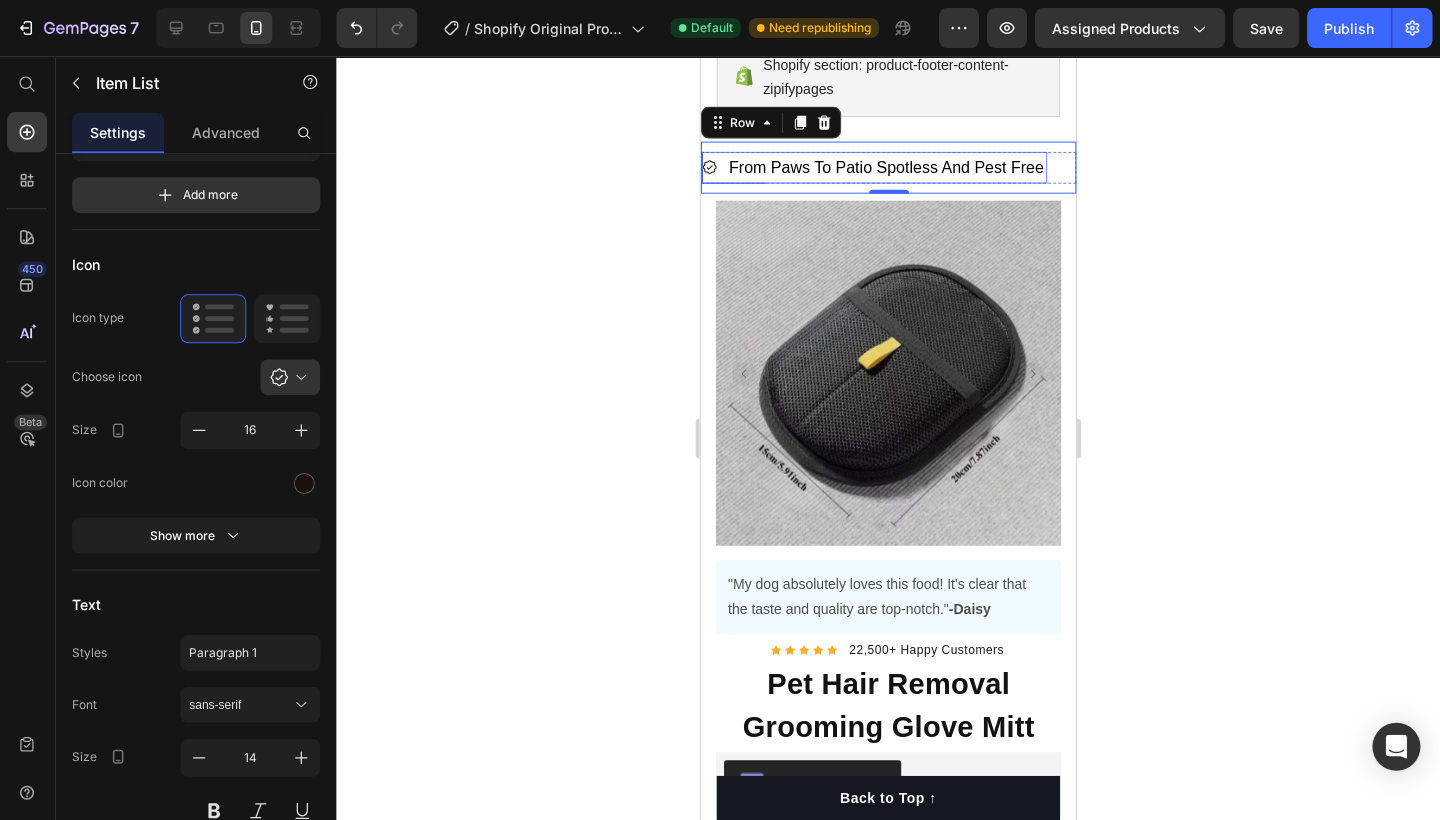 click on "From Paws To Patio Spotless And Pest Free" at bounding box center [885, 166] 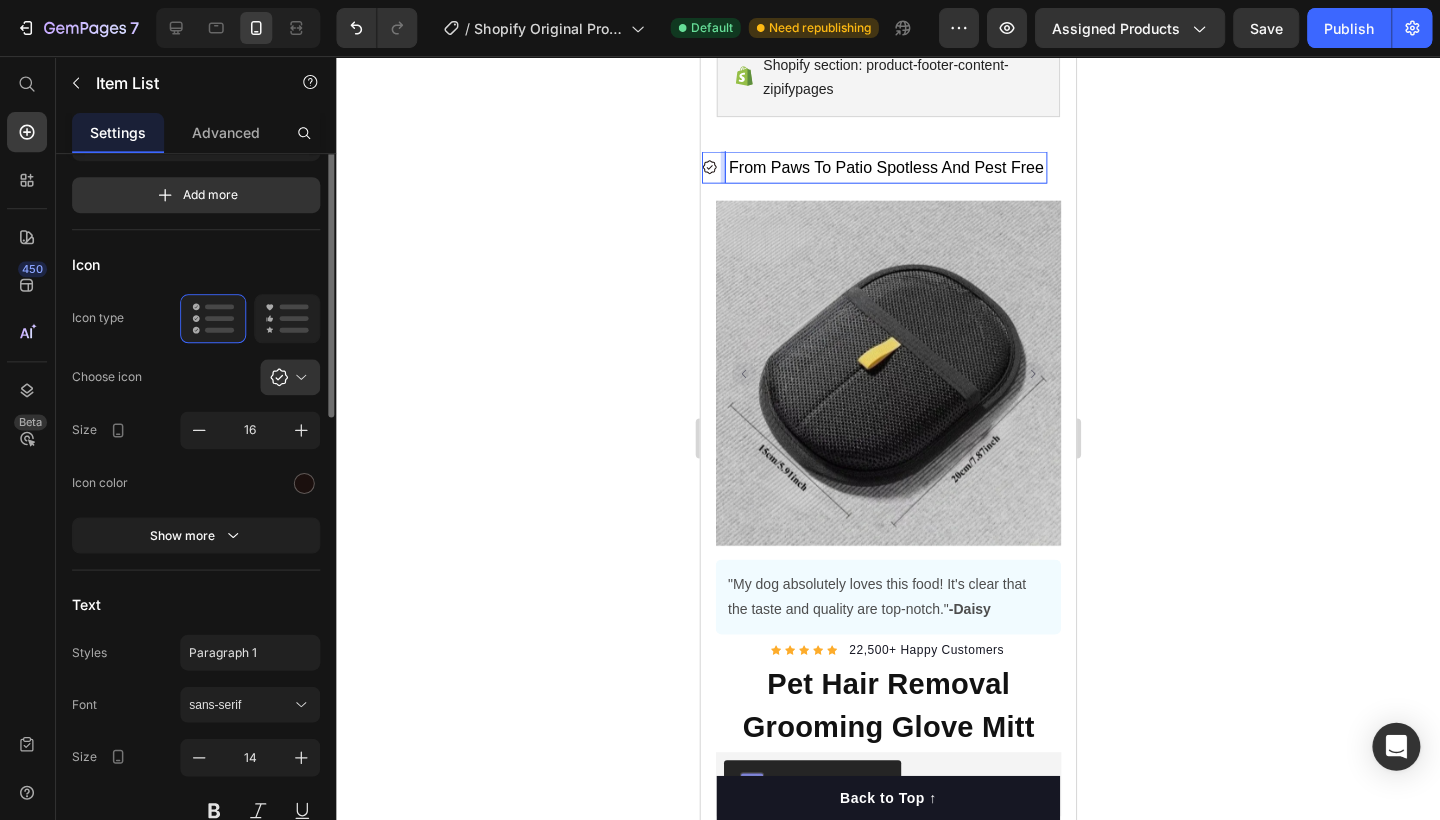 scroll, scrollTop: 0, scrollLeft: 0, axis: both 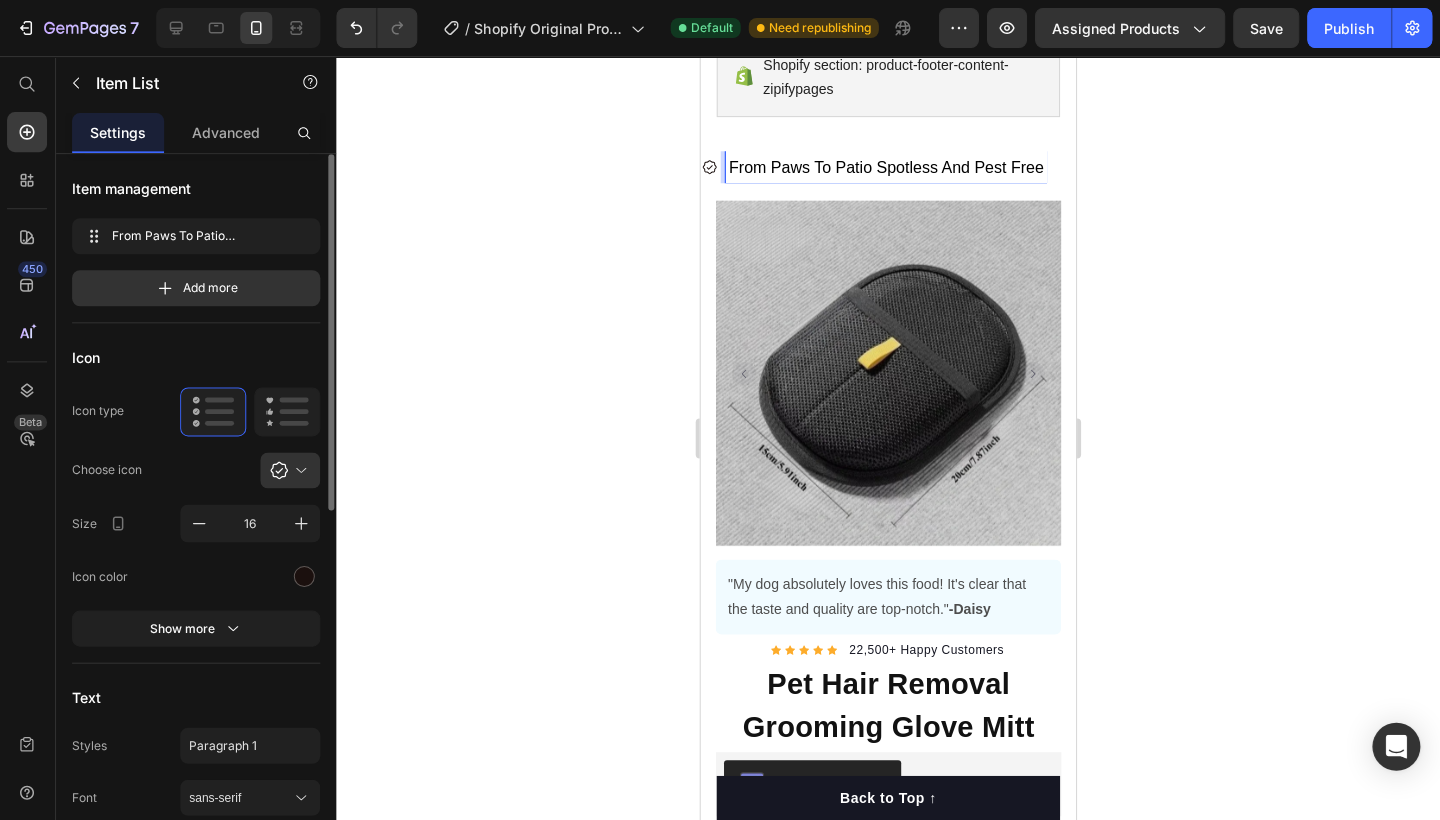 click on "From Paws To Patio Spotless And Pest Free" at bounding box center [885, 166] 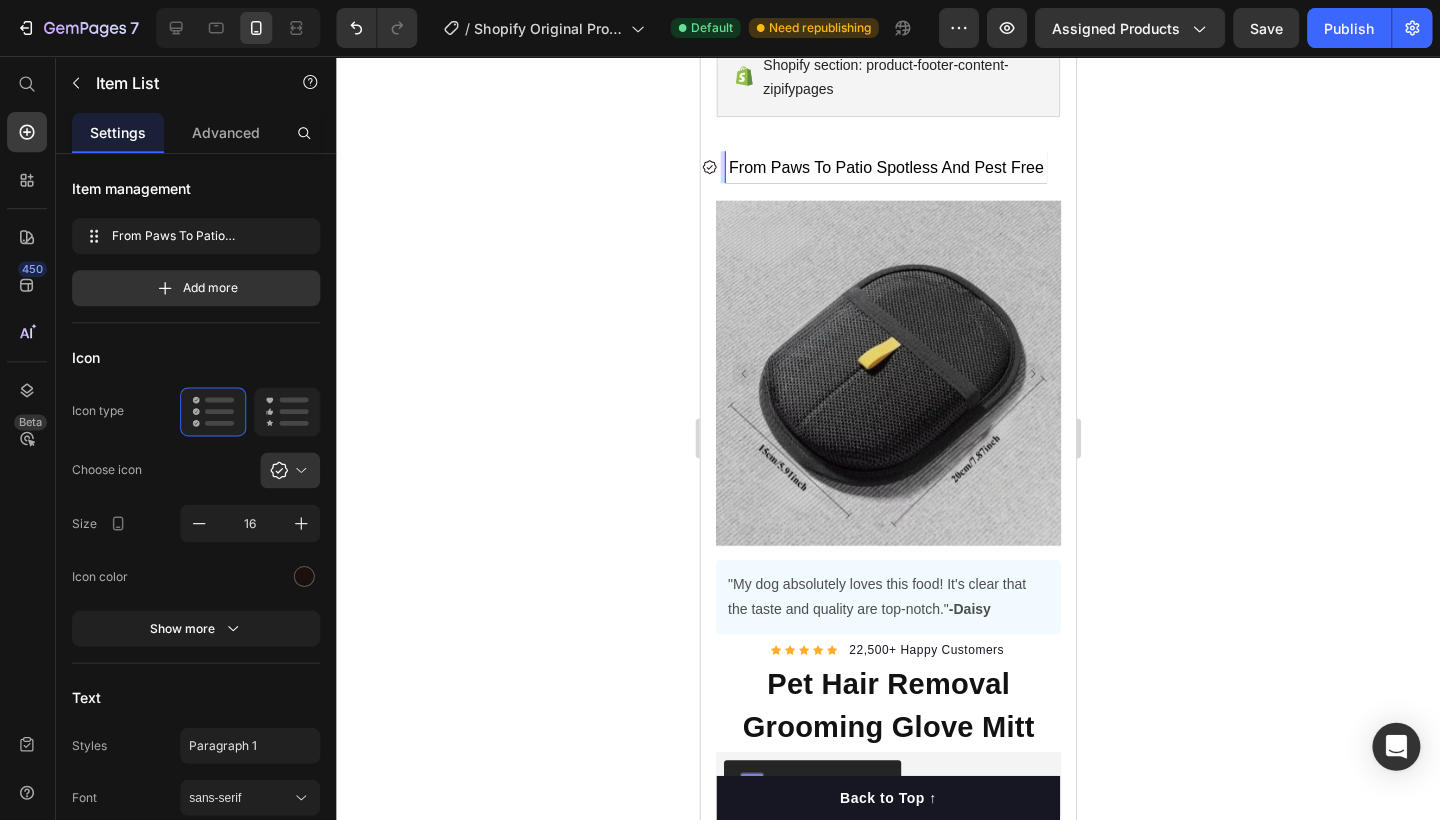 click on "From Paws To Patio Spotless And Pest Free" at bounding box center [885, 166] 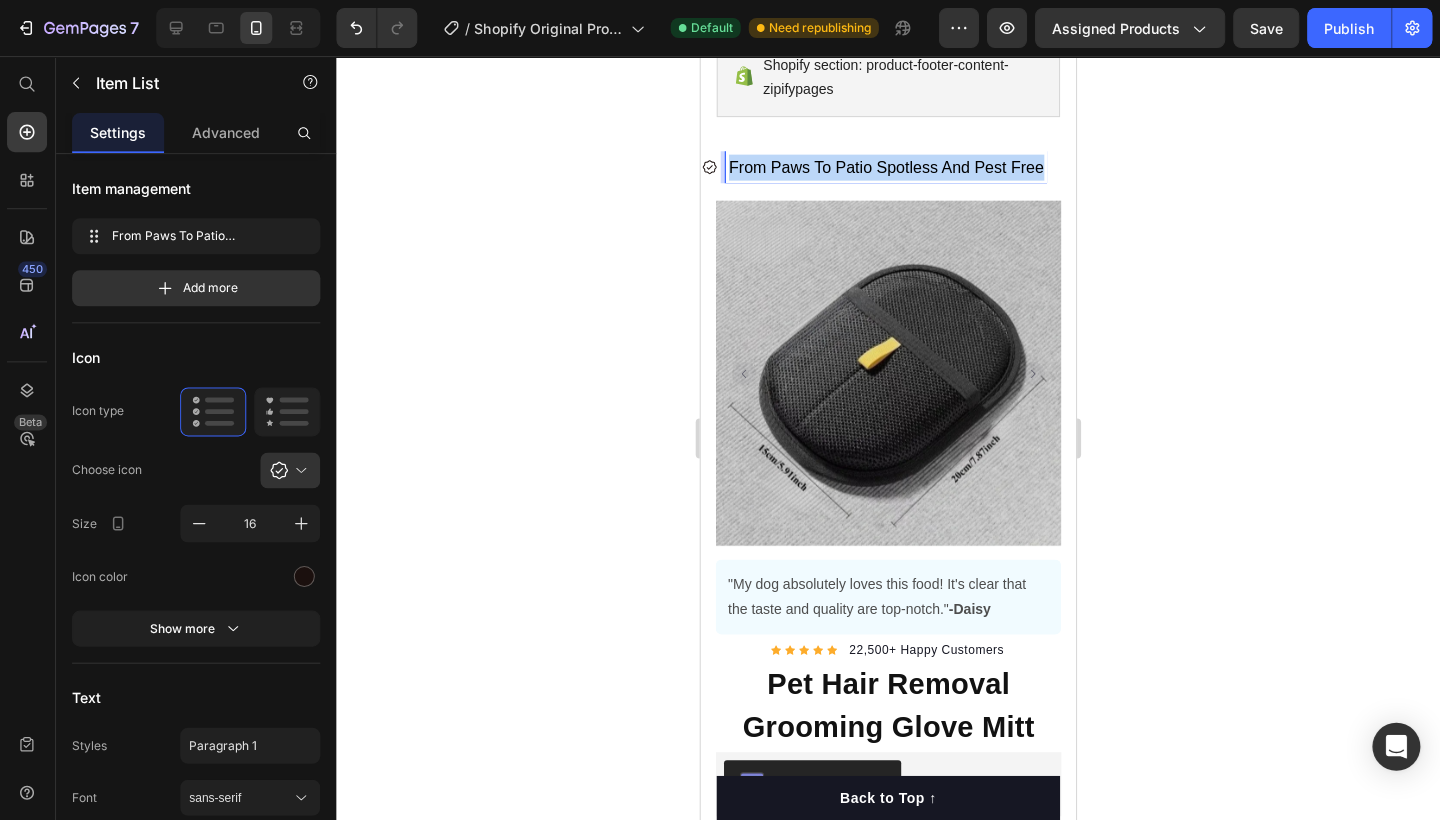 click on "From Paws To Patio Spotless And Pest Free" at bounding box center [885, 166] 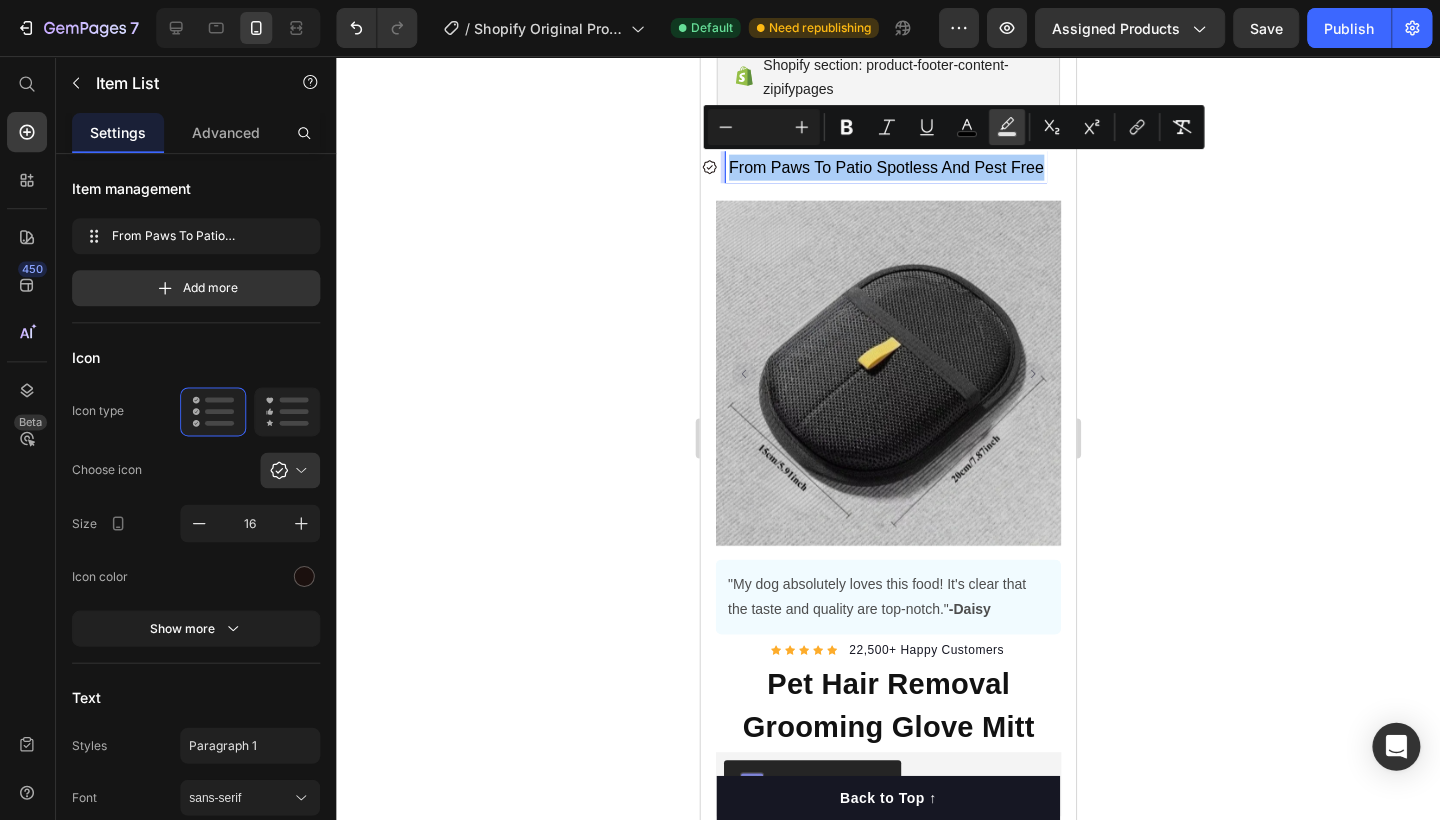 click 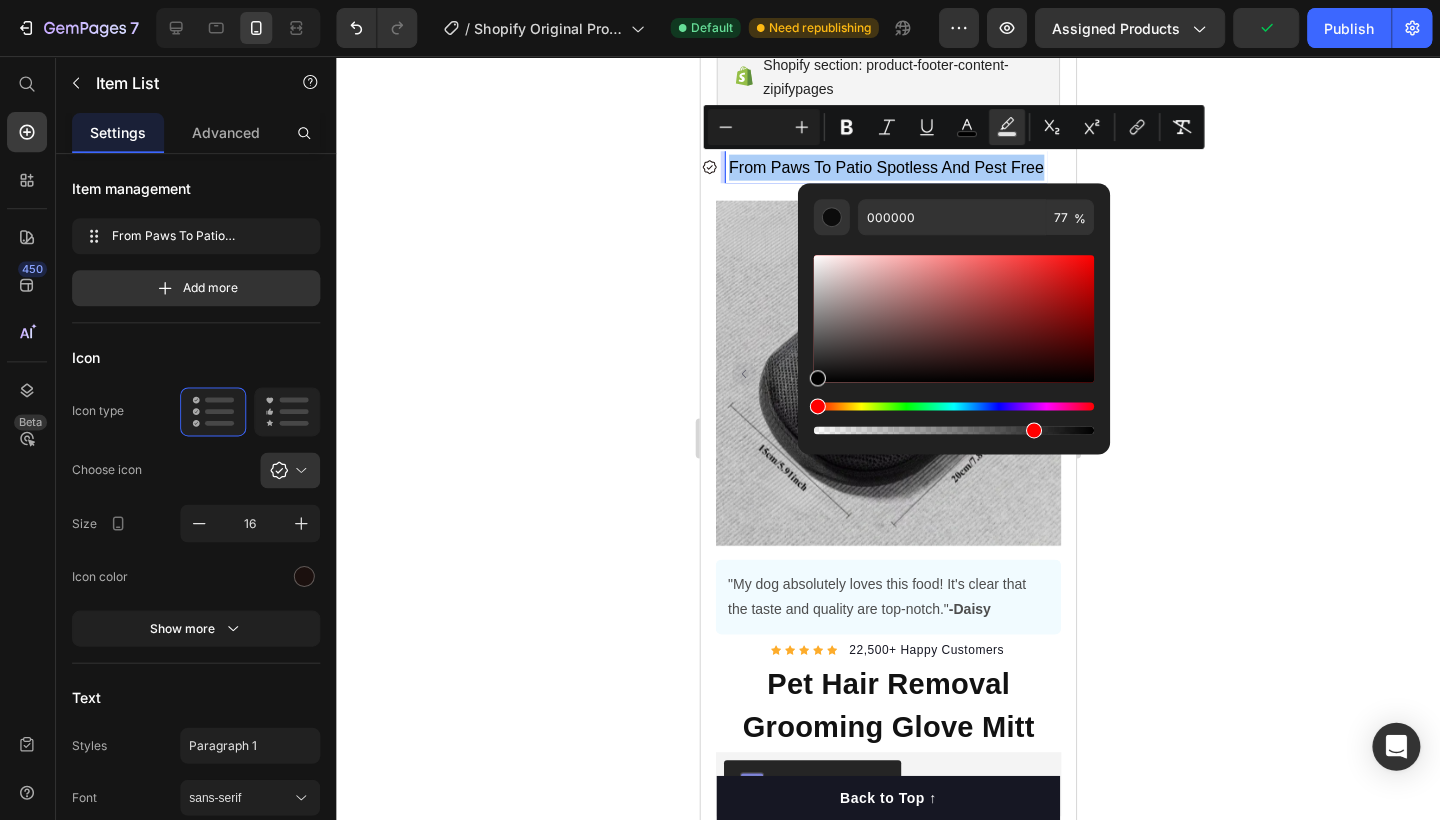 click at bounding box center (954, 344) 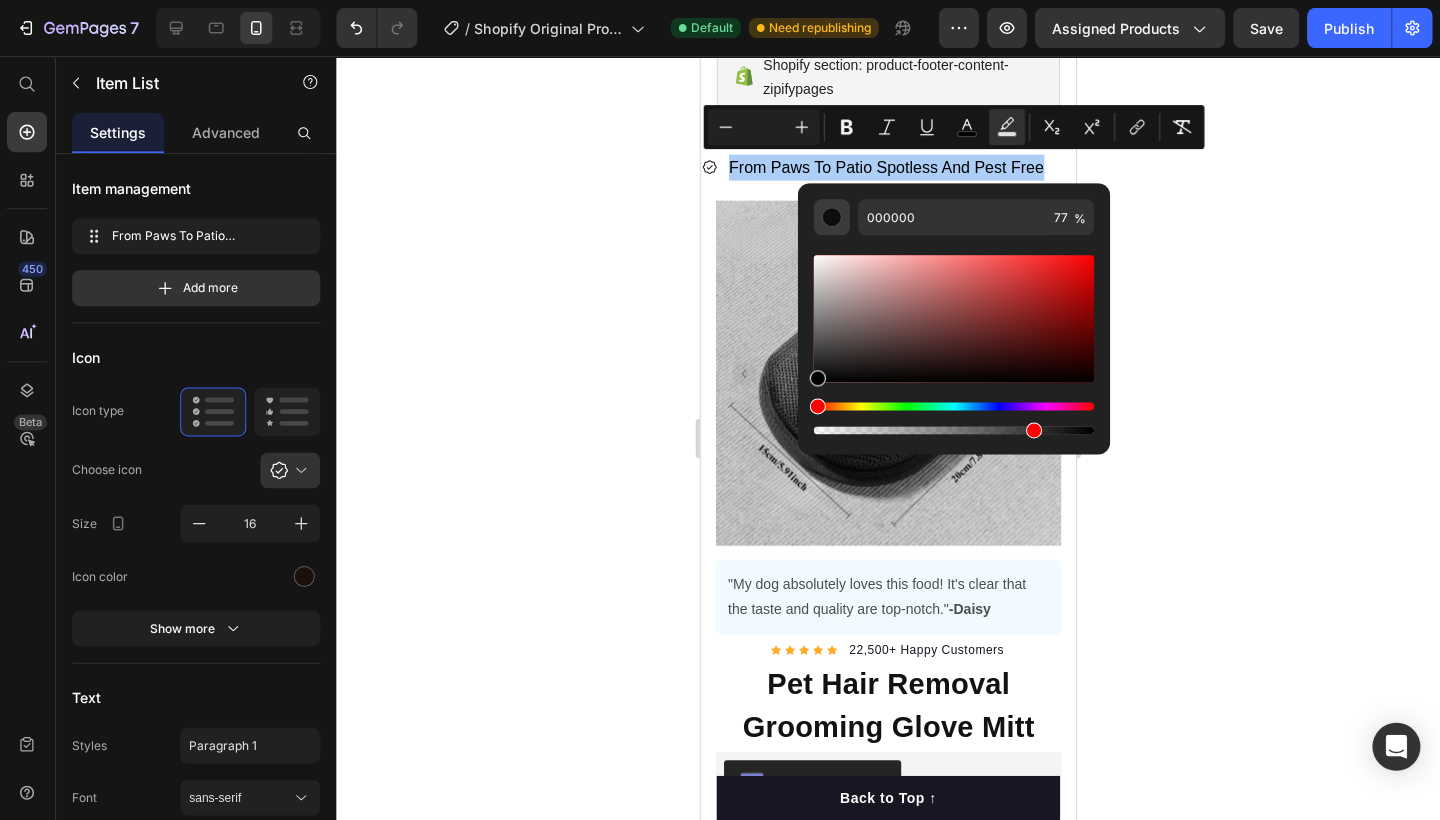 click at bounding box center [832, 217] 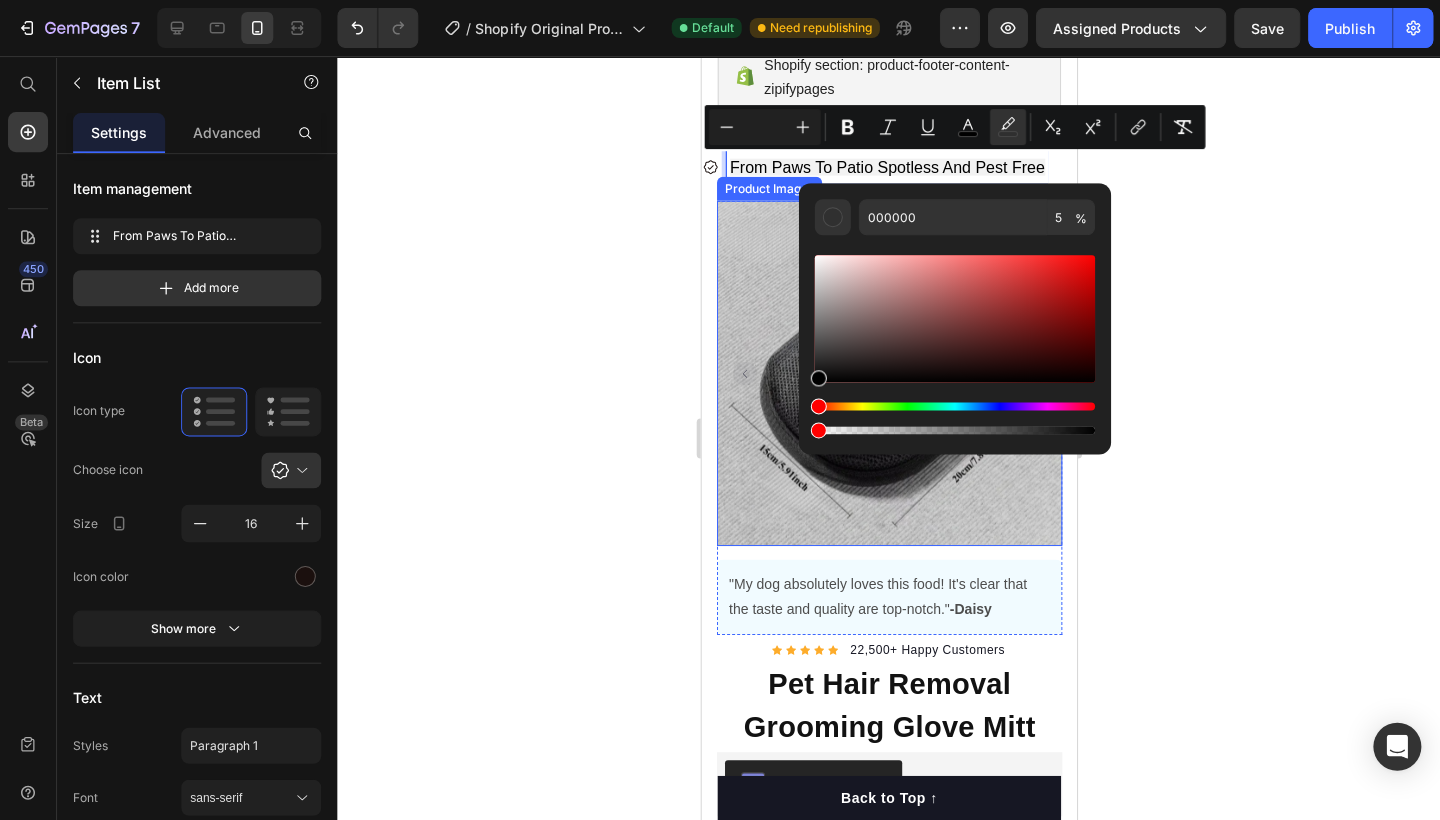 drag, startPoint x: 1527, startPoint y: 485, endPoint x: 795, endPoint y: 431, distance: 733.9891 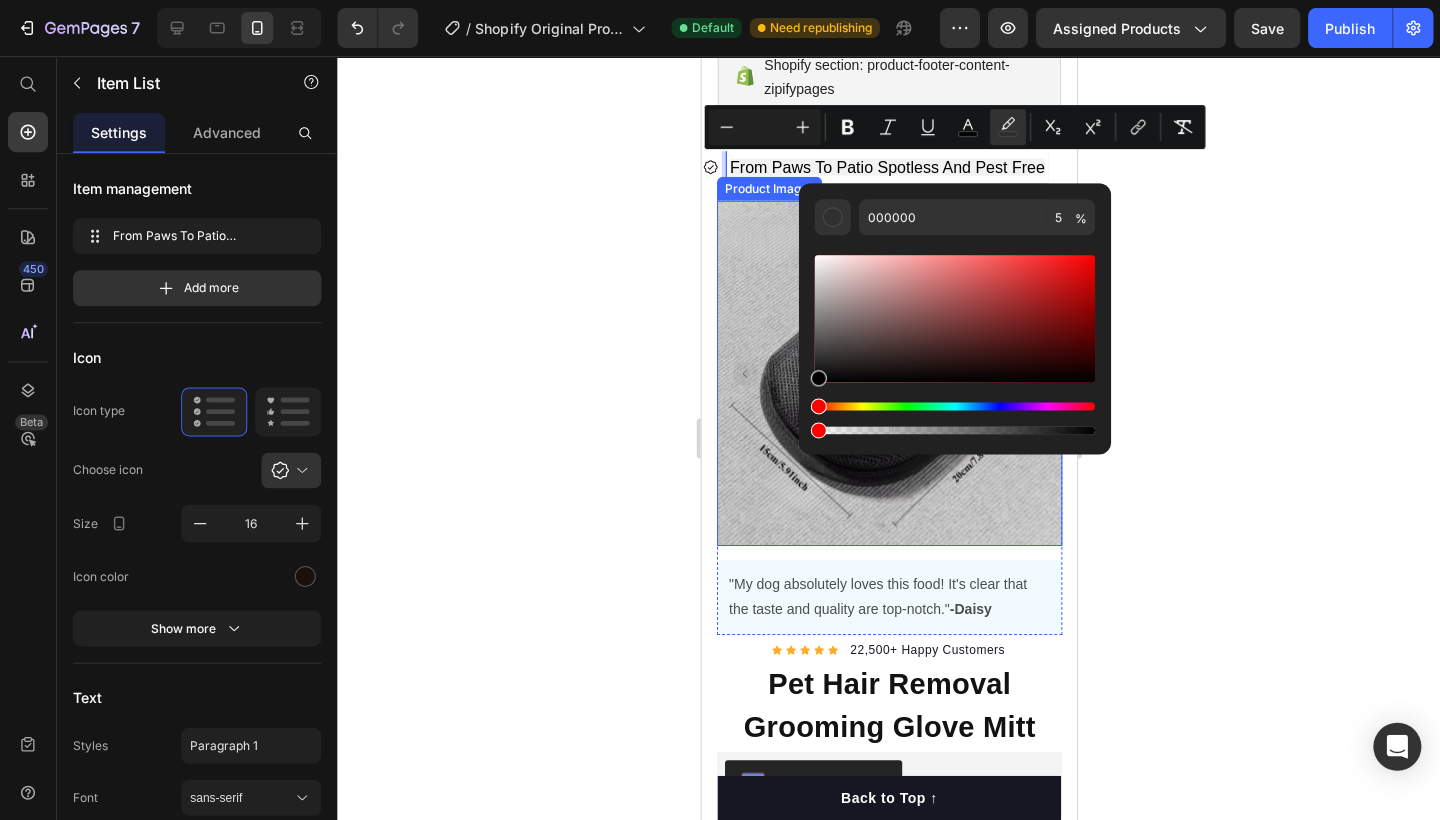 type on "0" 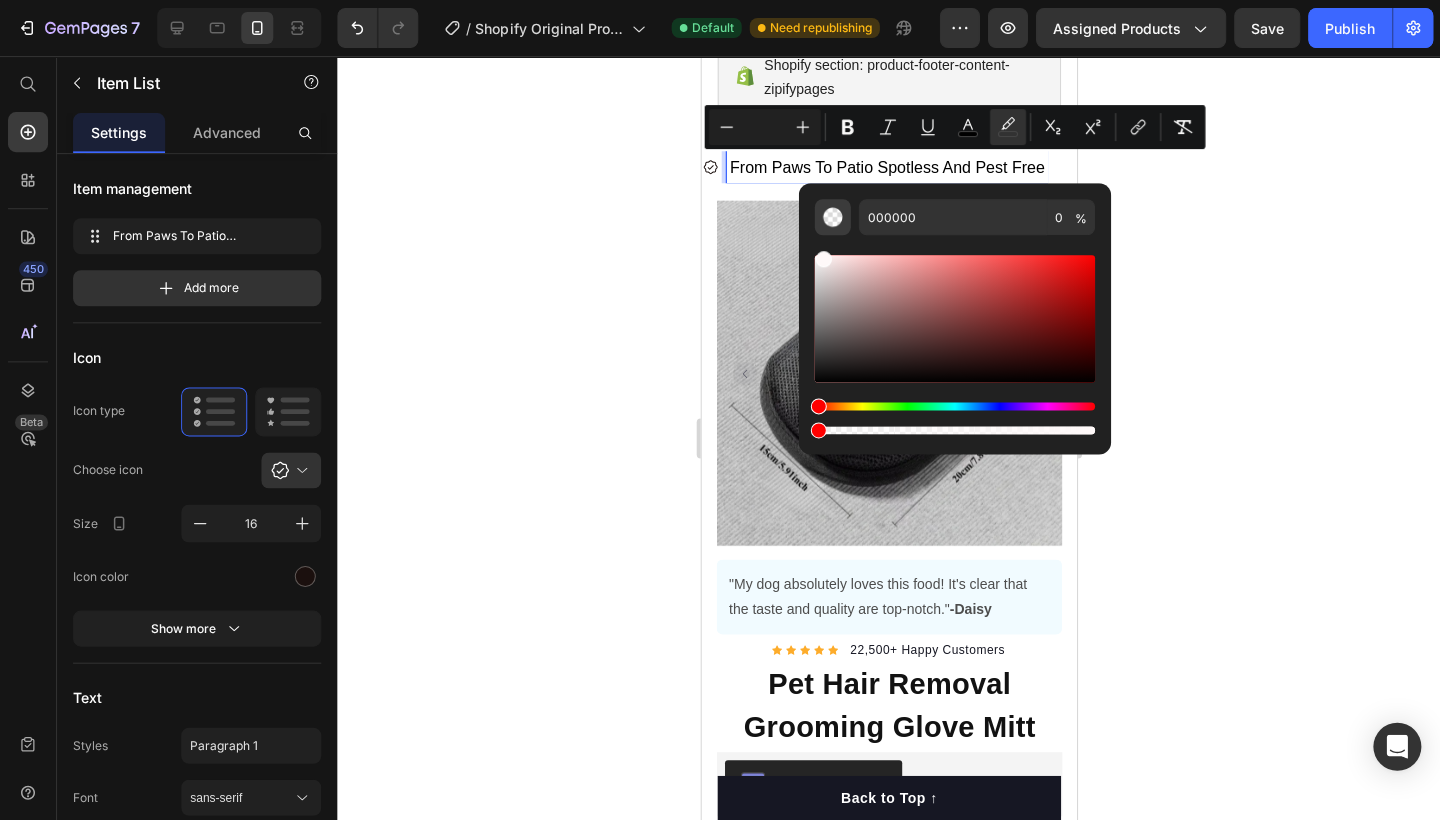 drag, startPoint x: 820, startPoint y: 378, endPoint x: 824, endPoint y: 222, distance: 156.05127 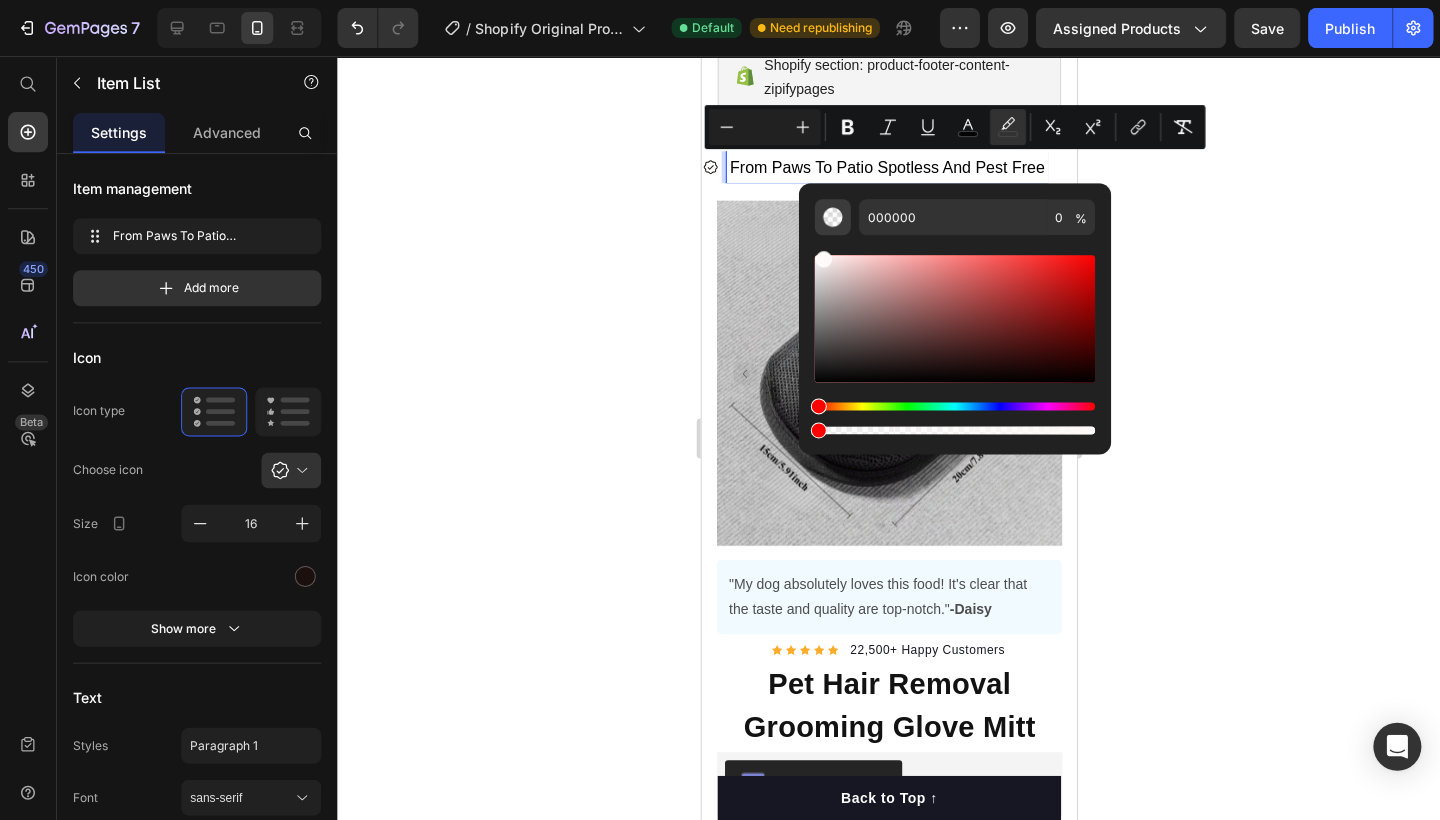 click on "000000 0 %" 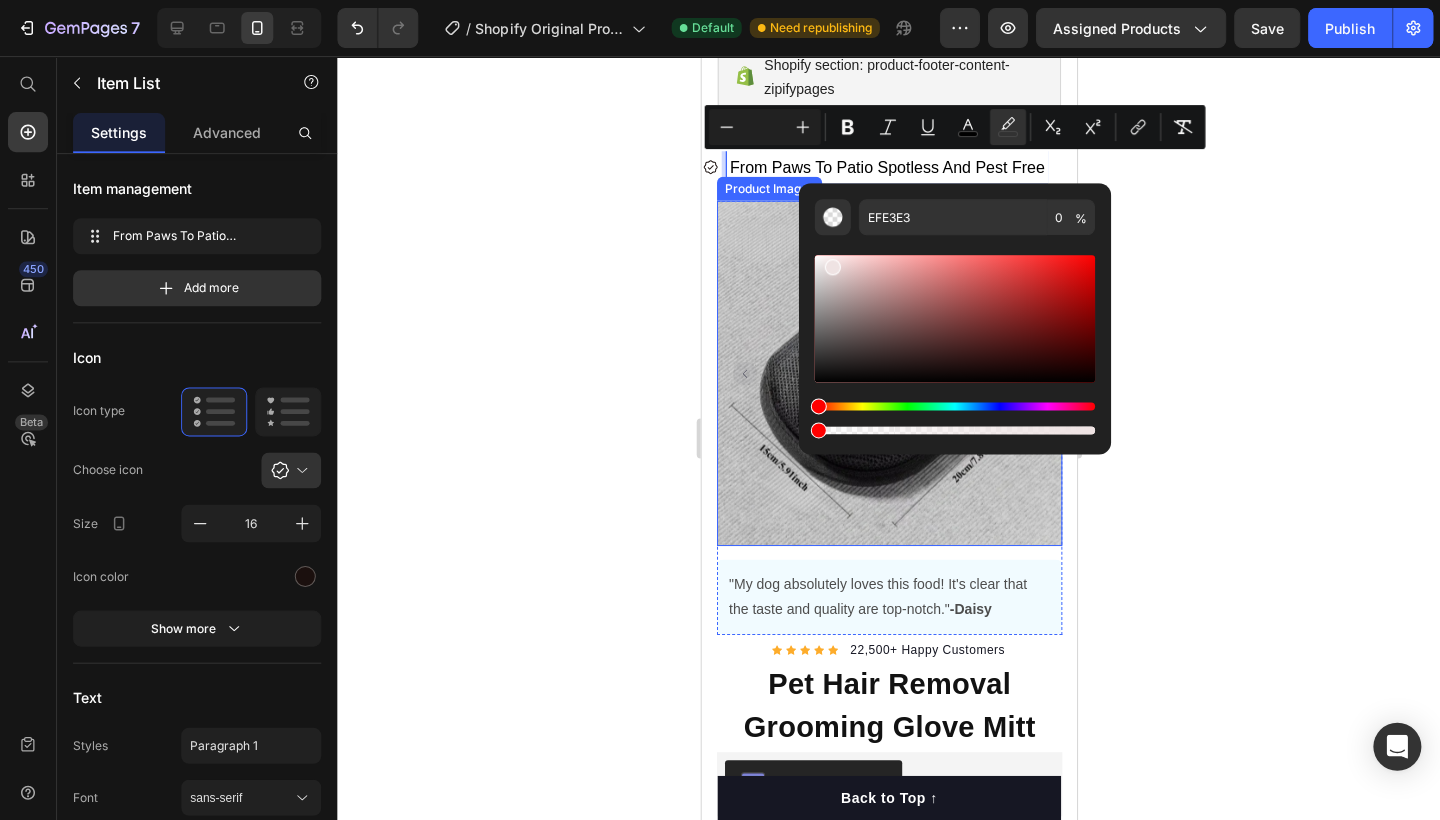 drag, startPoint x: 1529, startPoint y: 318, endPoint x: 797, endPoint y: 263, distance: 734.06335 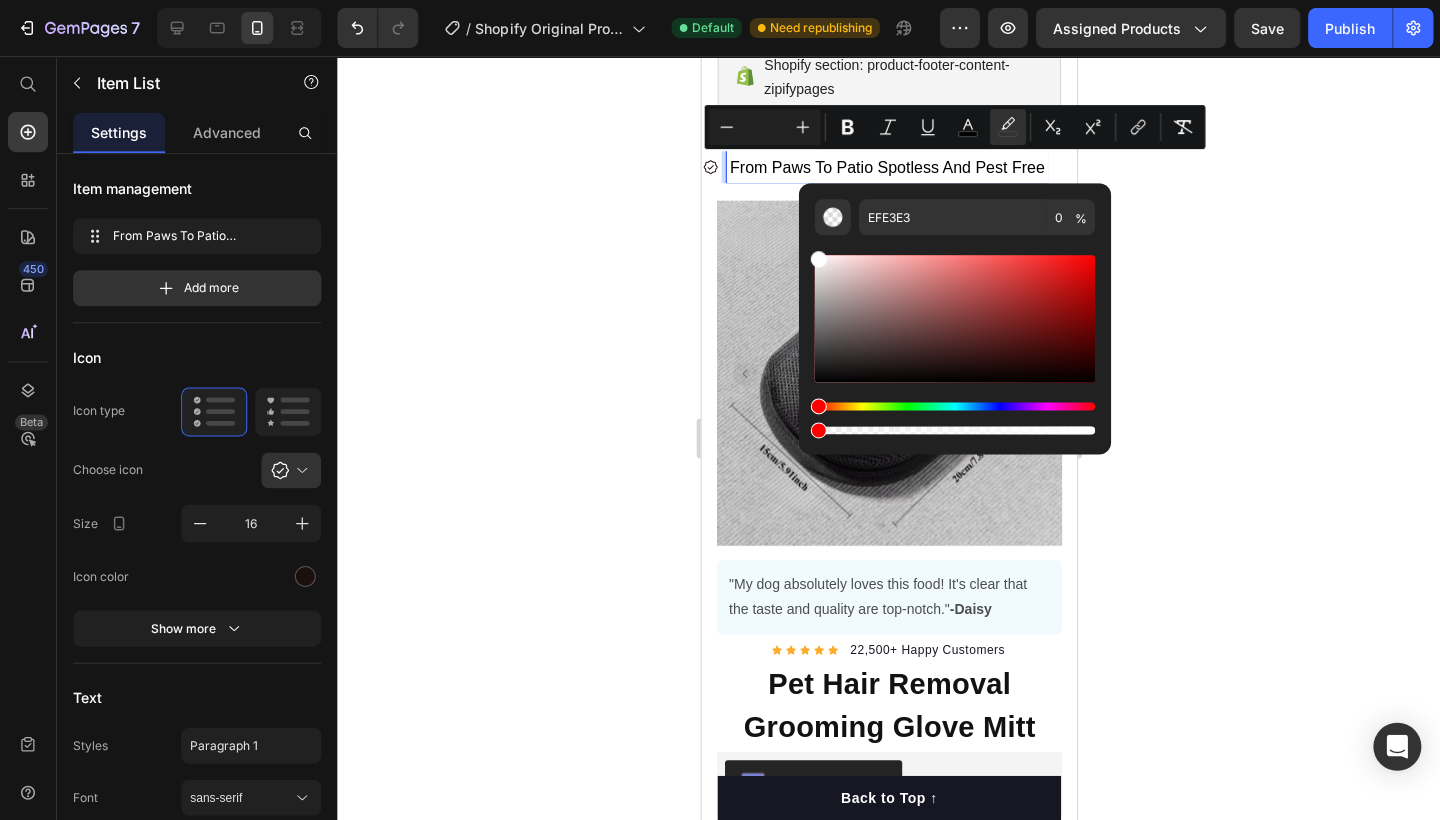 drag, startPoint x: 833, startPoint y: 268, endPoint x: 798, endPoint y: 242, distance: 43.60046 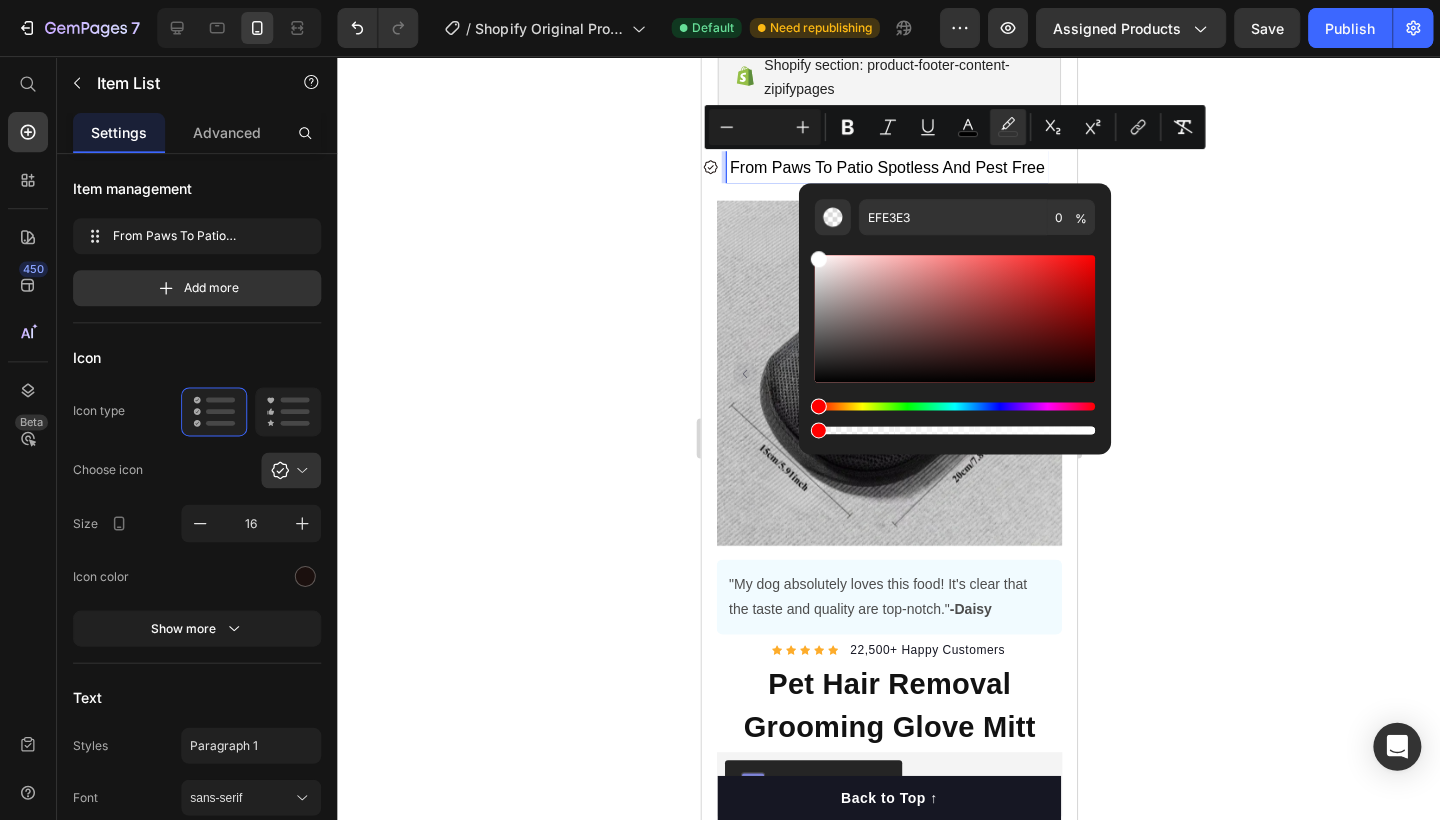 click on "EFE3E3 0 %" at bounding box center (954, 310) 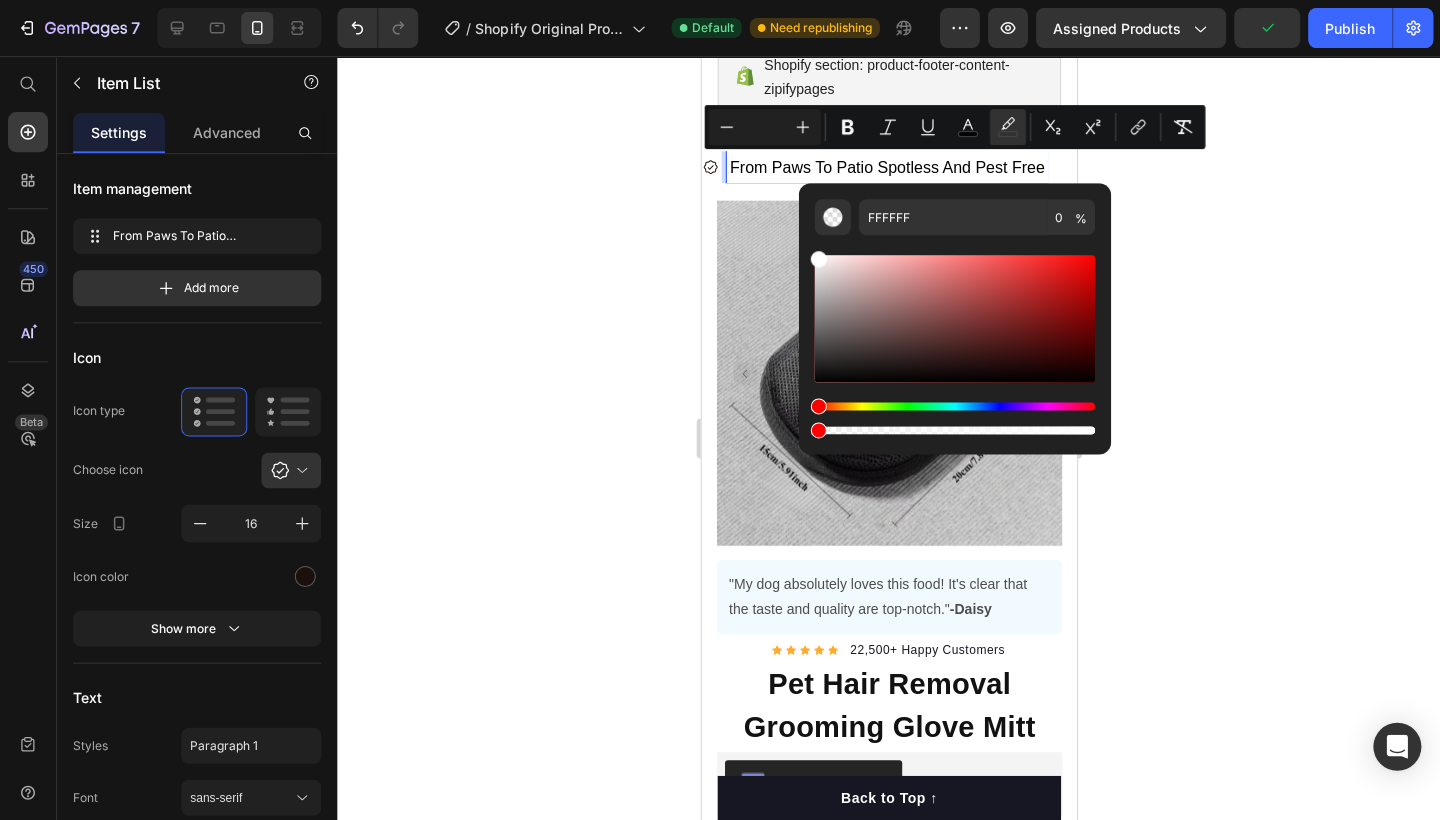 click 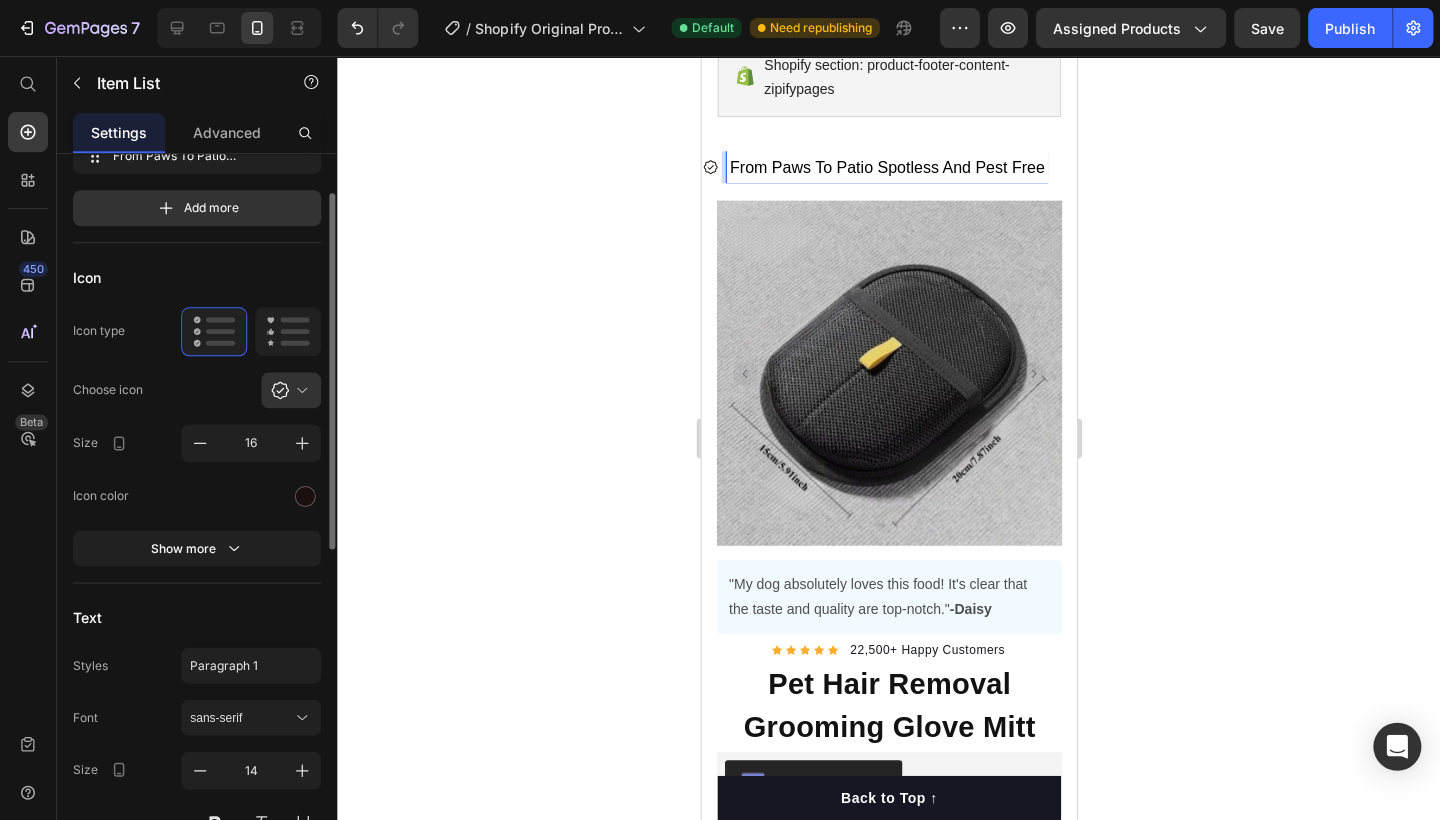 scroll, scrollTop: 367, scrollLeft: 0, axis: vertical 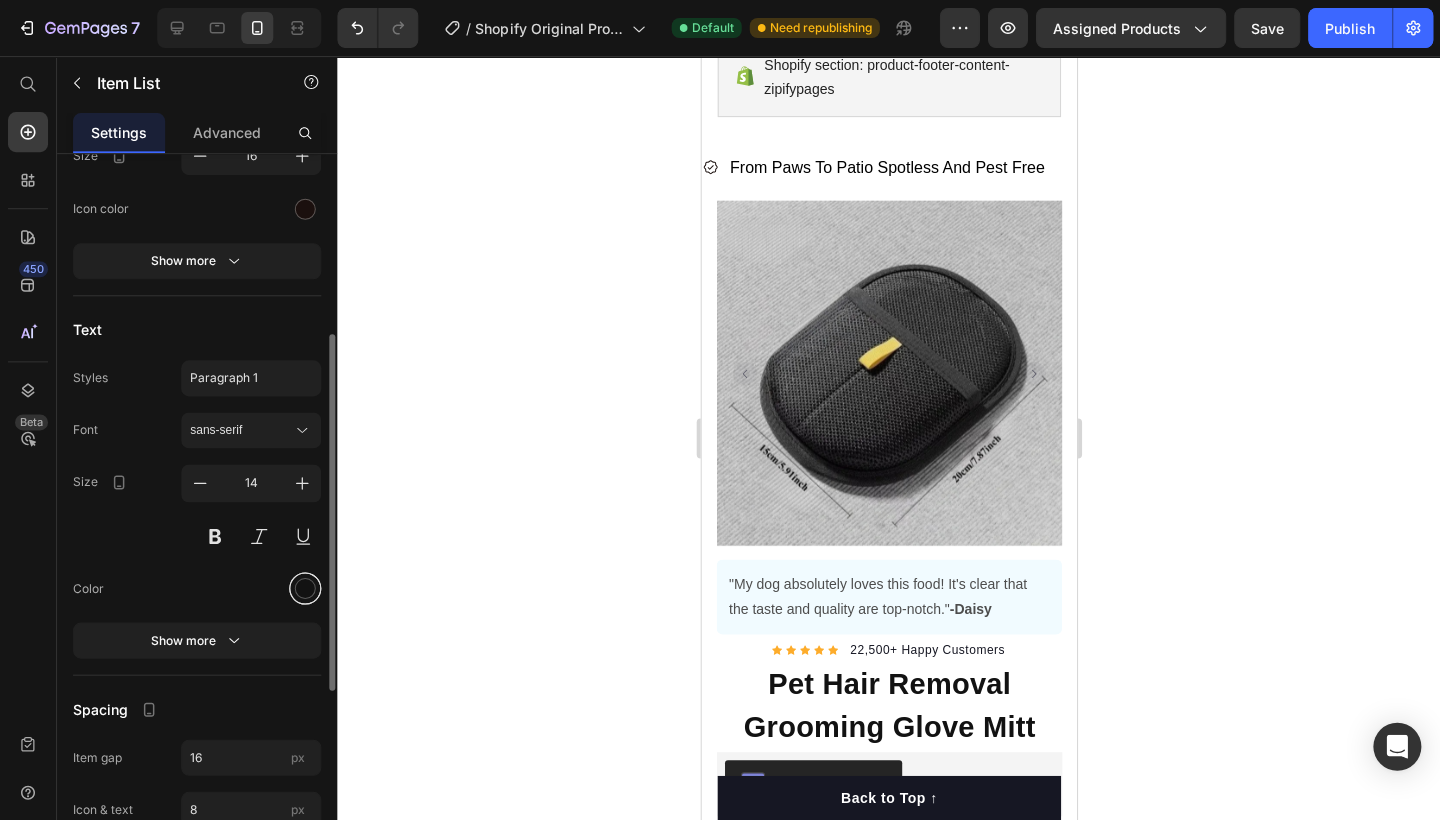 click at bounding box center (305, 587) 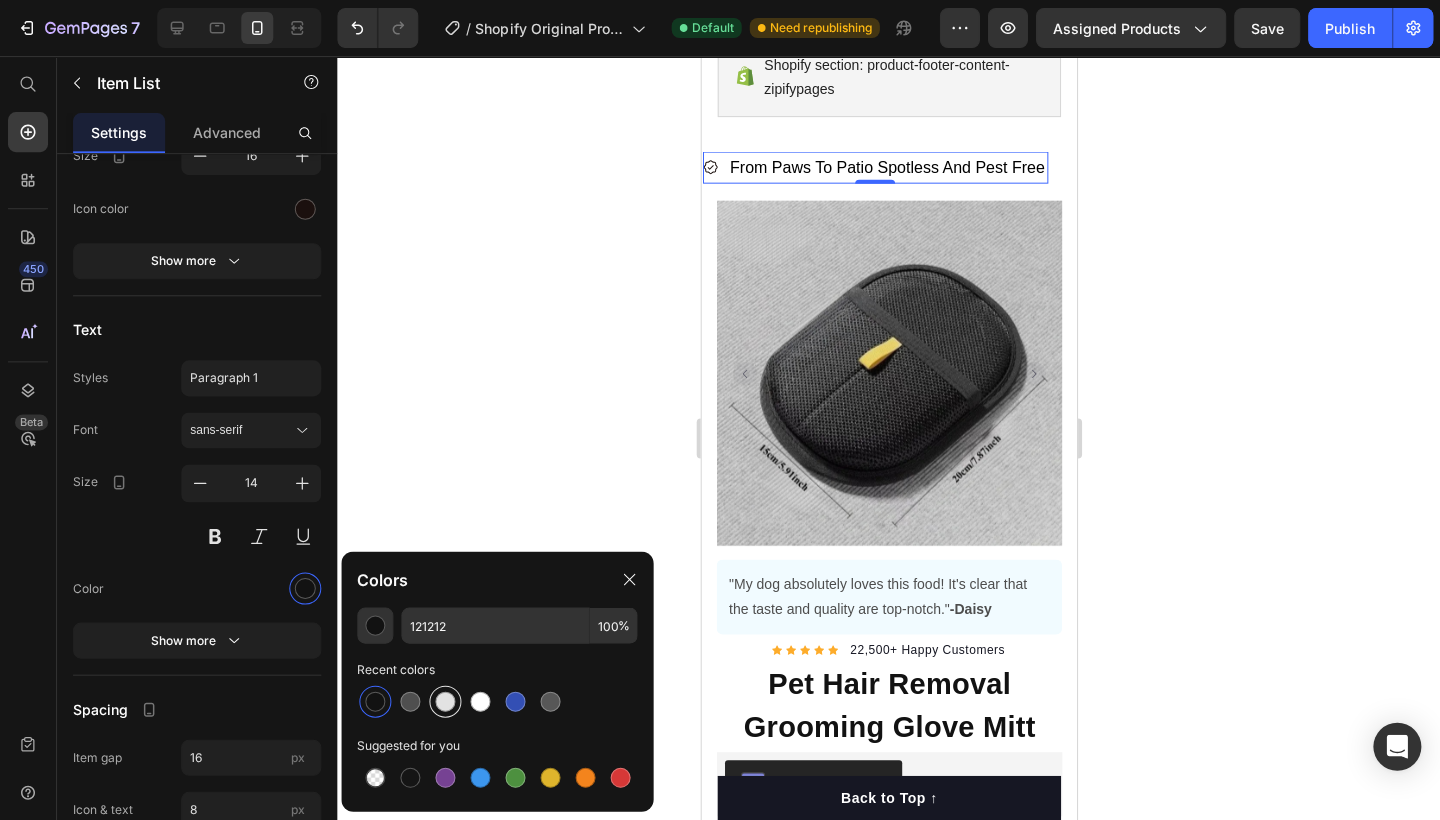 click at bounding box center (445, 701) 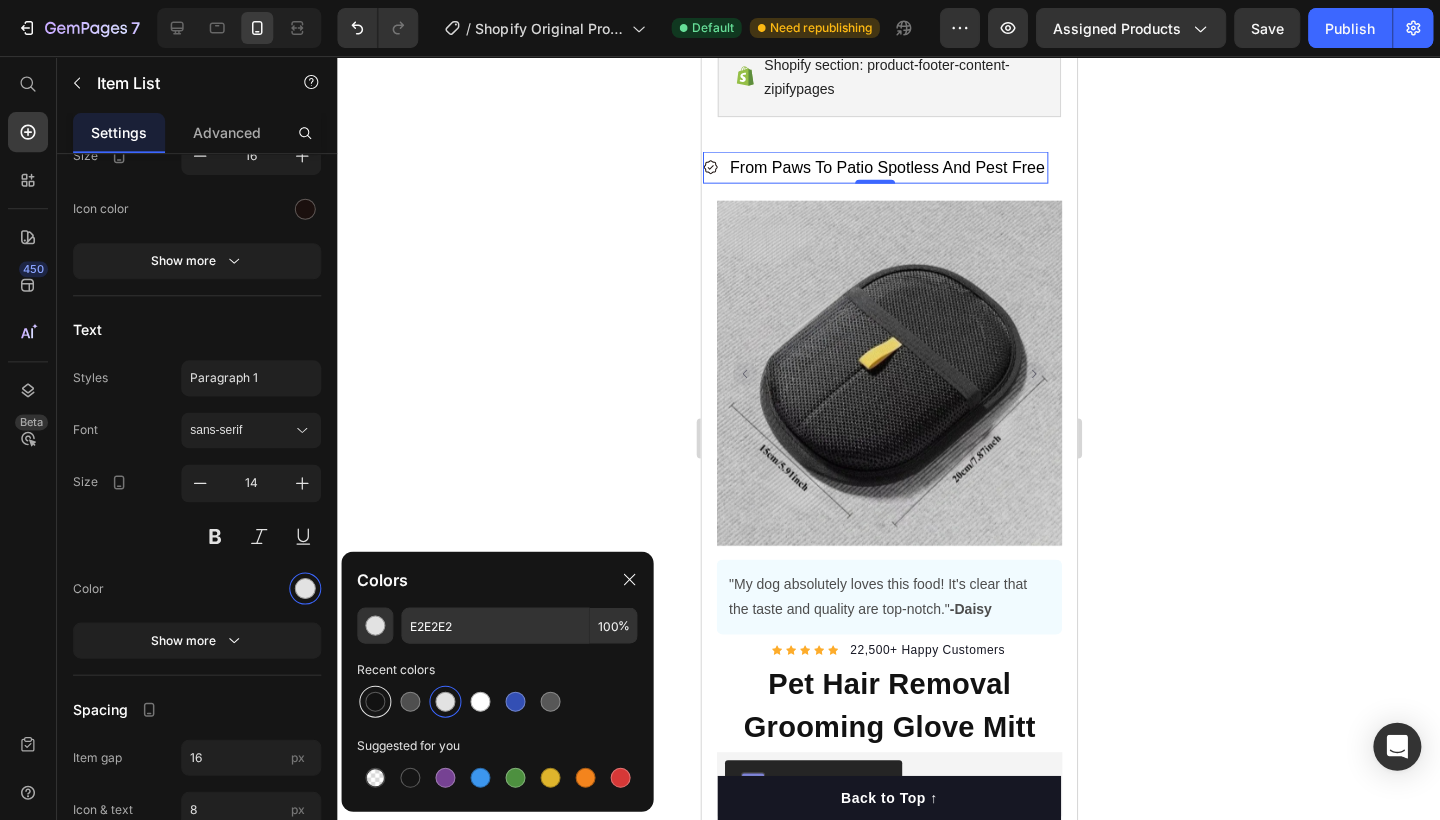click at bounding box center (375, 701) 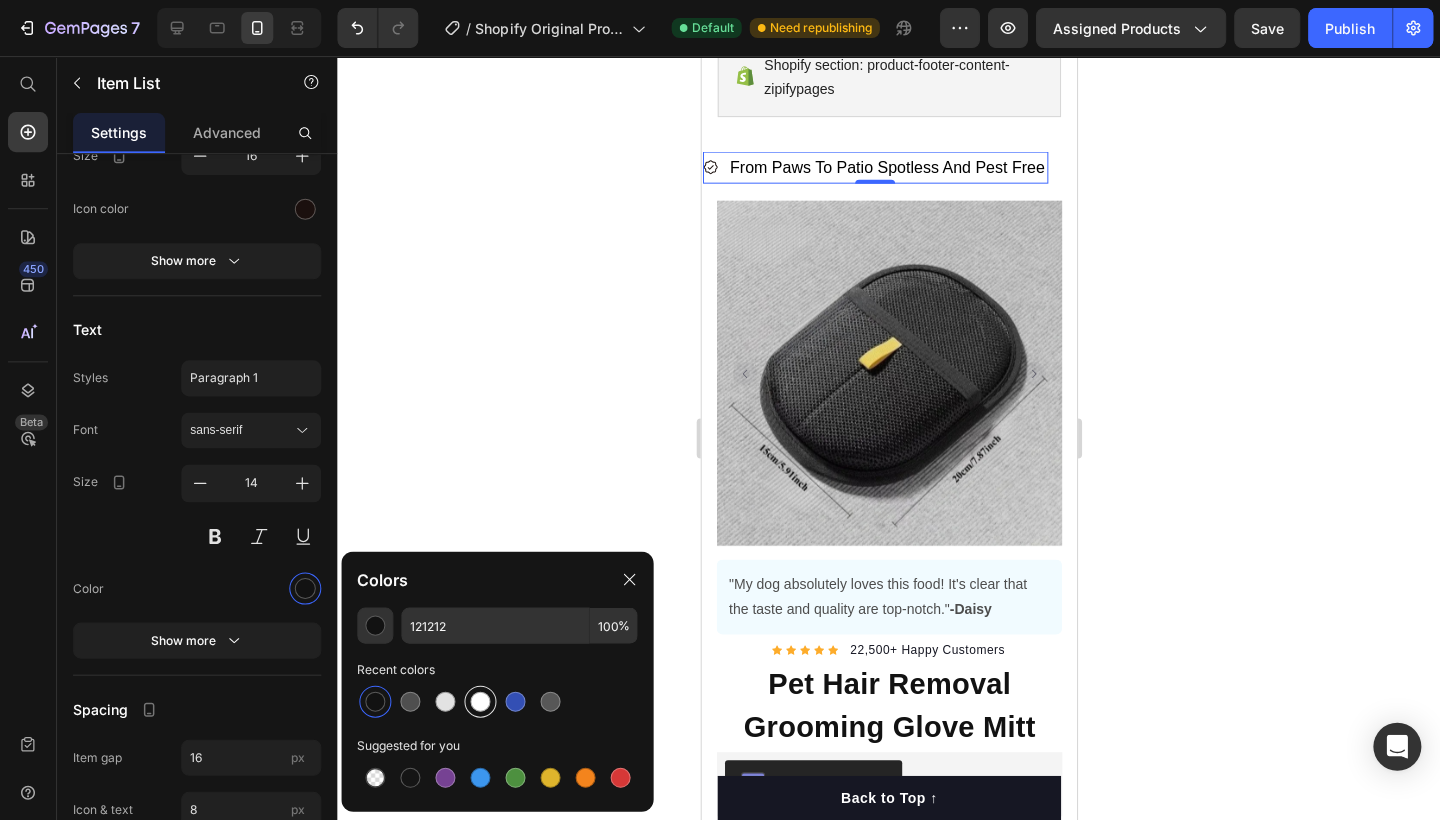 click at bounding box center (480, 701) 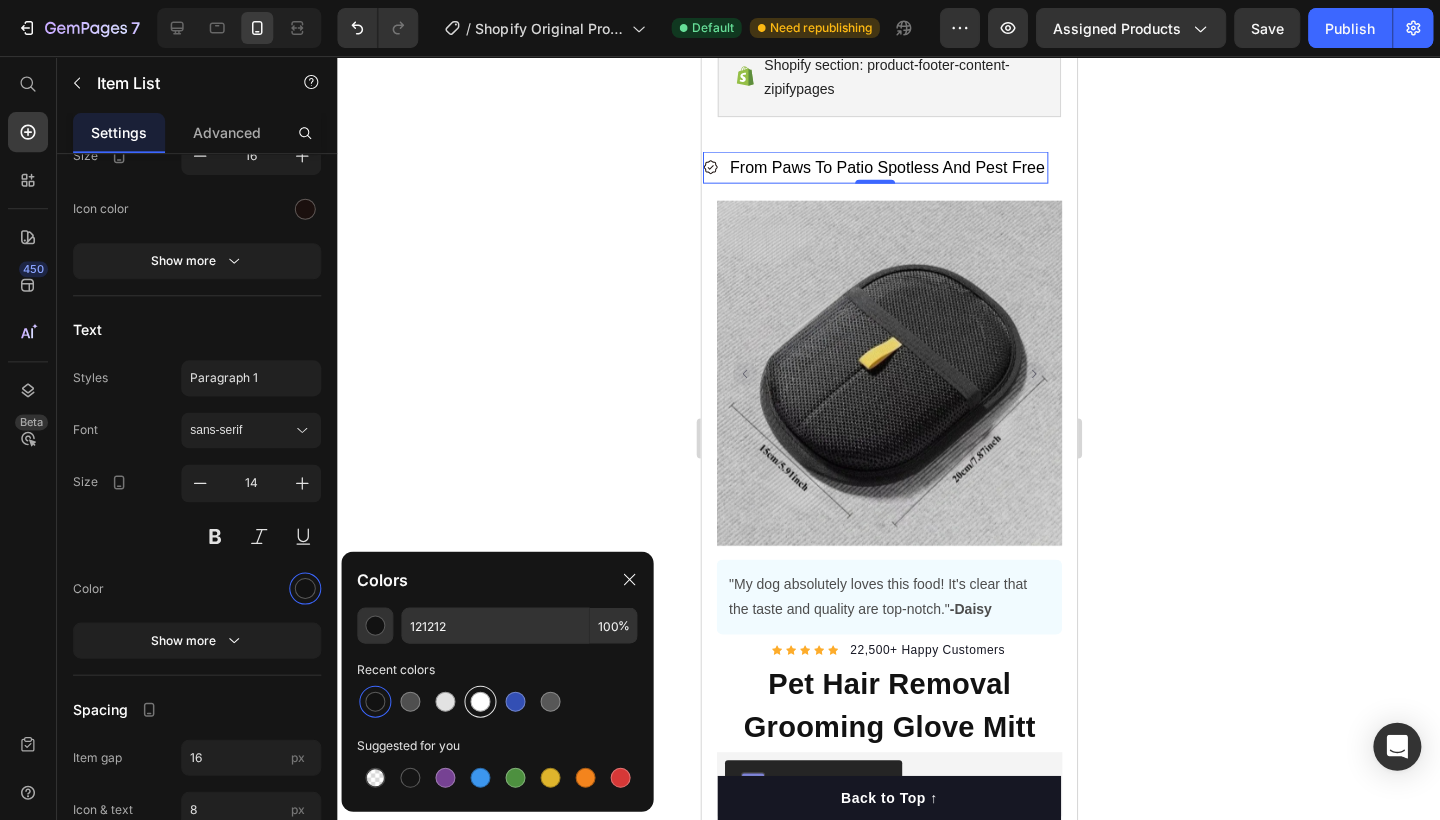 type on "FFFFFF" 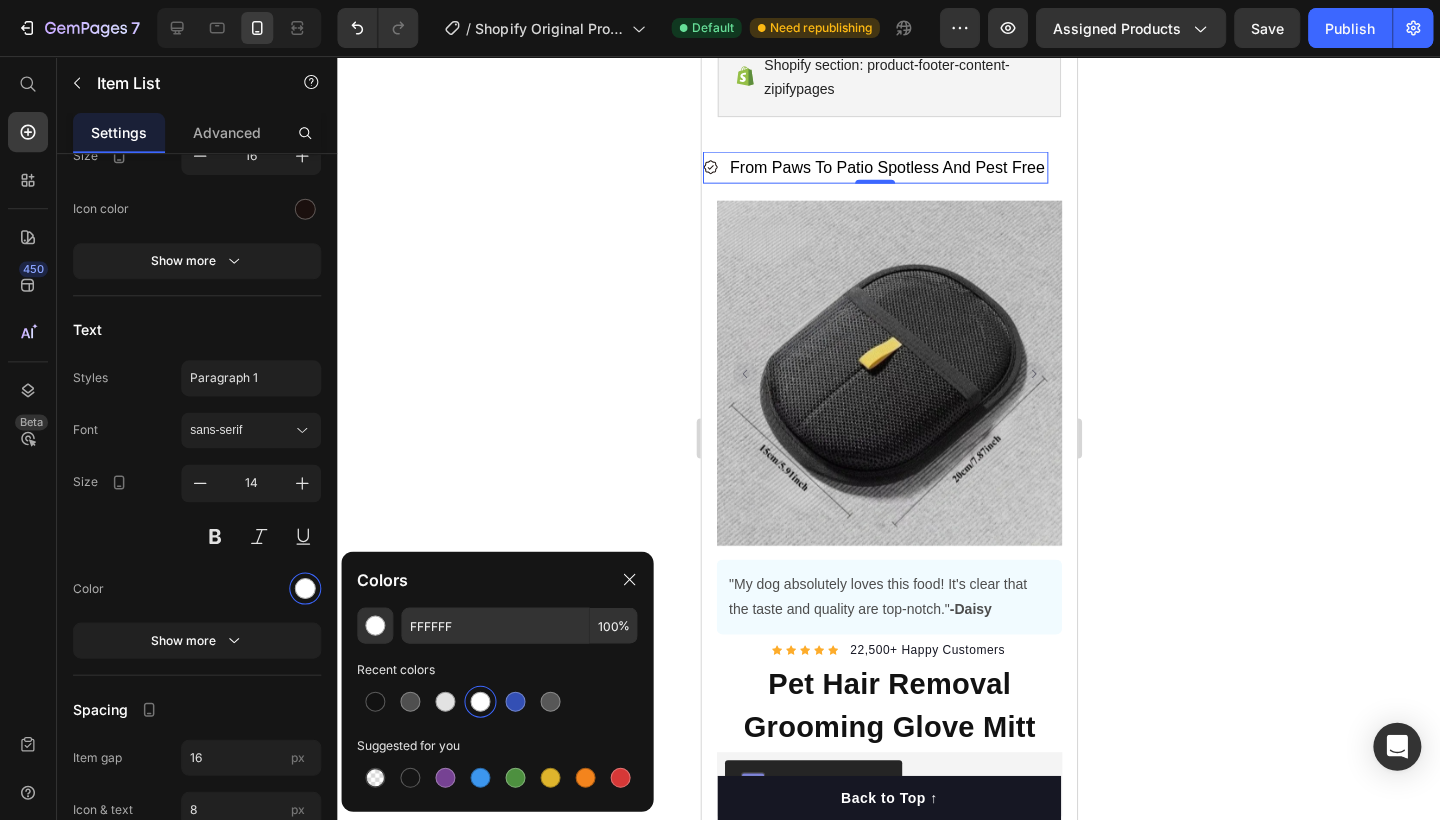 click on "From Paws To Patio Spotless And Pest Free" at bounding box center [886, 166] 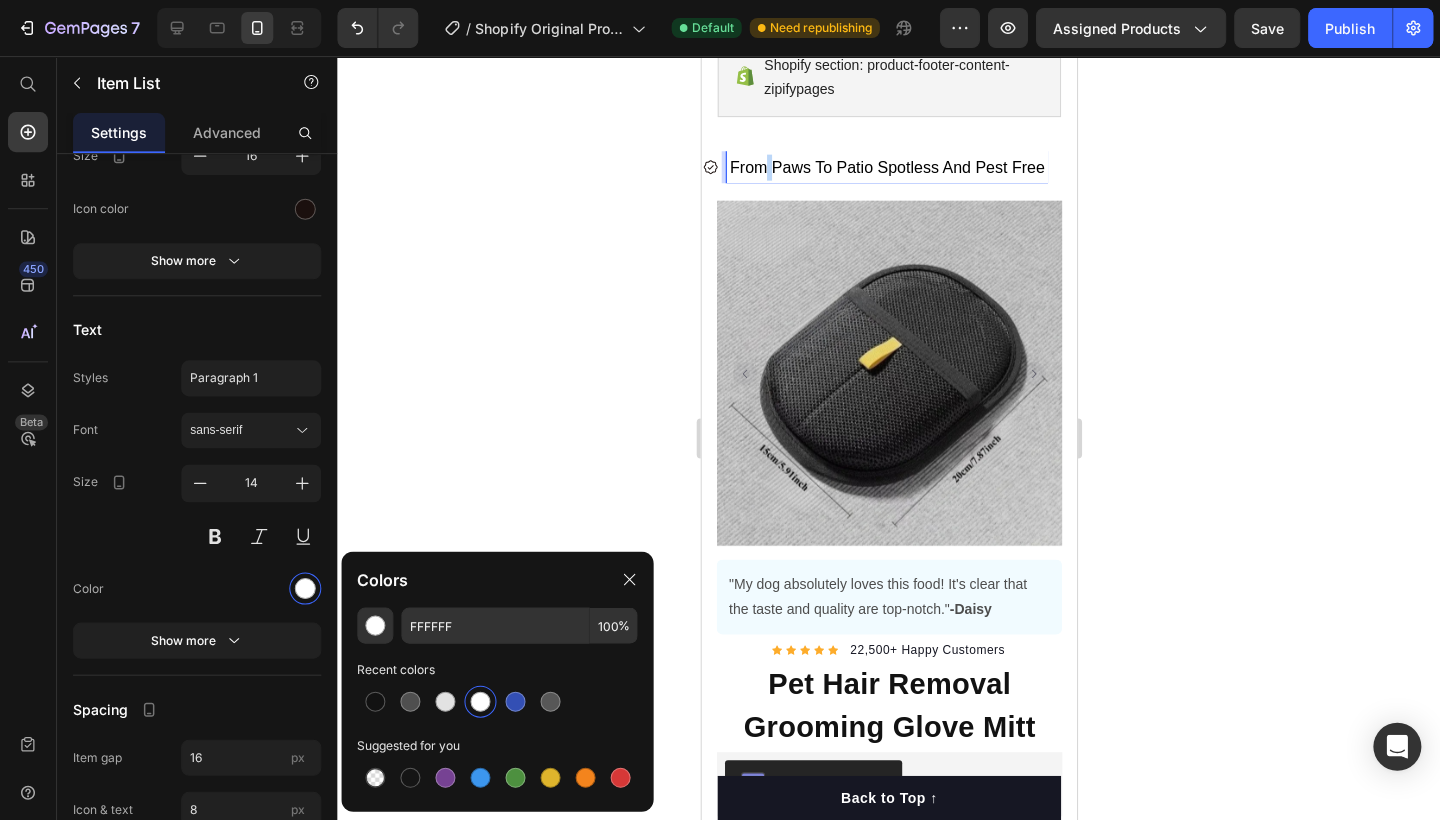click on "From Paws To Patio Spotless And Pest Free" at bounding box center (886, 166) 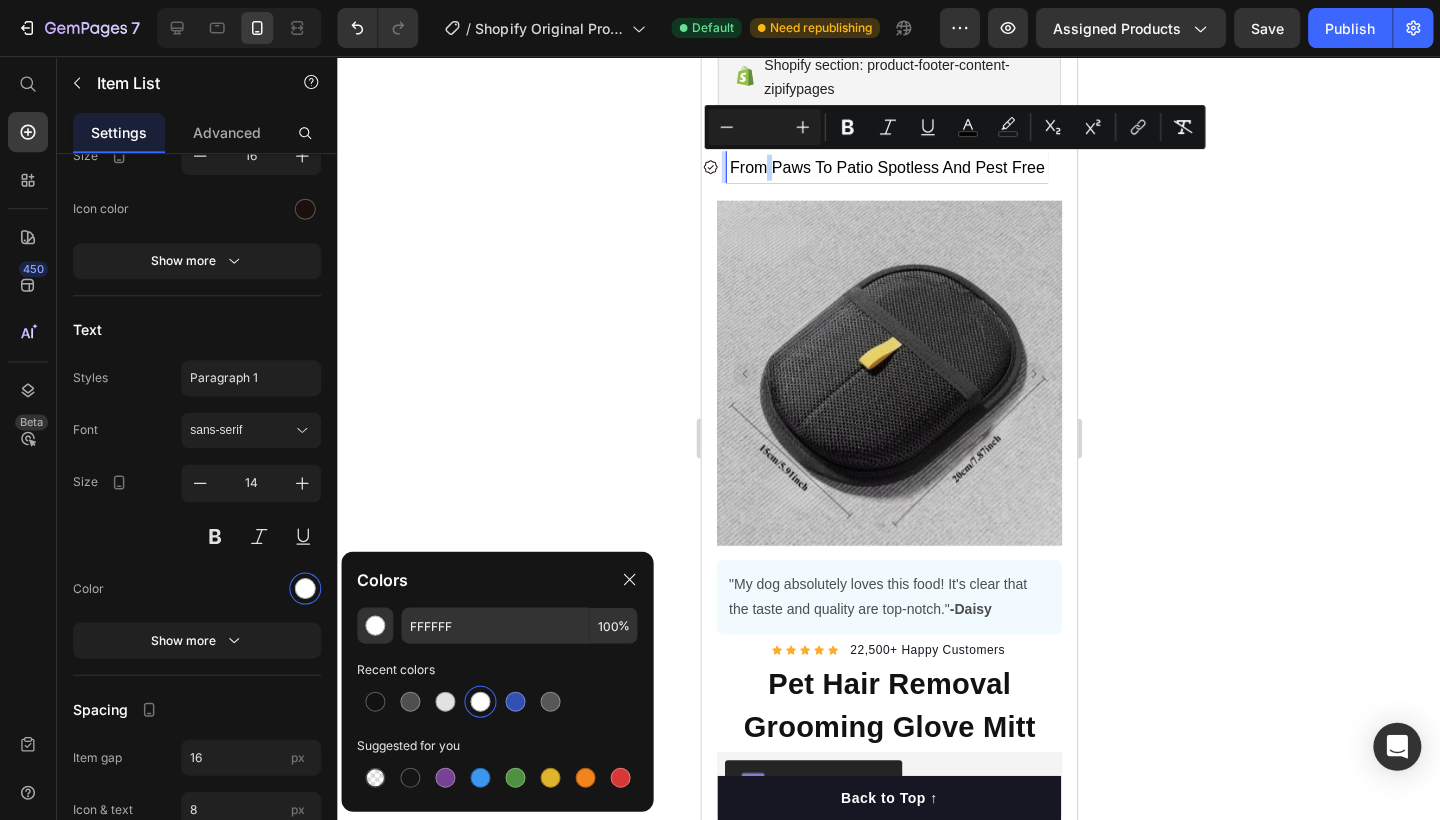 click on "From Paws To Patio Spotless And Pest Free" at bounding box center (886, 166) 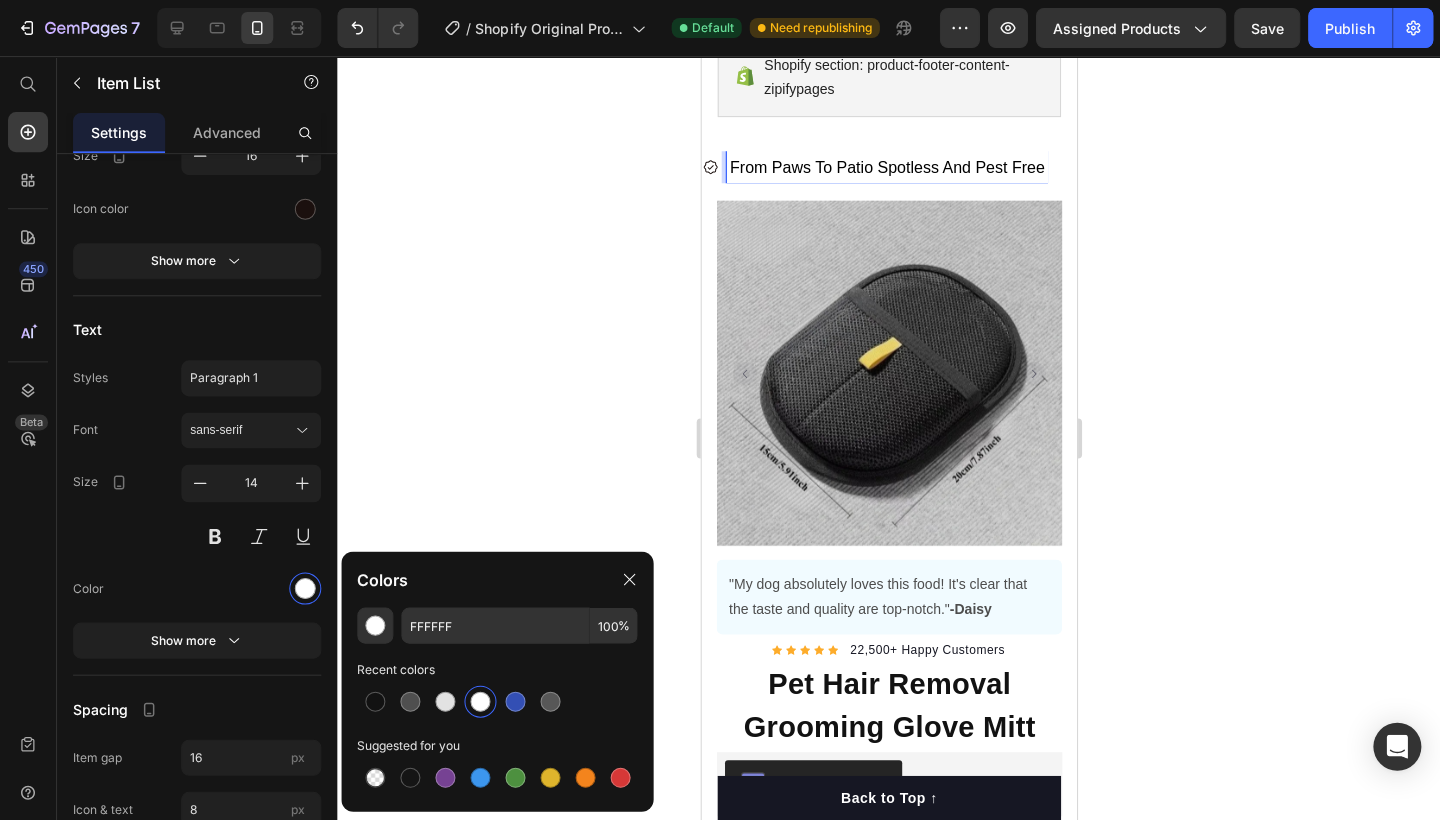 click on "From Paws To Patio Spotless And Pest Free" at bounding box center [886, 166] 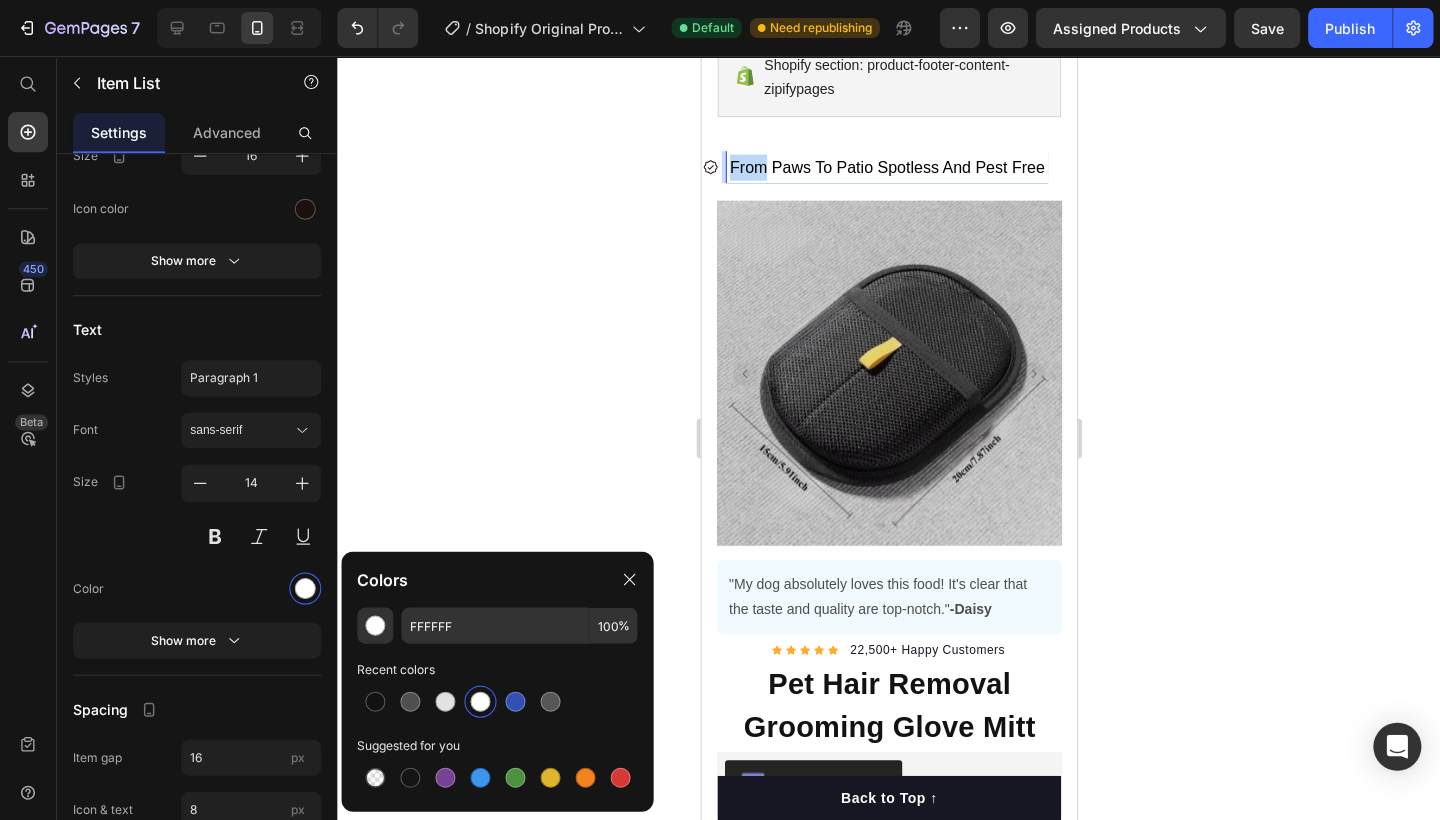 click on "From Paws To Patio Spotless And Pest Free" at bounding box center (886, 166) 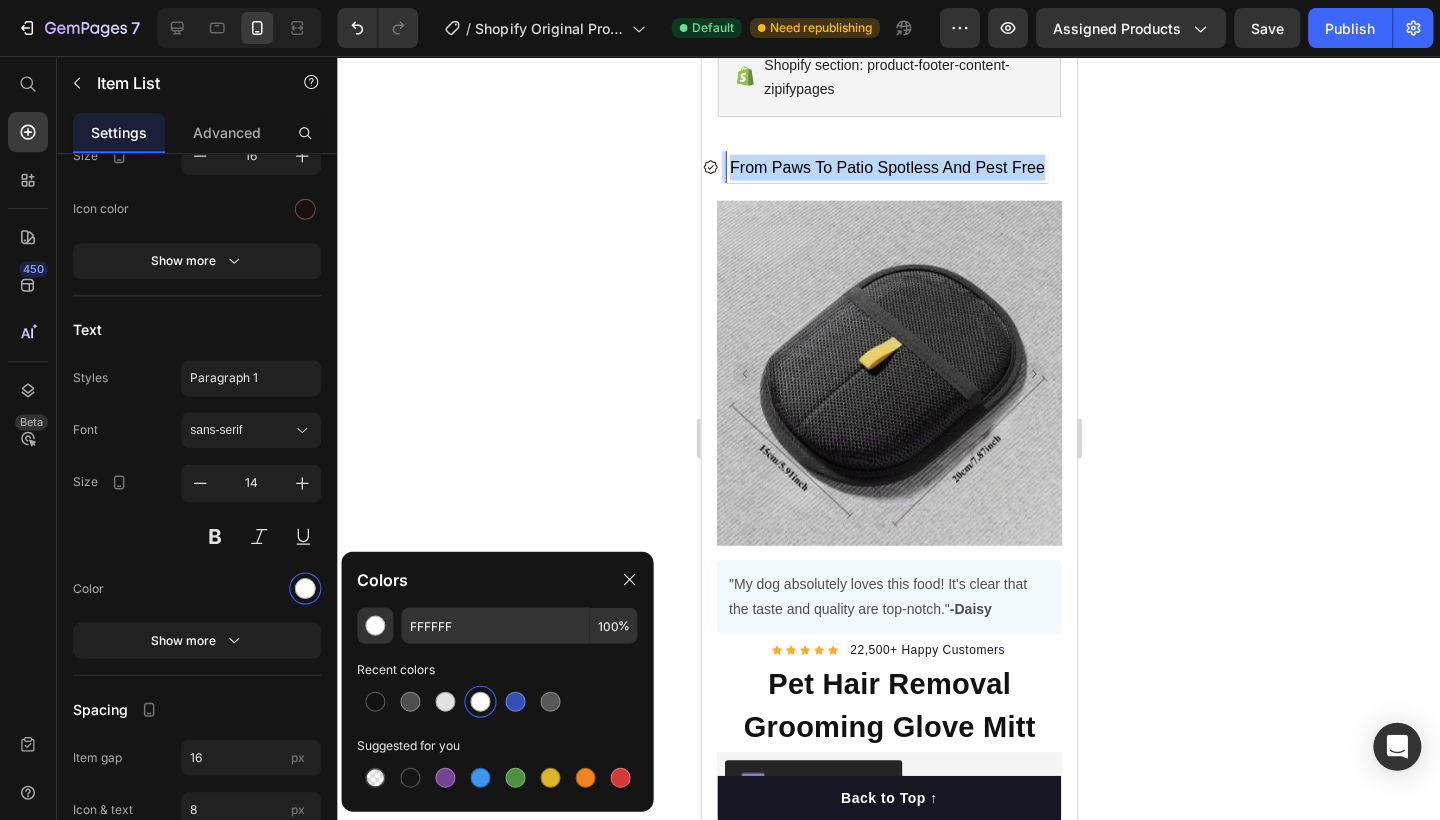 click on "From Paws To Patio Spotless And Pest Free" at bounding box center [886, 166] 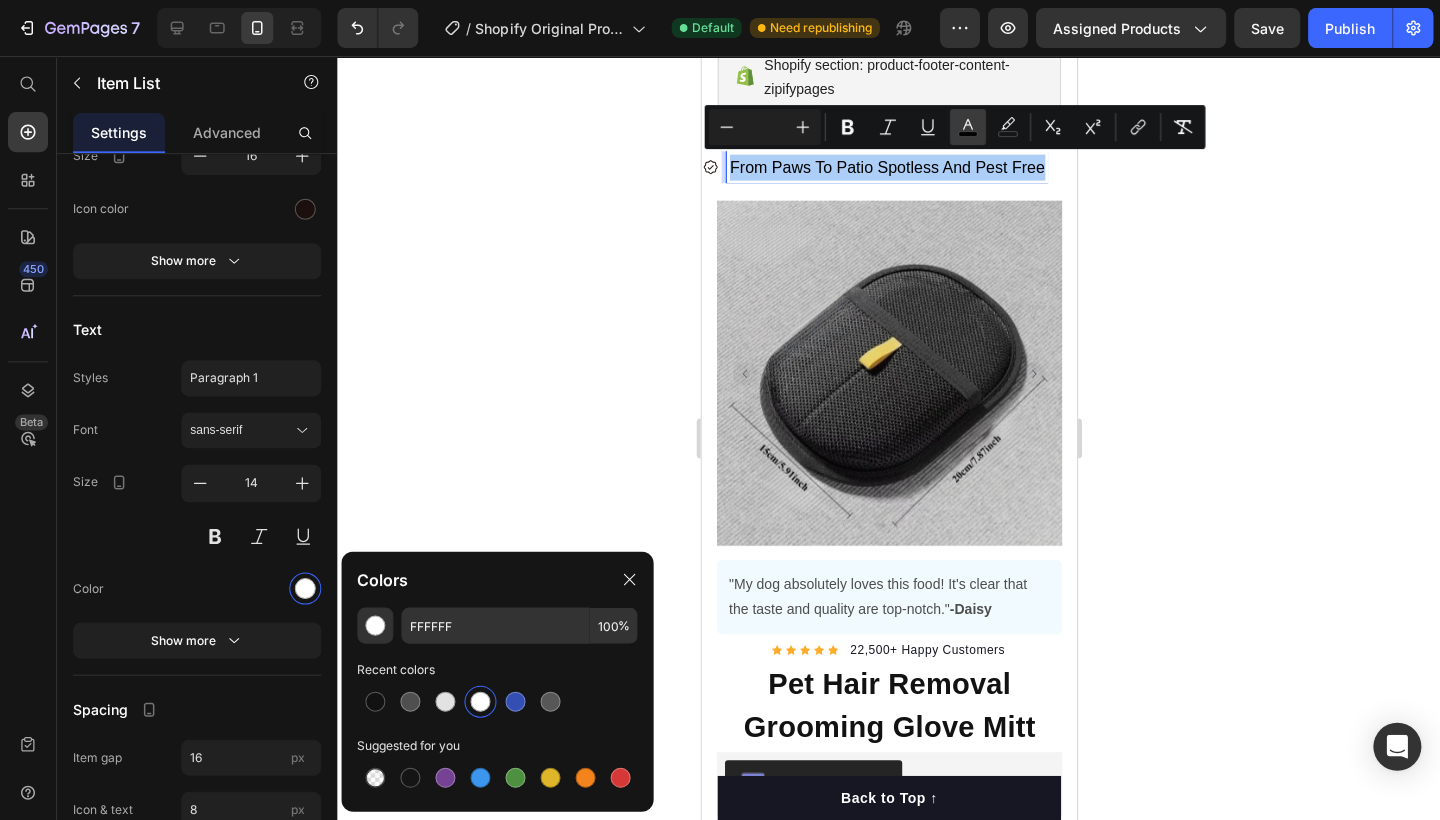click 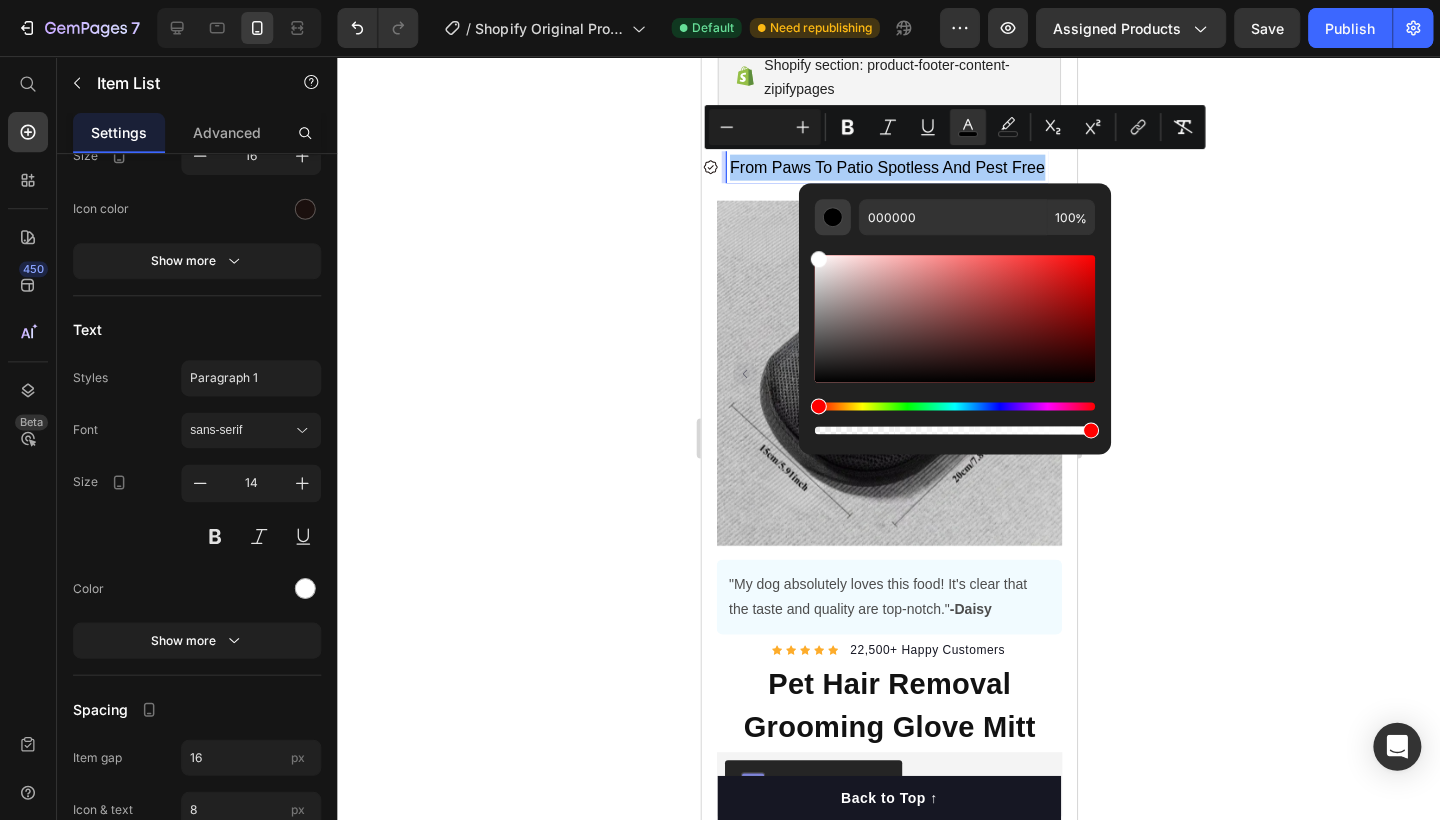 drag, startPoint x: 819, startPoint y: 377, endPoint x: 816, endPoint y: 223, distance: 154.02922 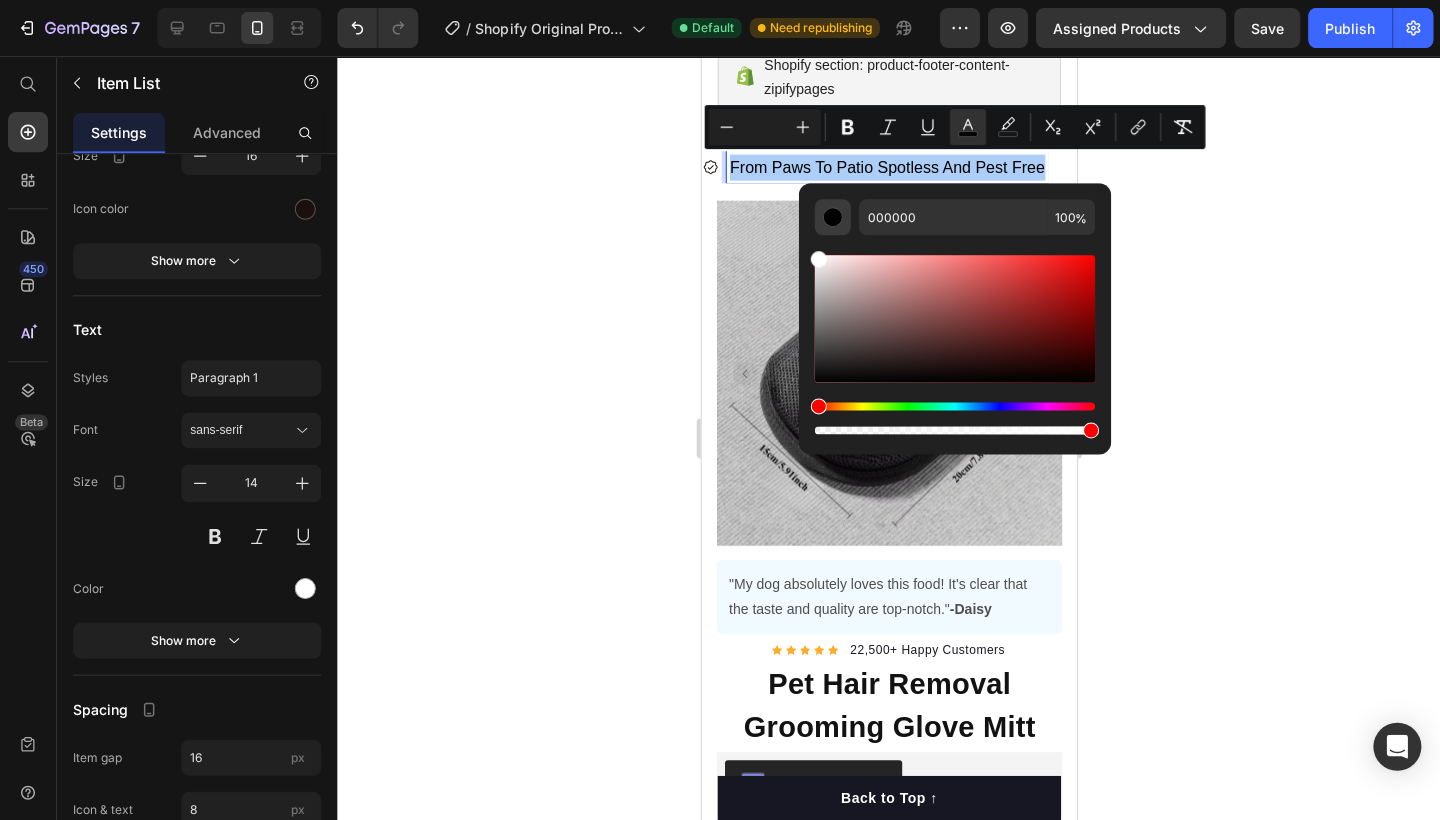 click on "000000 100 %" 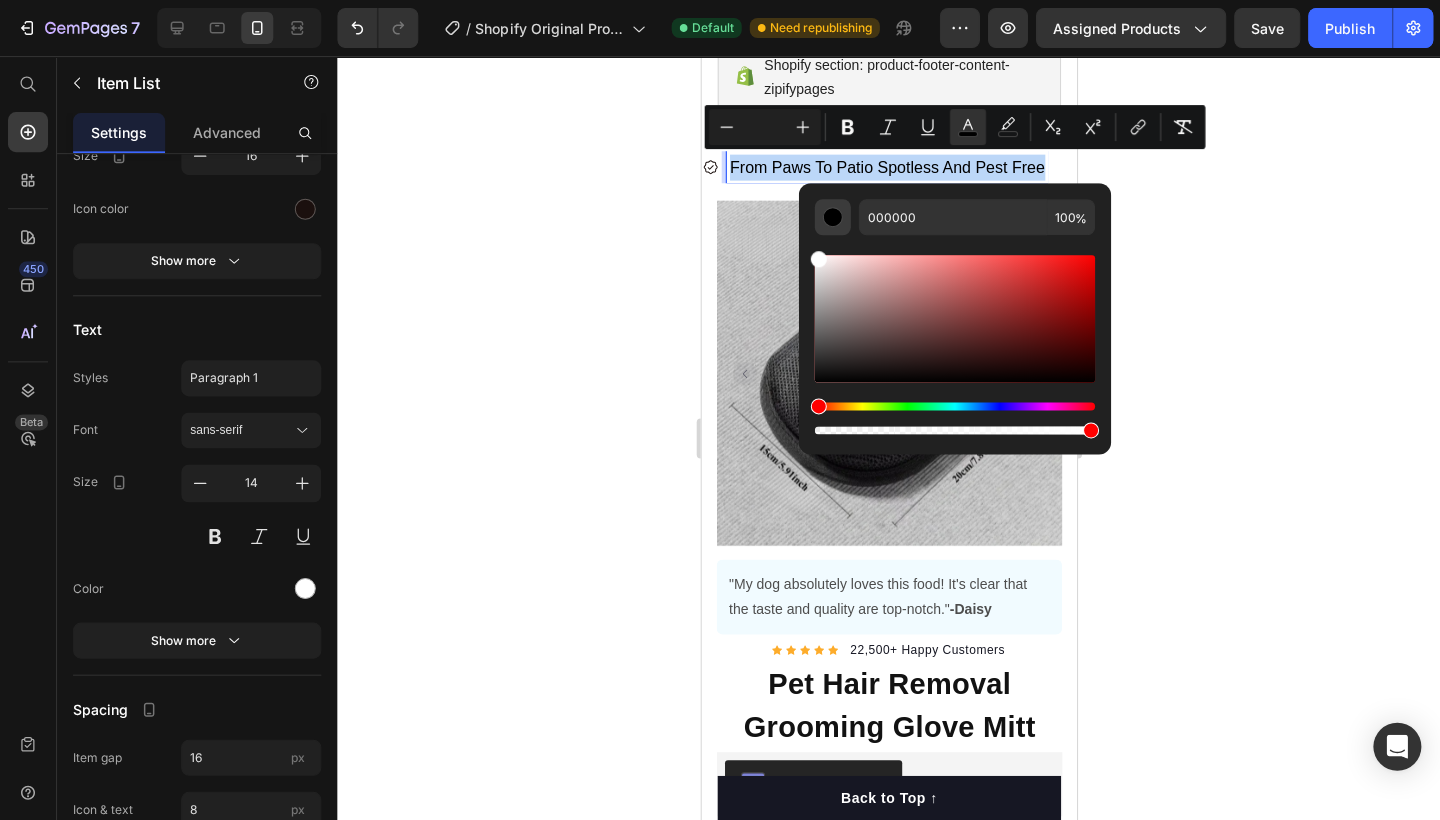 type on "FFFFFF" 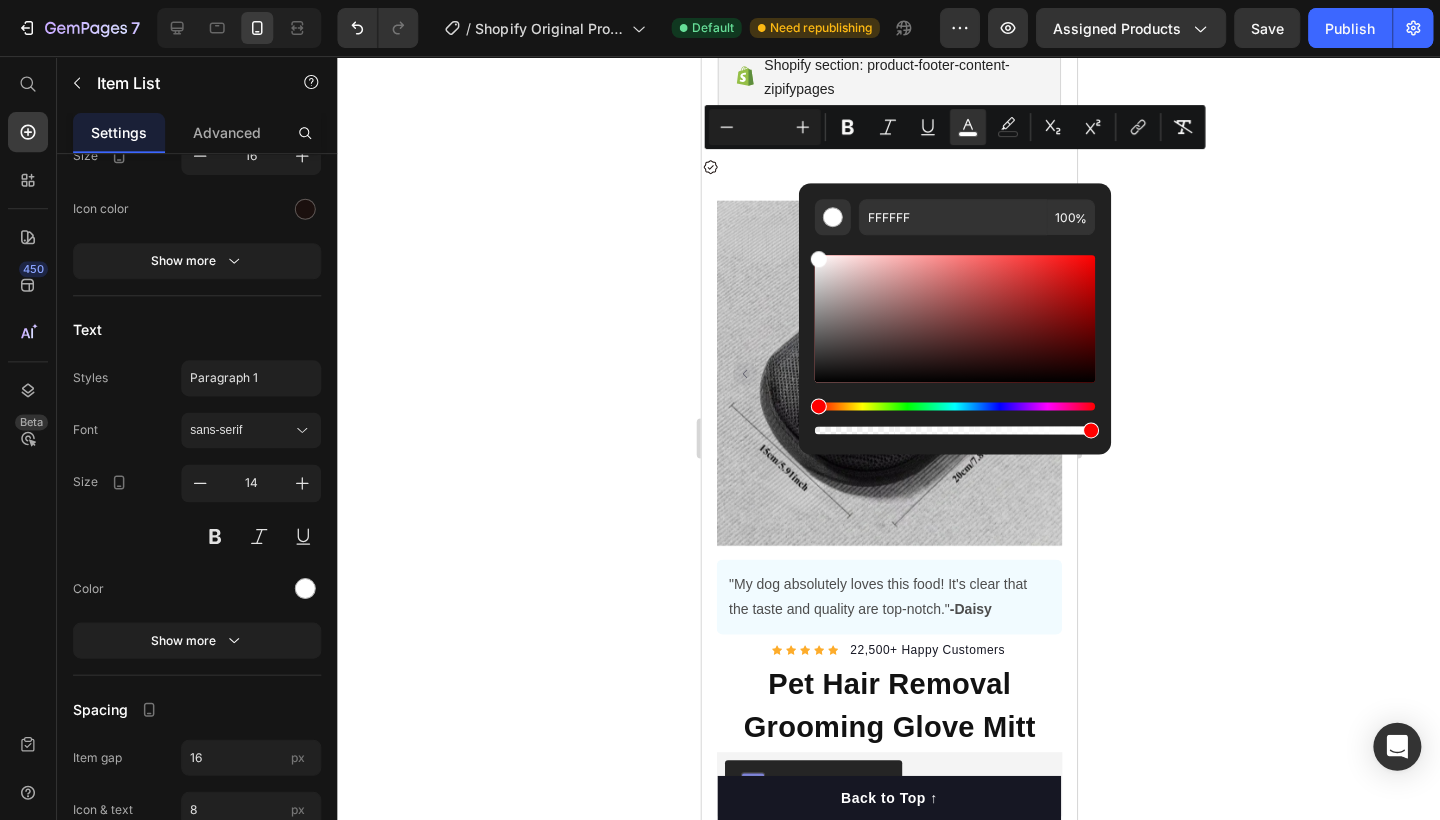 click 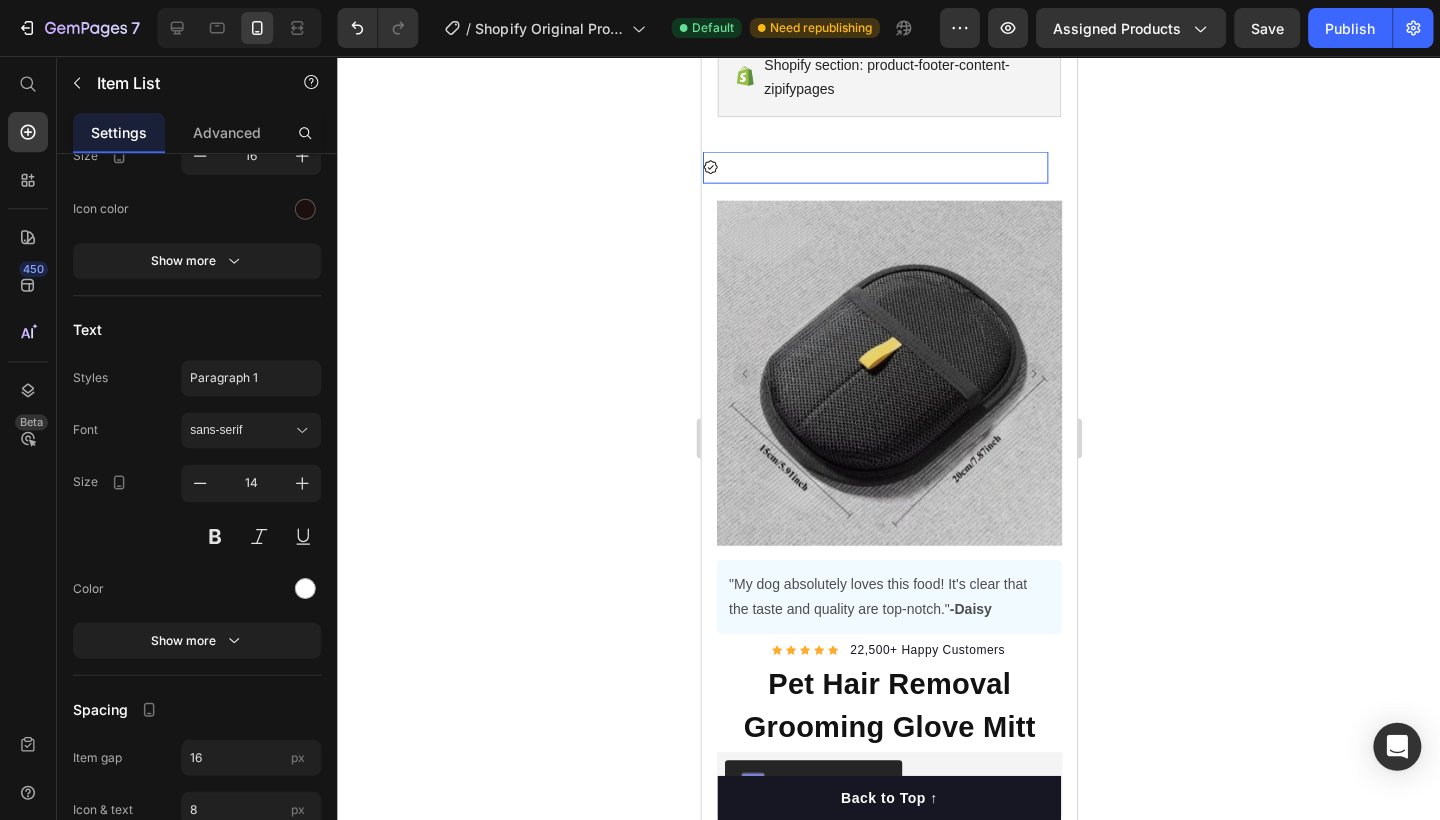 drag, startPoint x: 843, startPoint y: 167, endPoint x: 945, endPoint y: 399, distance: 253.43243 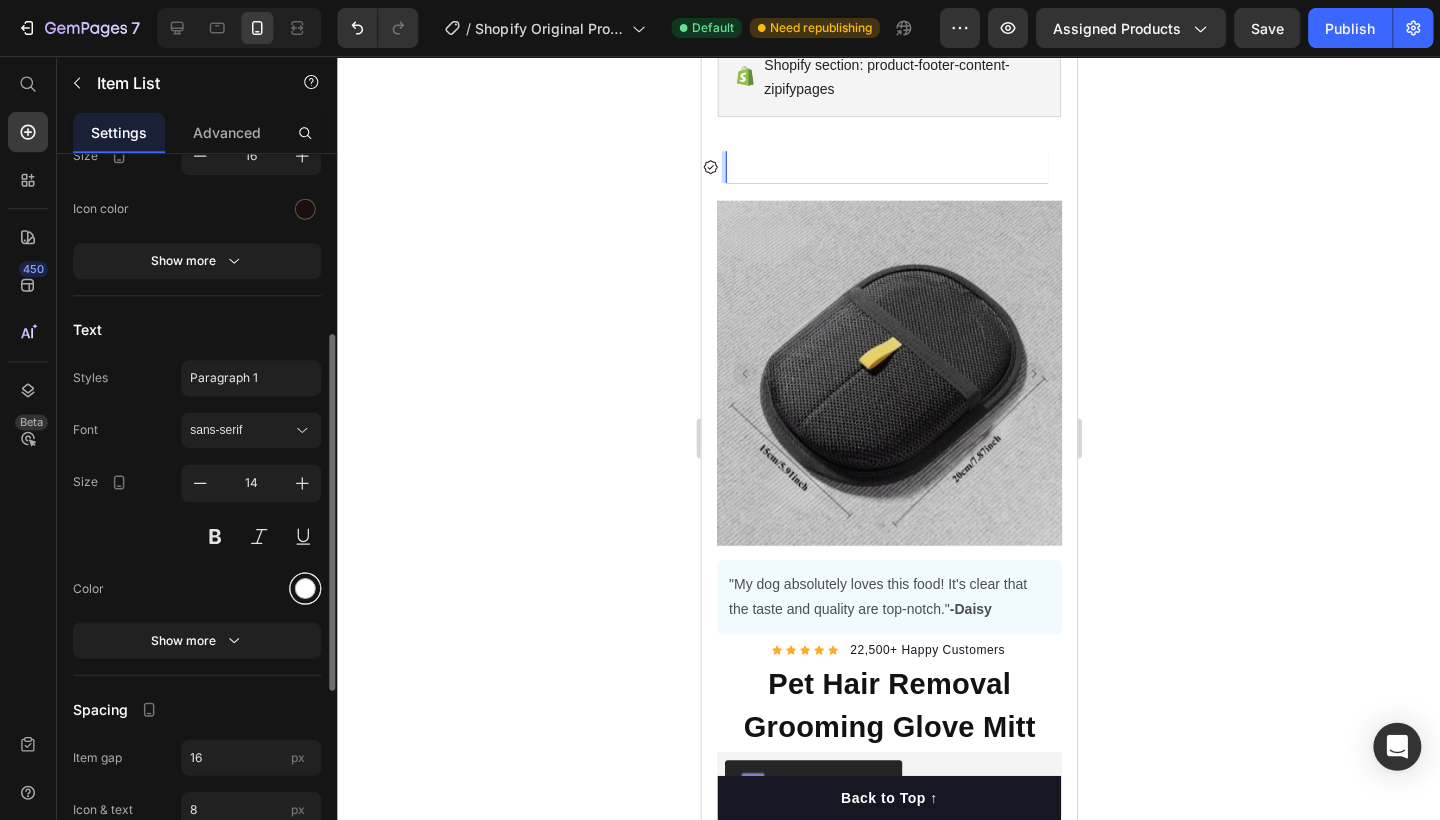 click at bounding box center (305, 587) 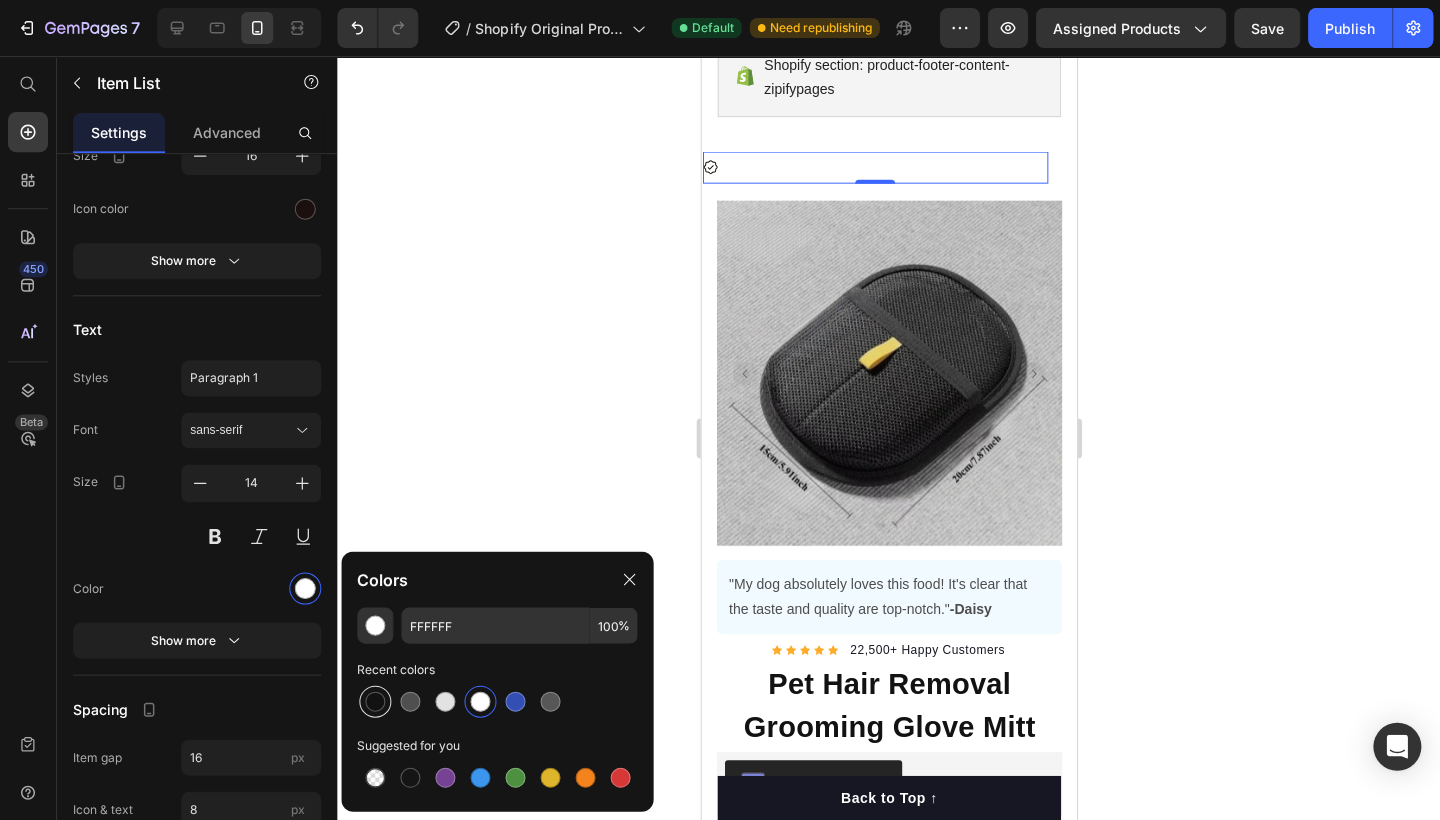 click at bounding box center (375, 701) 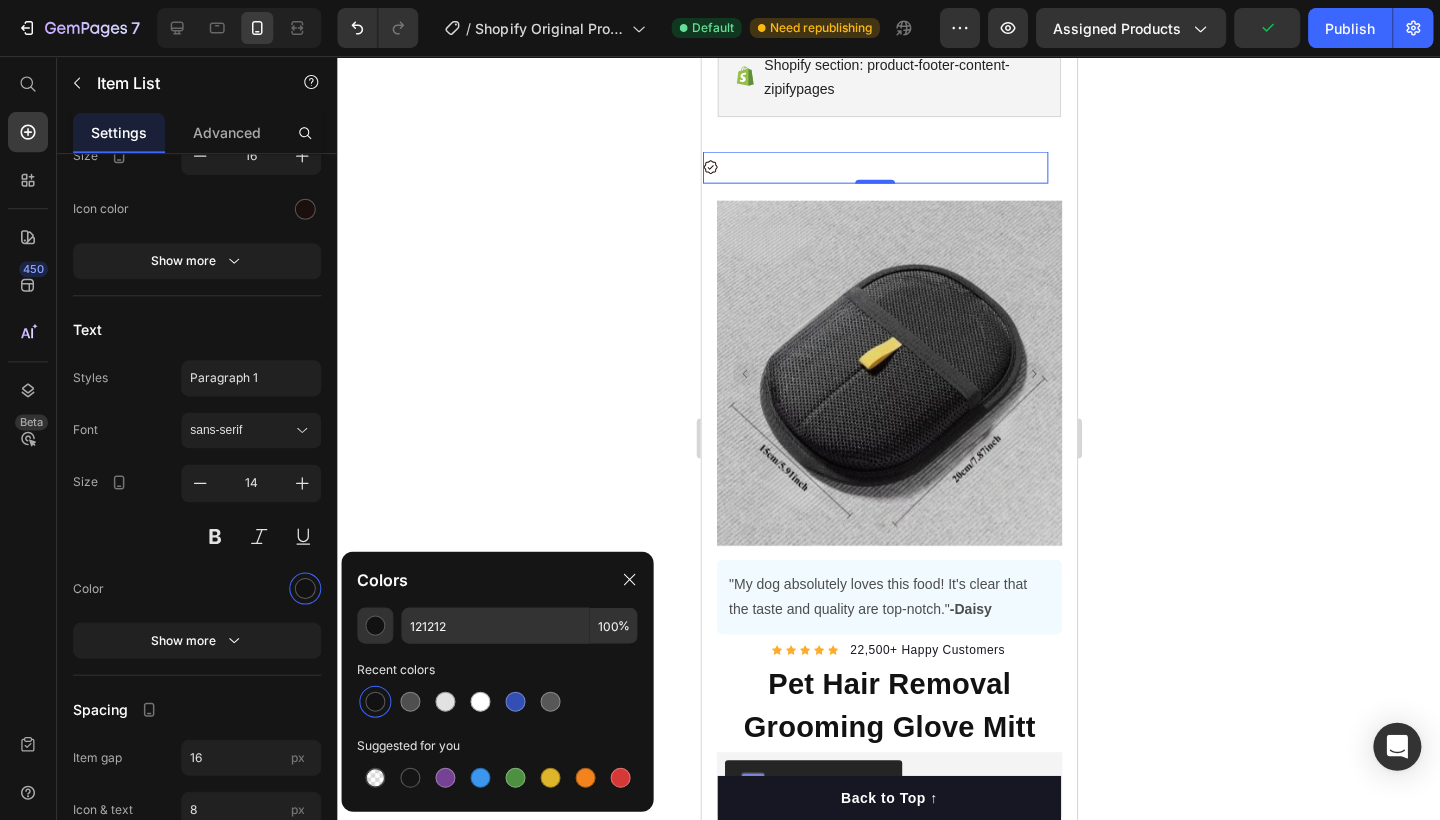 click at bounding box center [375, 701] 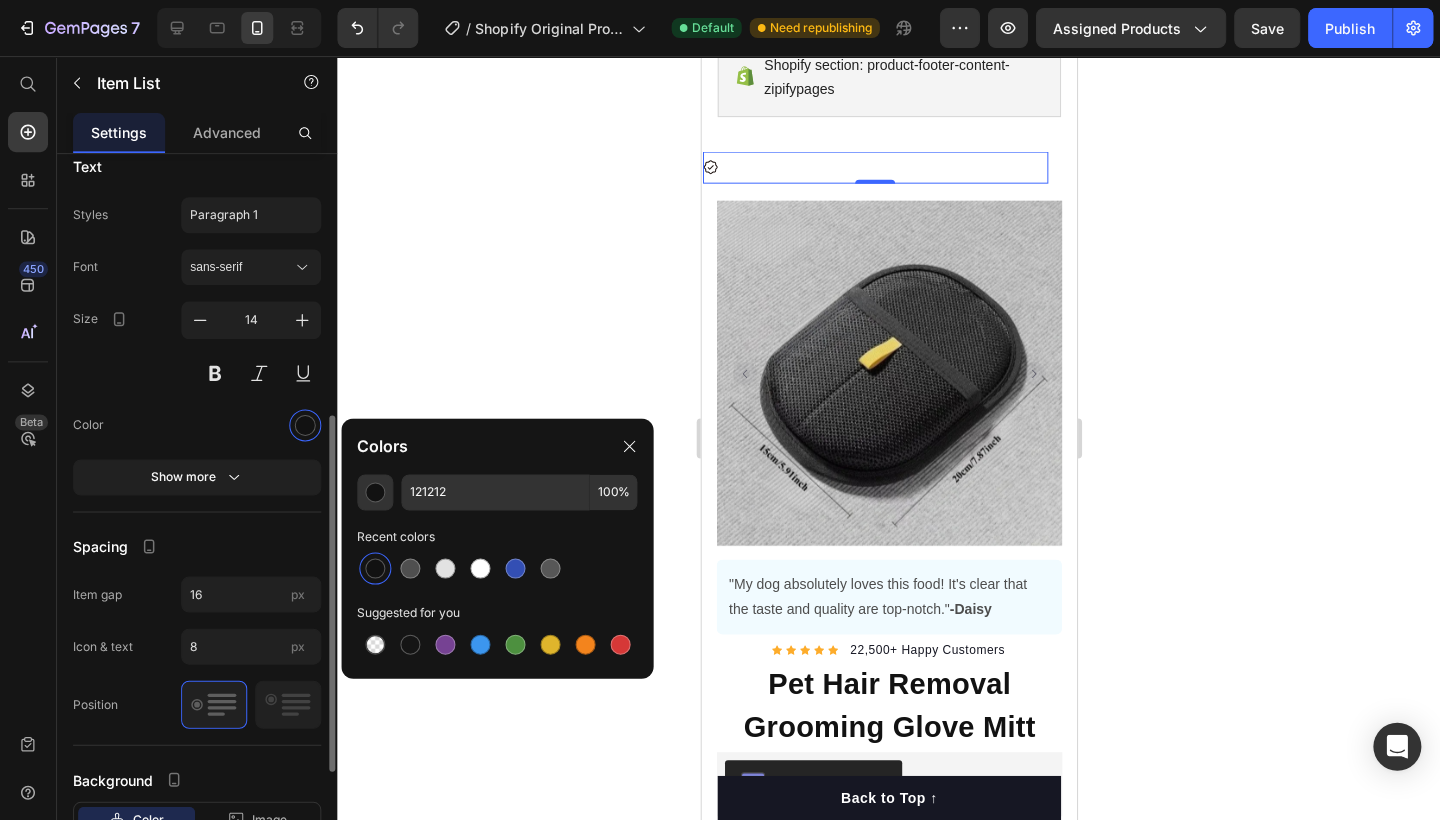scroll, scrollTop: 533, scrollLeft: 0, axis: vertical 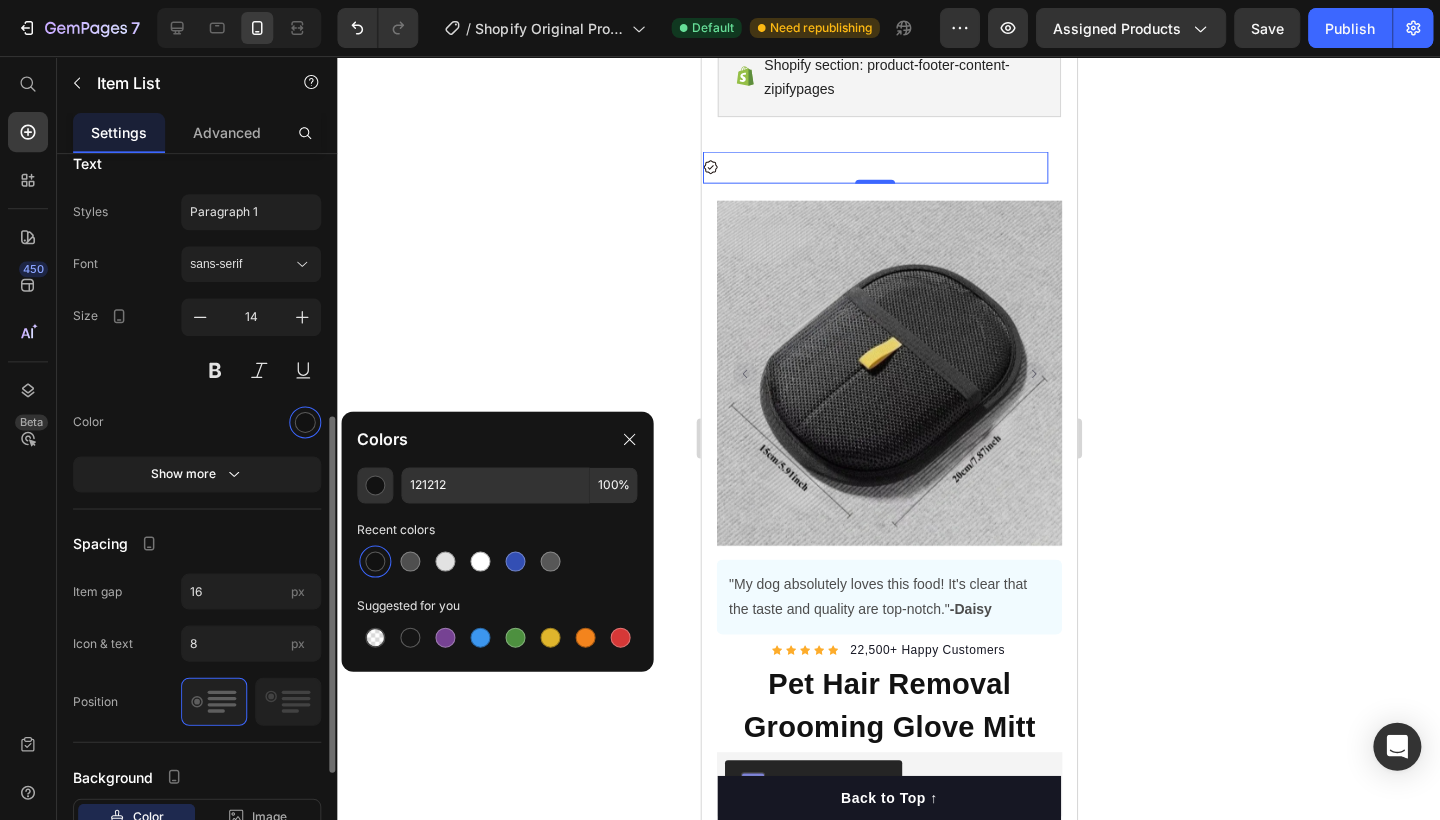 click 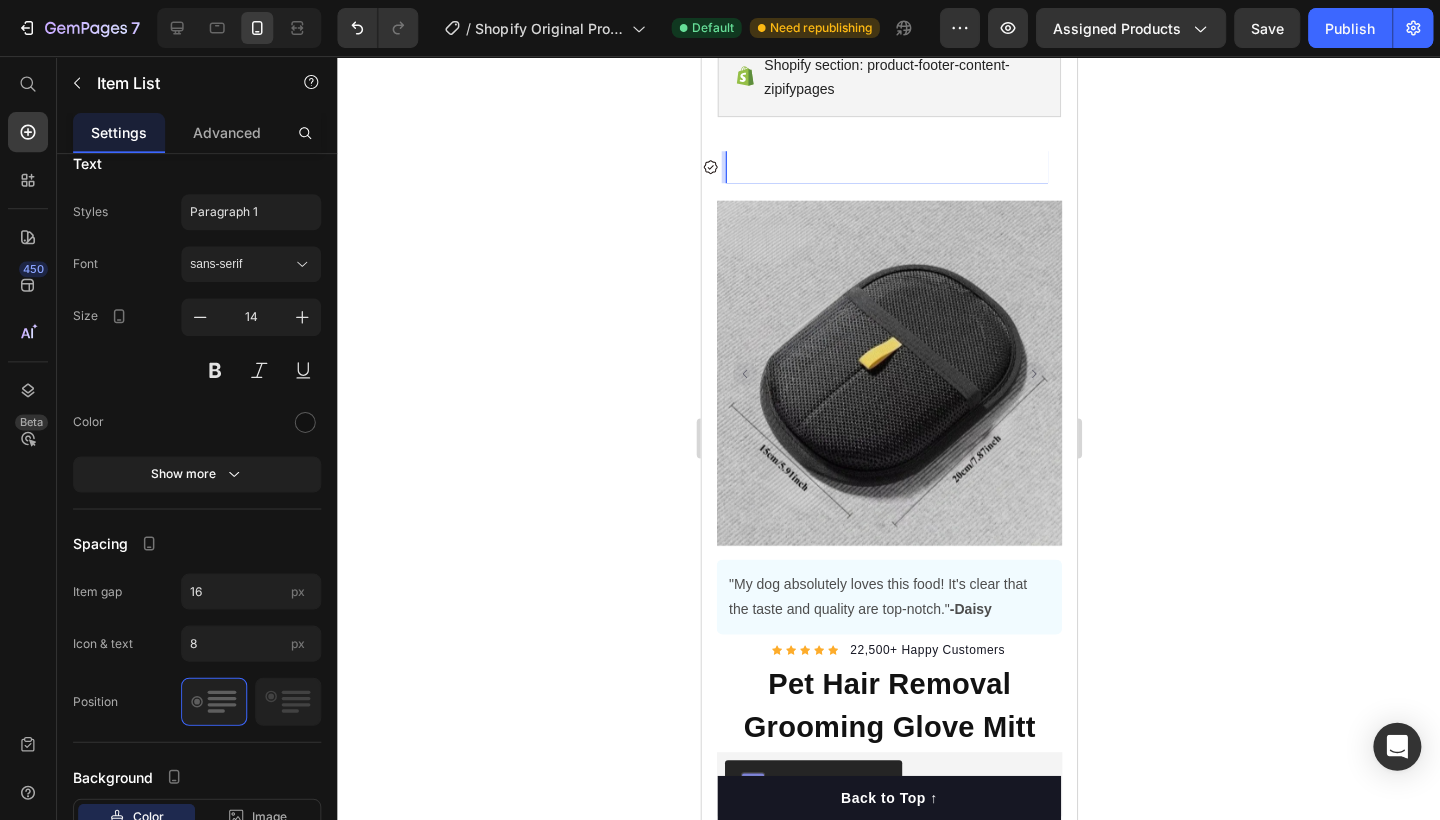 click on "From Paws To Patio Spotless And Pest Free" at bounding box center (886, 166) 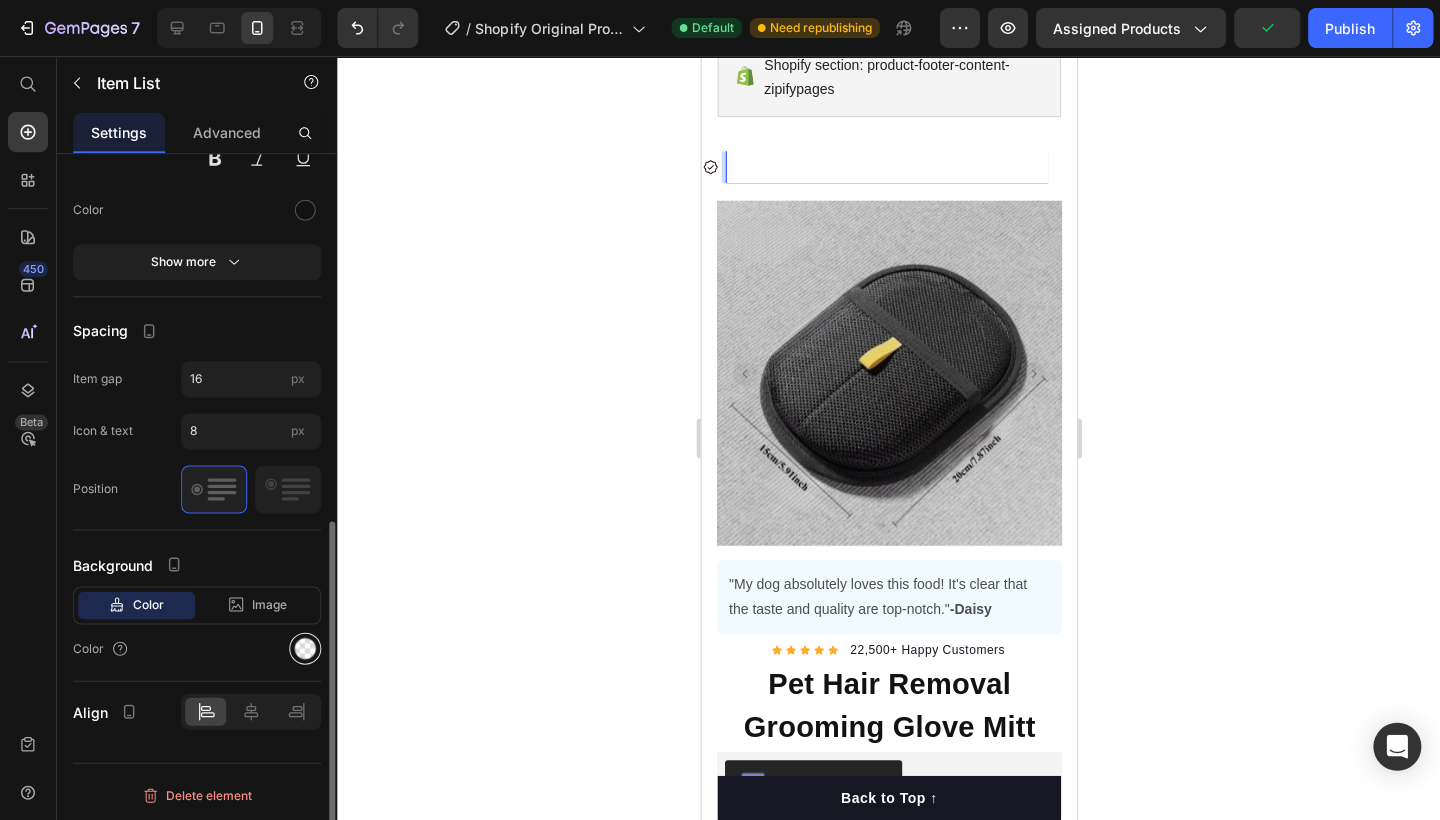 scroll, scrollTop: 745, scrollLeft: 0, axis: vertical 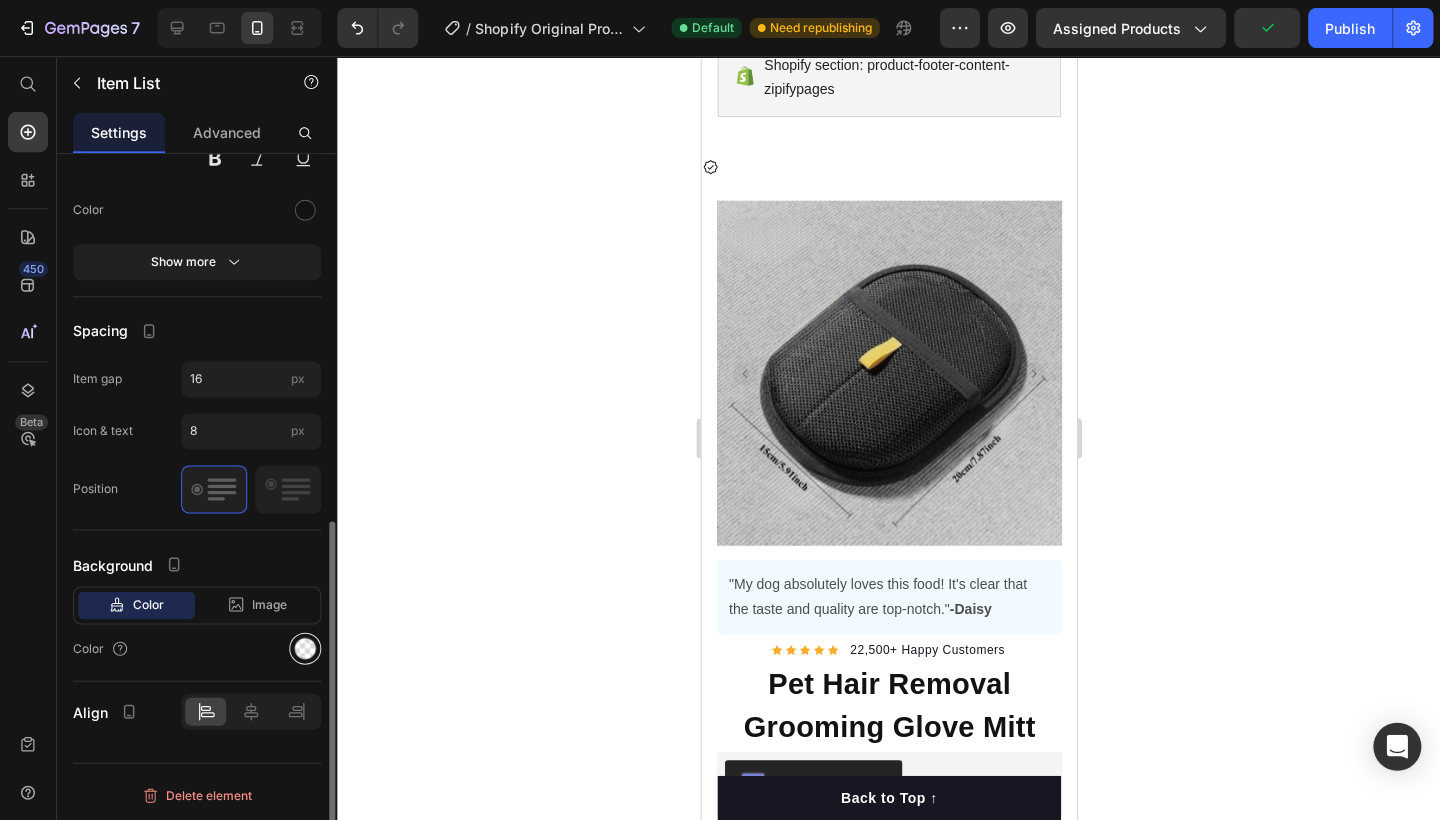 click at bounding box center (305, 648) 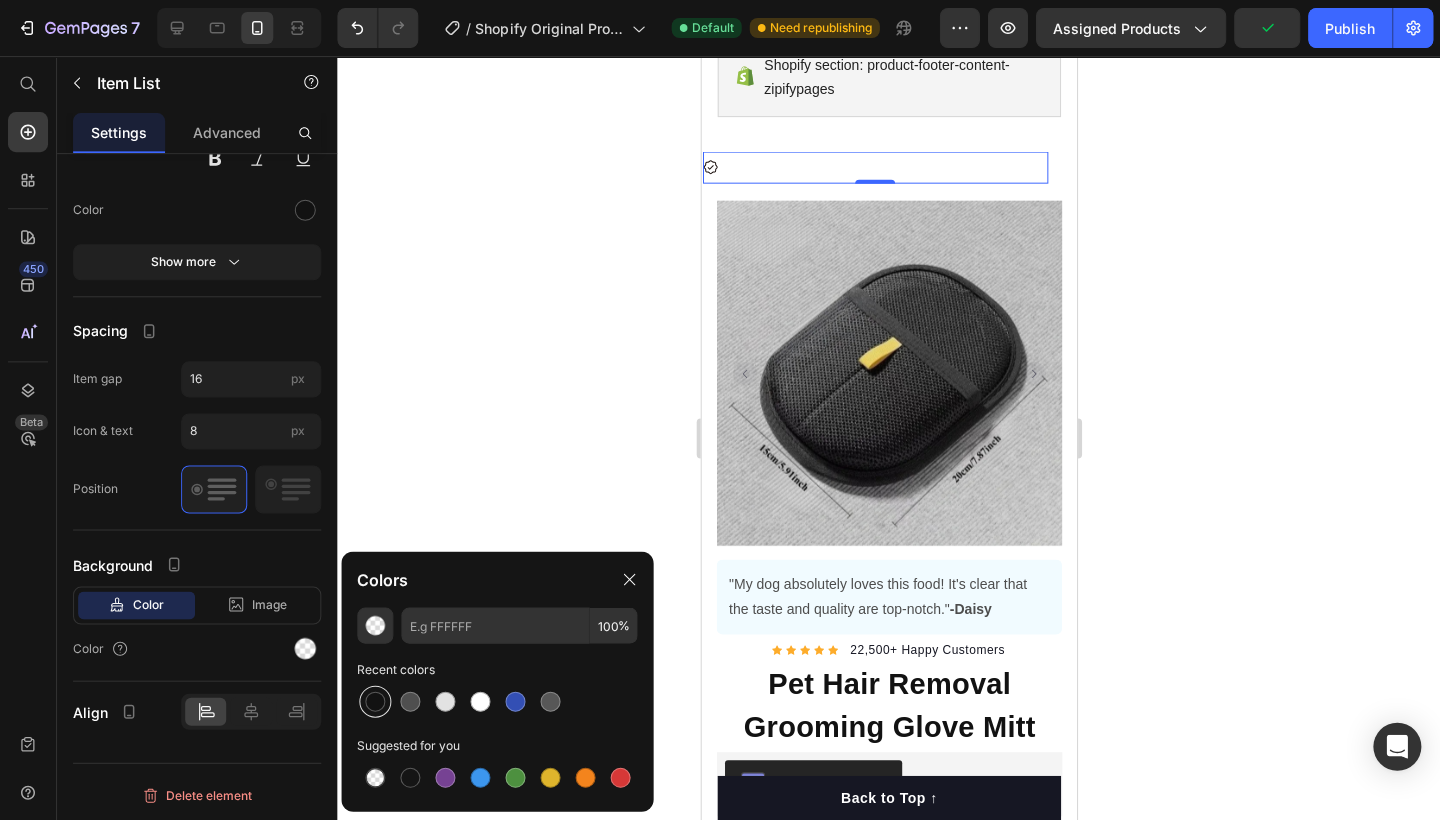 click at bounding box center (375, 701) 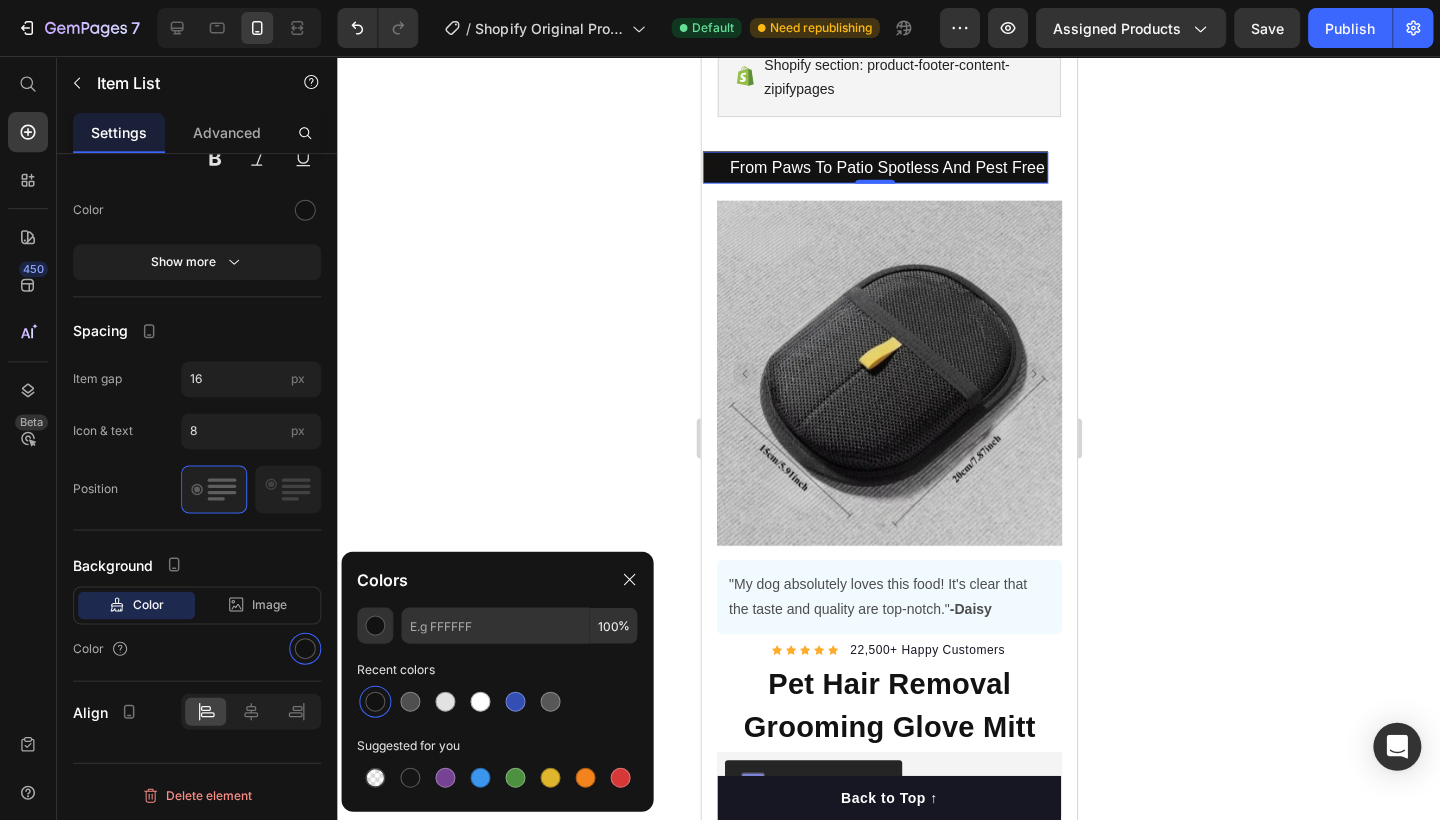 type on "121212" 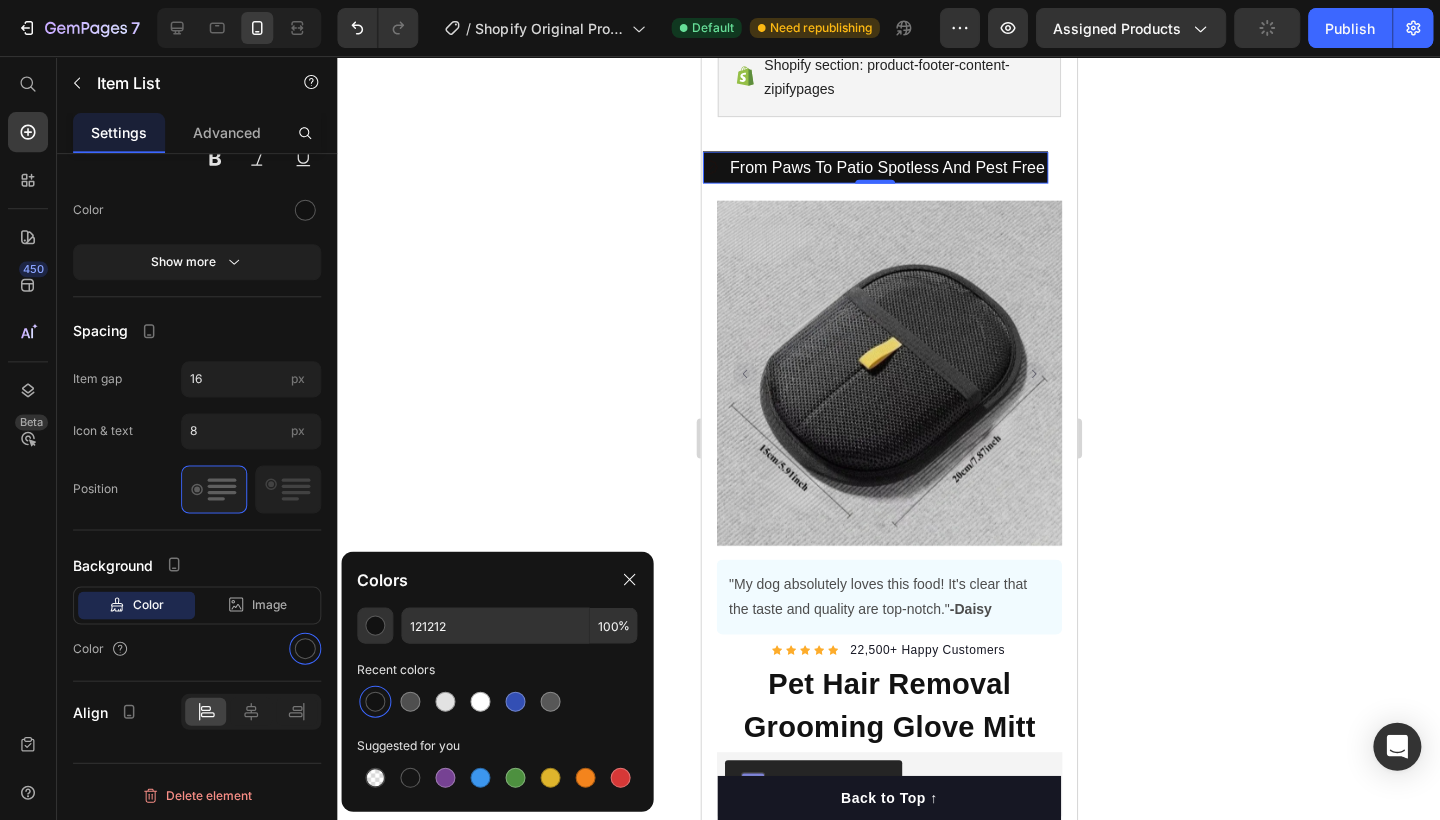 click on "From Paws To Patio Spotless And Pest Free" at bounding box center (886, 166) 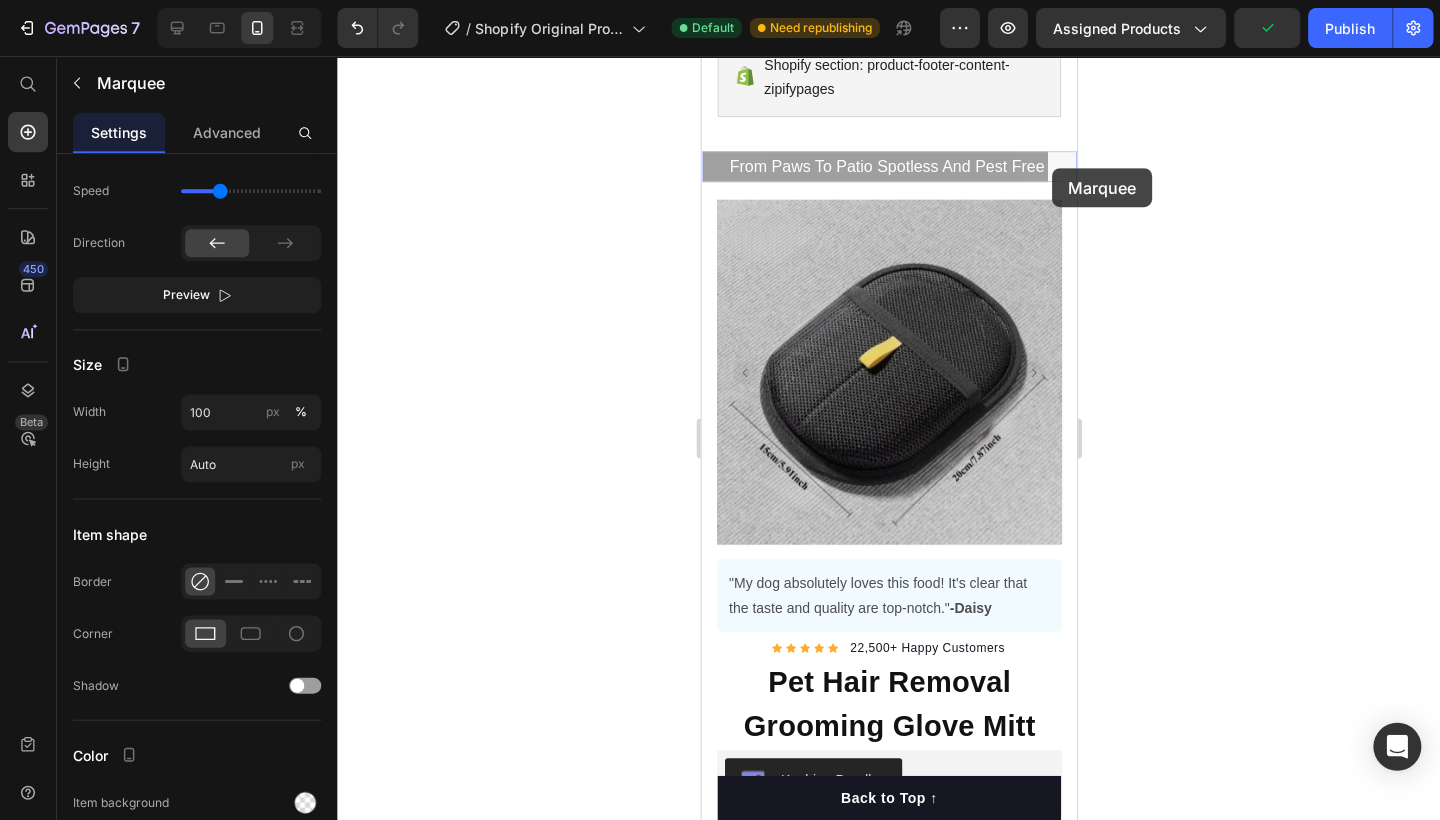 click on "From Paws To Patio Spotless And Pest Free Item List   0" at bounding box center (701, 56) 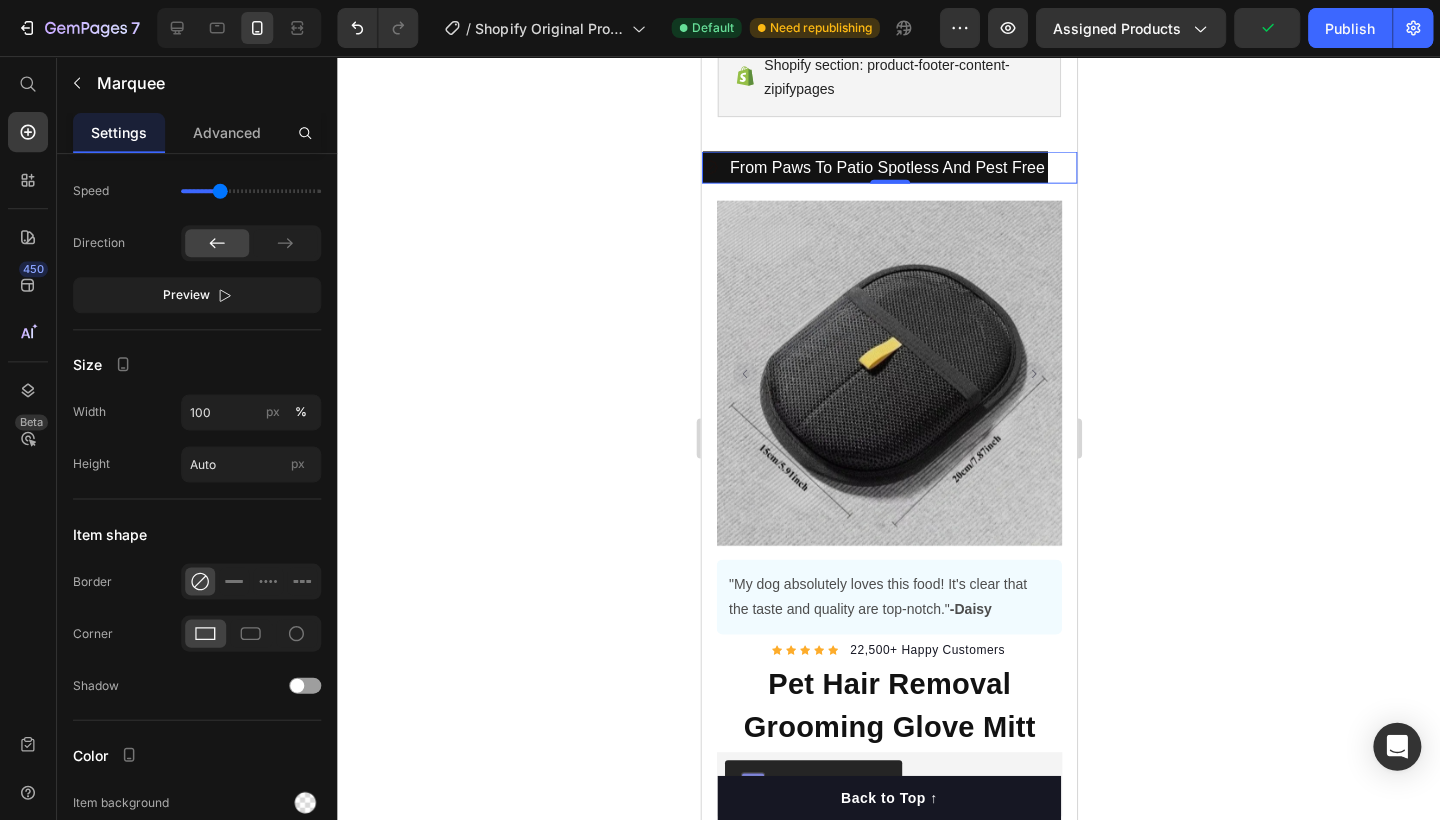 scroll, scrollTop: 0, scrollLeft: 0, axis: both 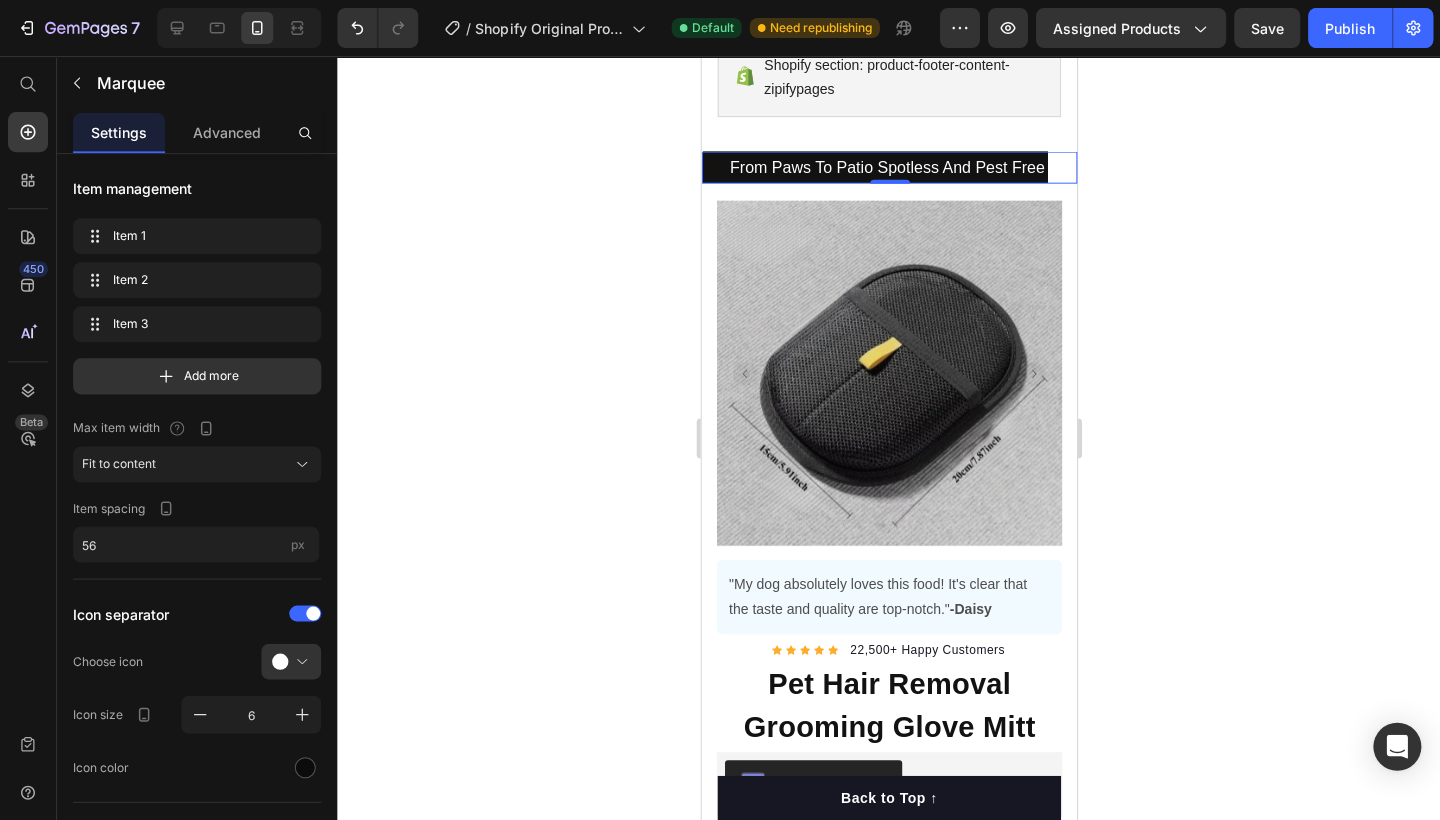 click on "From Paws To Patio Spotless And Pest Free Item List" at bounding box center (933, 167) 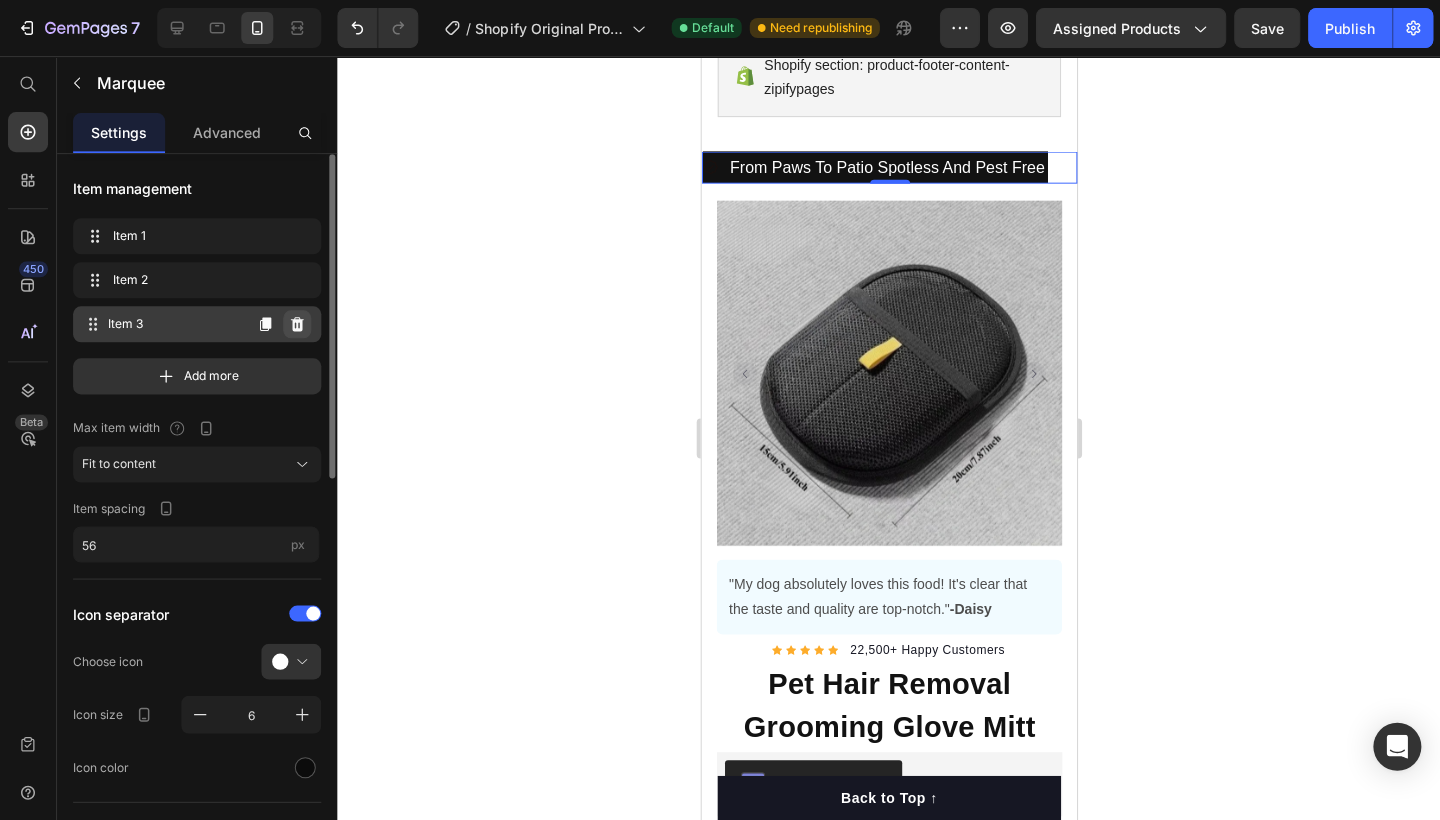 click 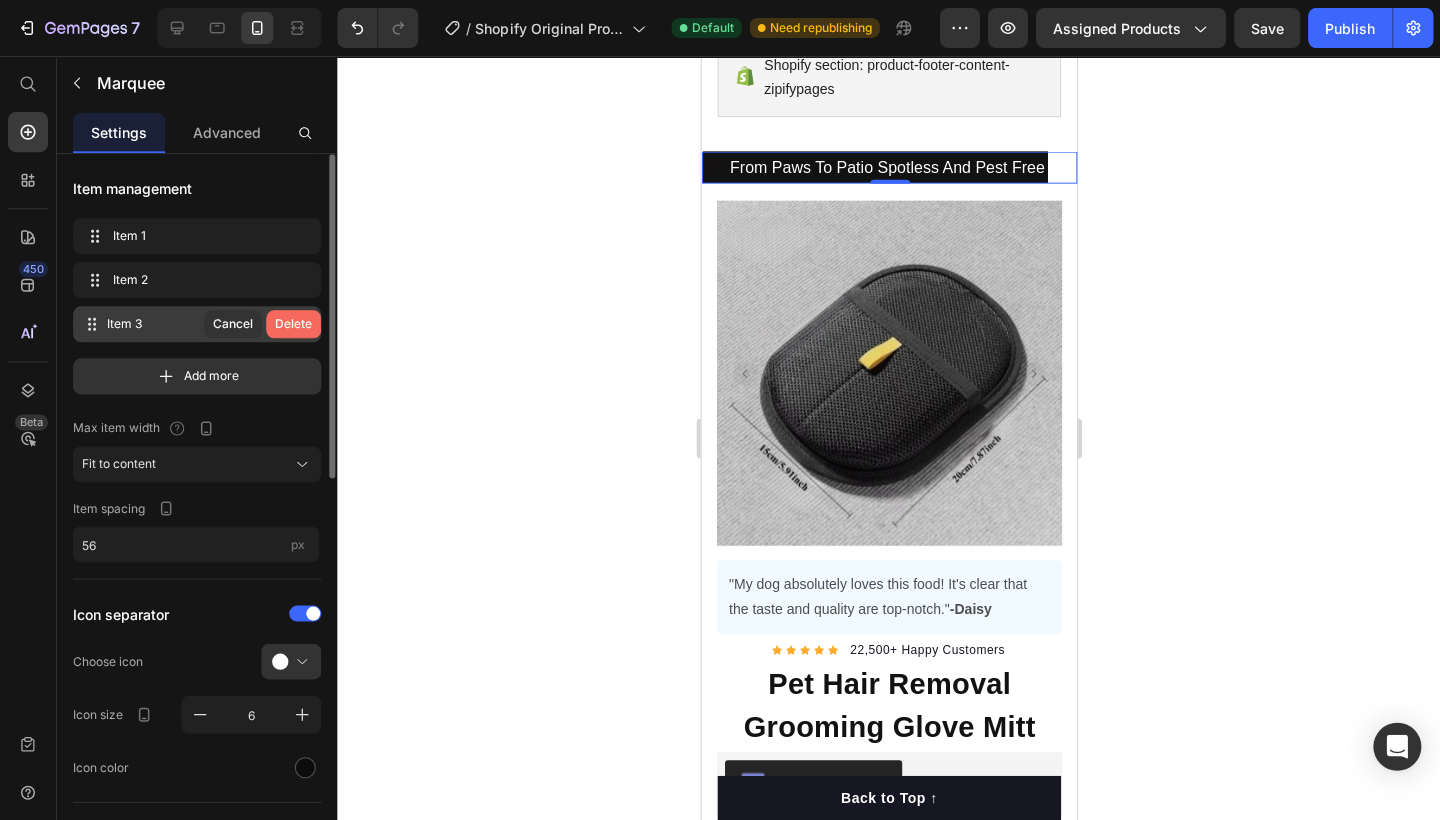 click on "Delete" at bounding box center (293, 324) 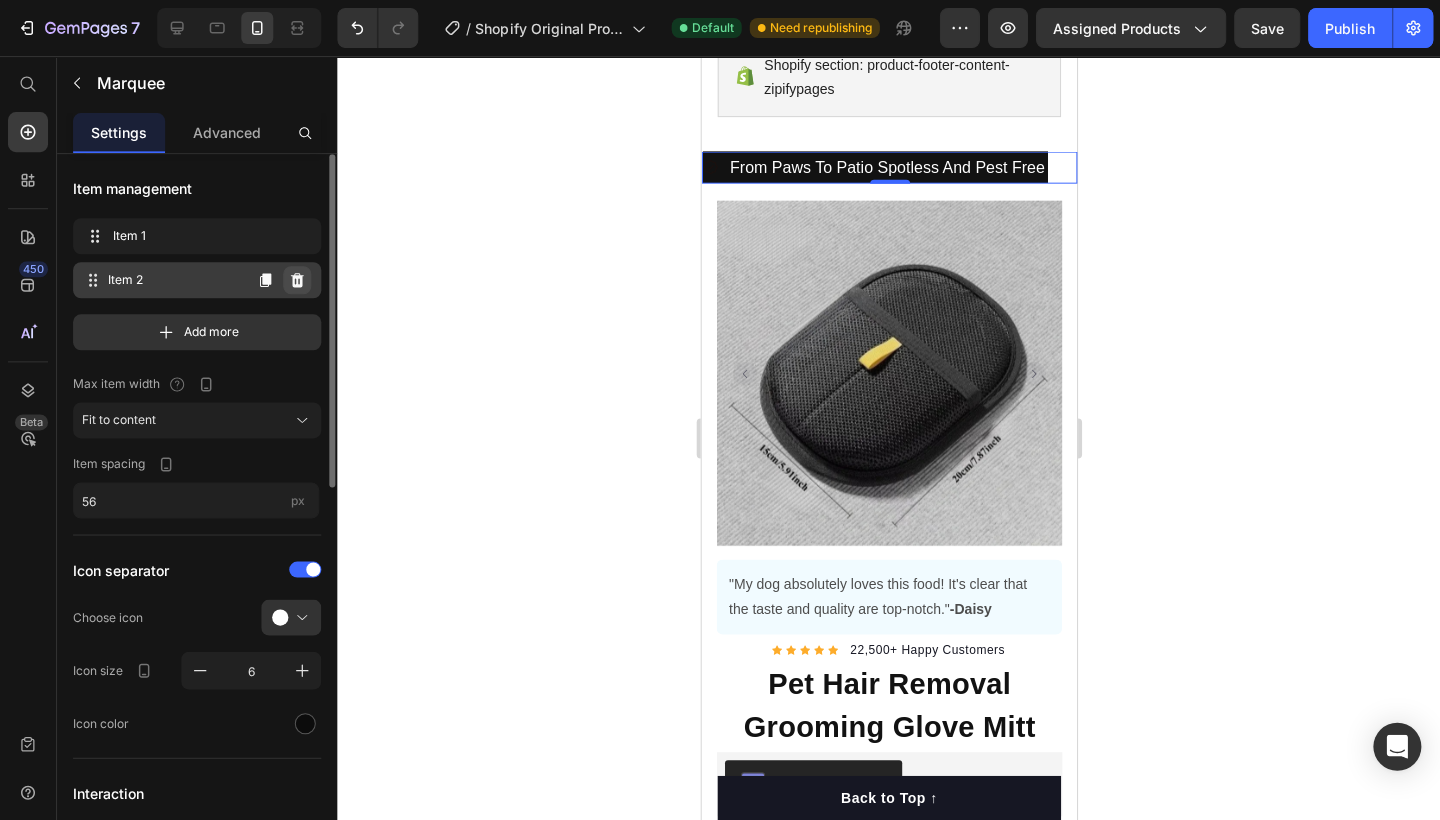 click 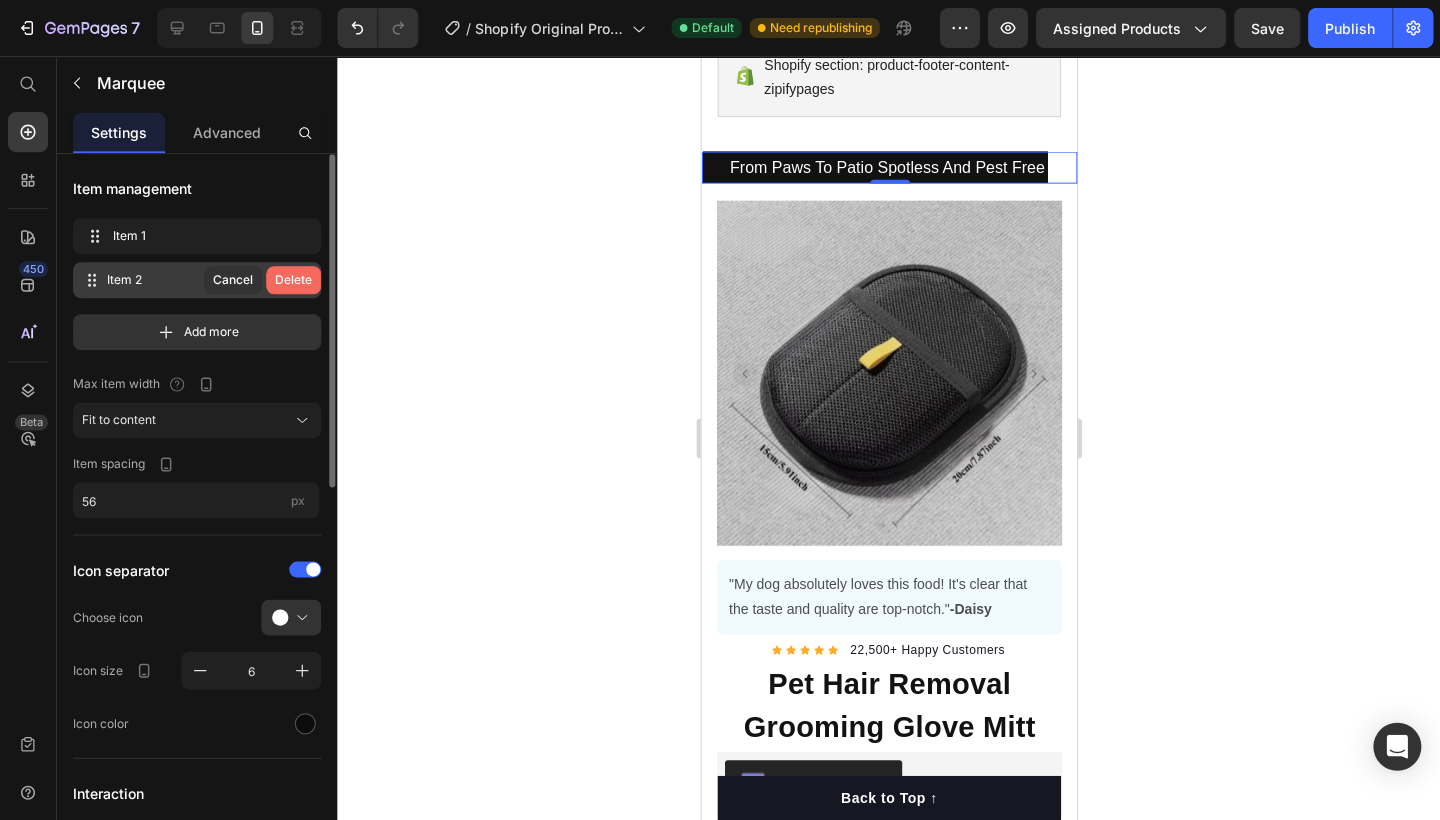 click on "Delete" at bounding box center (293, 280) 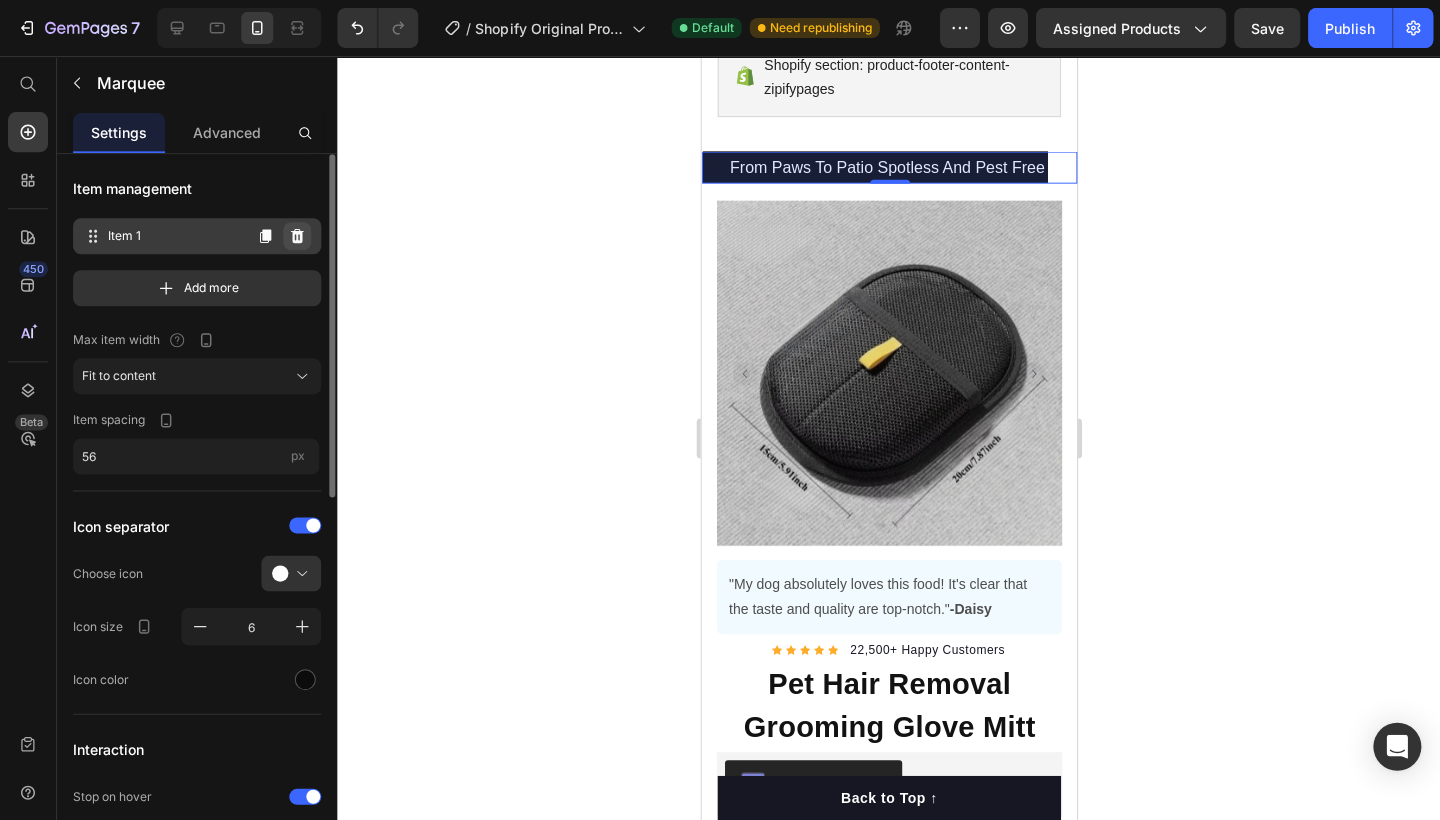 click 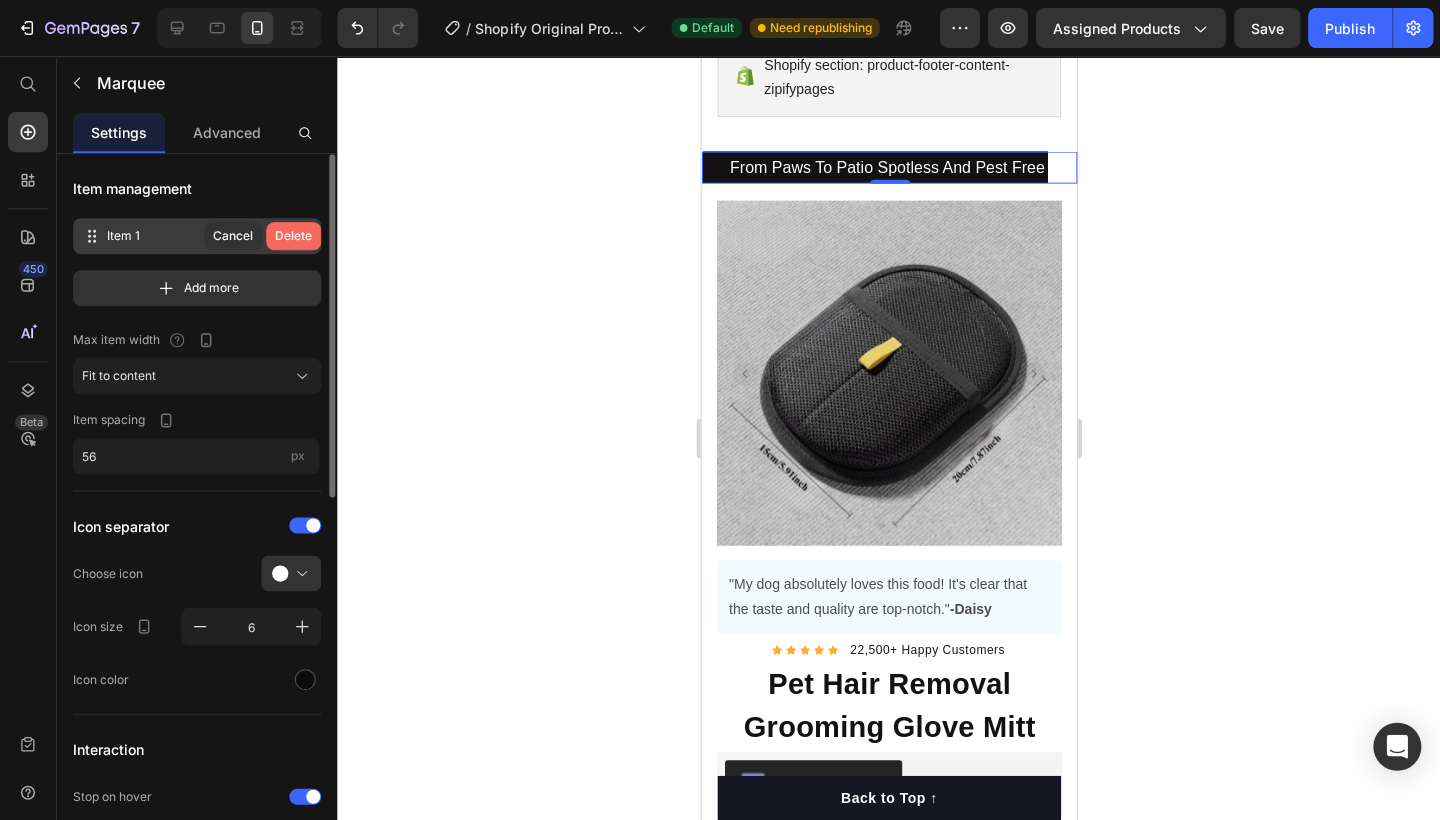 click on "Delete" at bounding box center [293, 236] 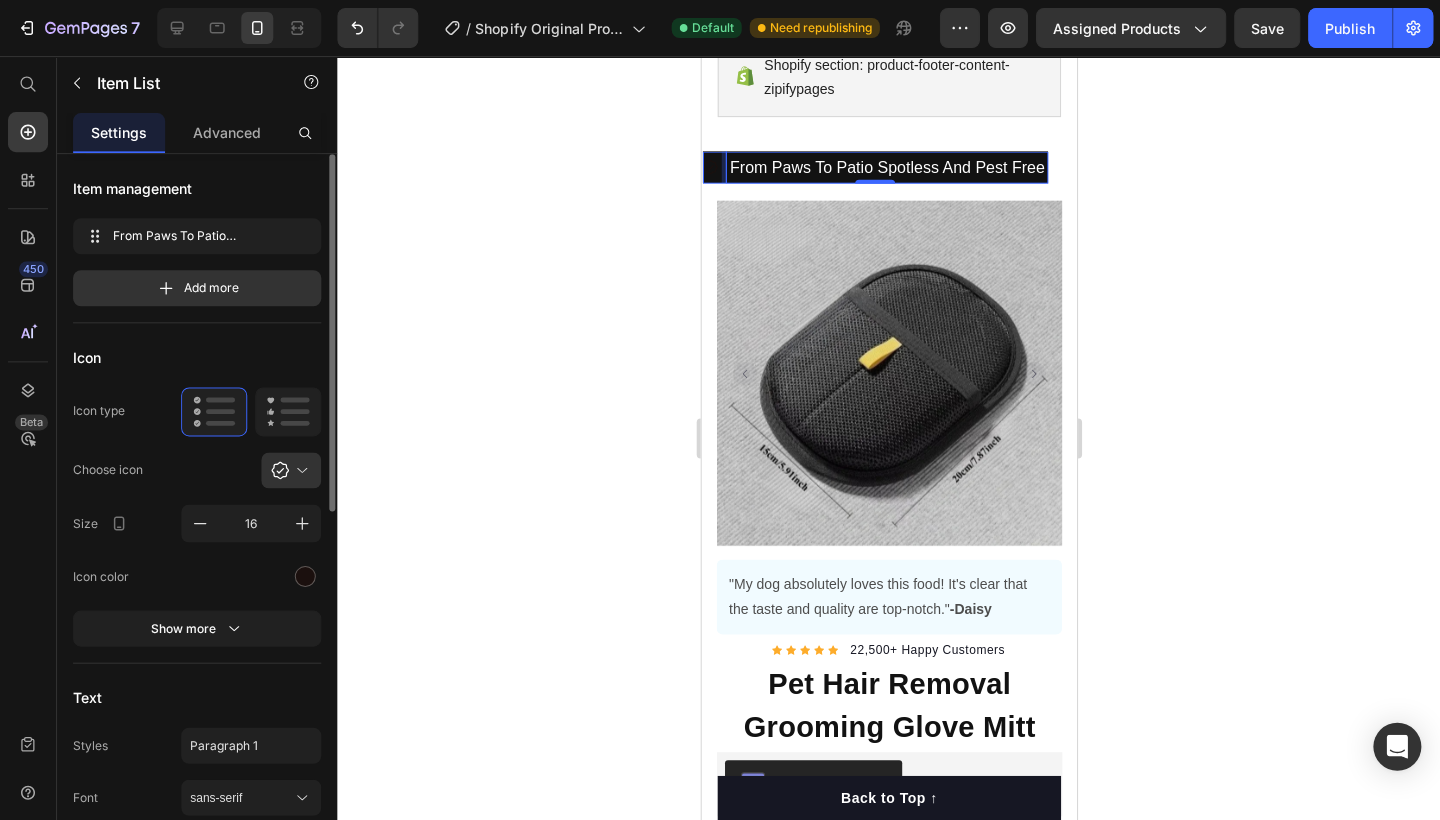 click on "From Paws To Patio Spotless And Pest Free" at bounding box center (886, 167) 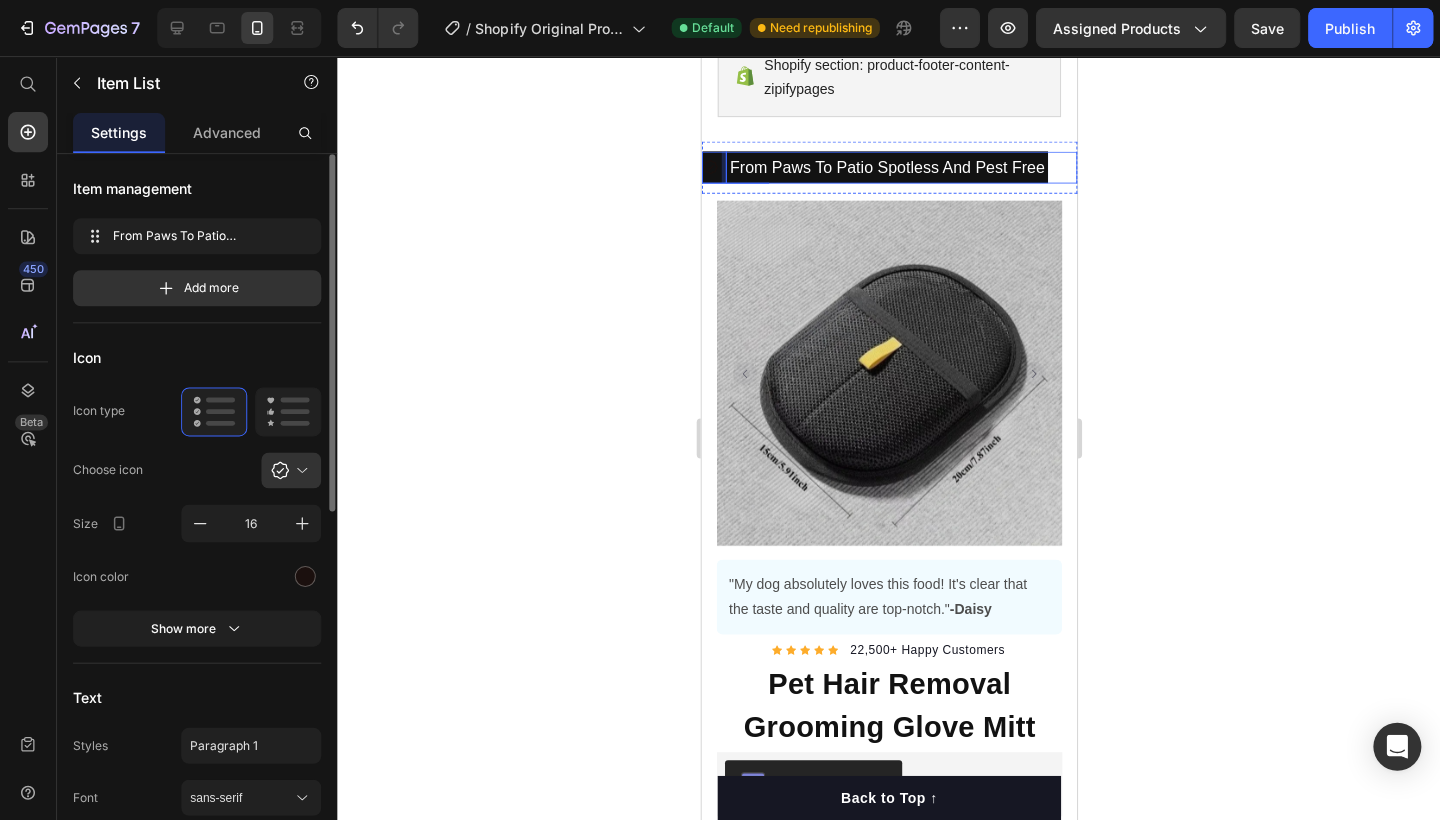 click on "From Paws To Patio Spotless And Pest Free Item List   0" at bounding box center [933, 167] 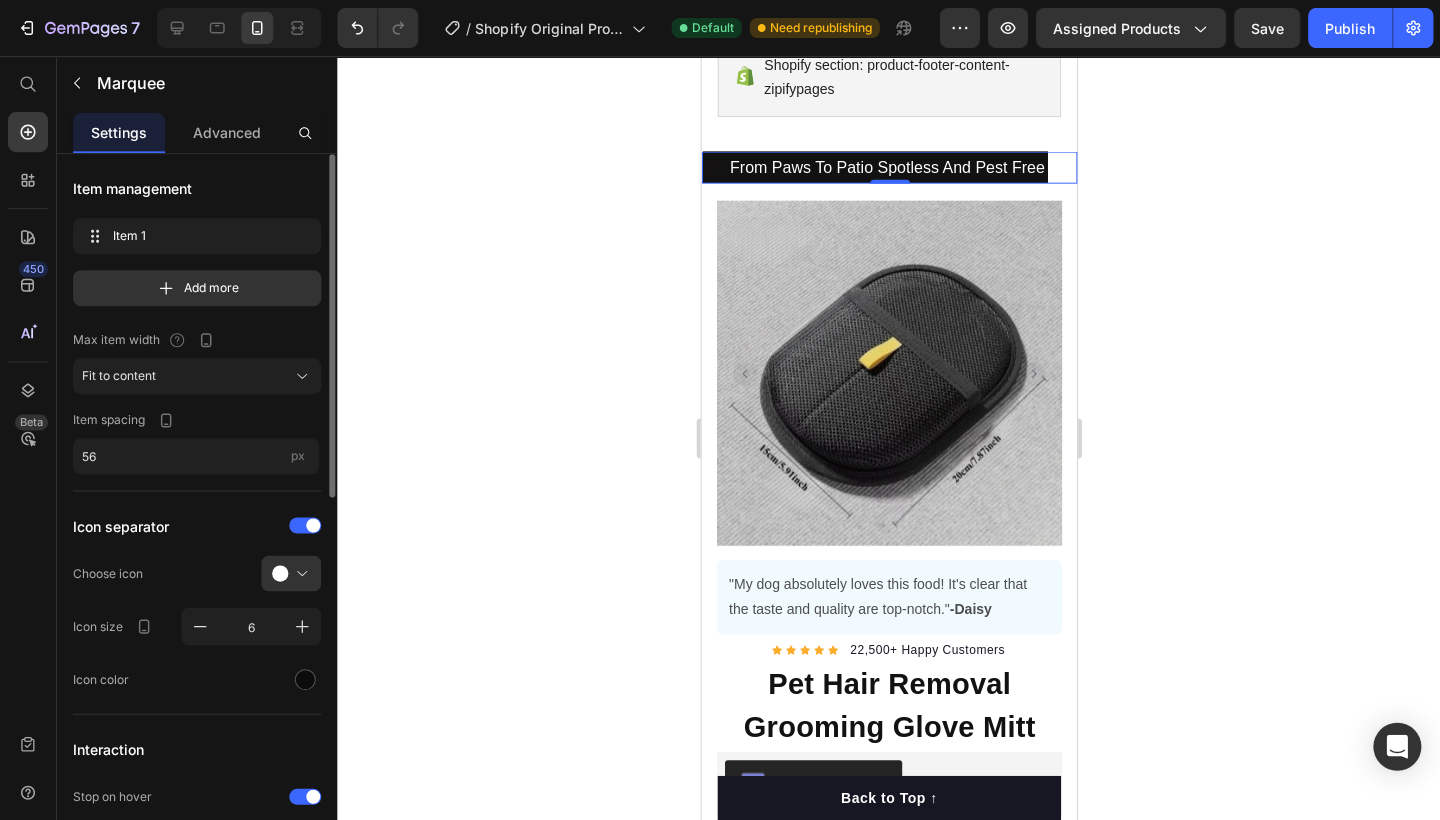 click on "From Paws To Patio Spotless And Pest Free Item List" at bounding box center [933, 167] 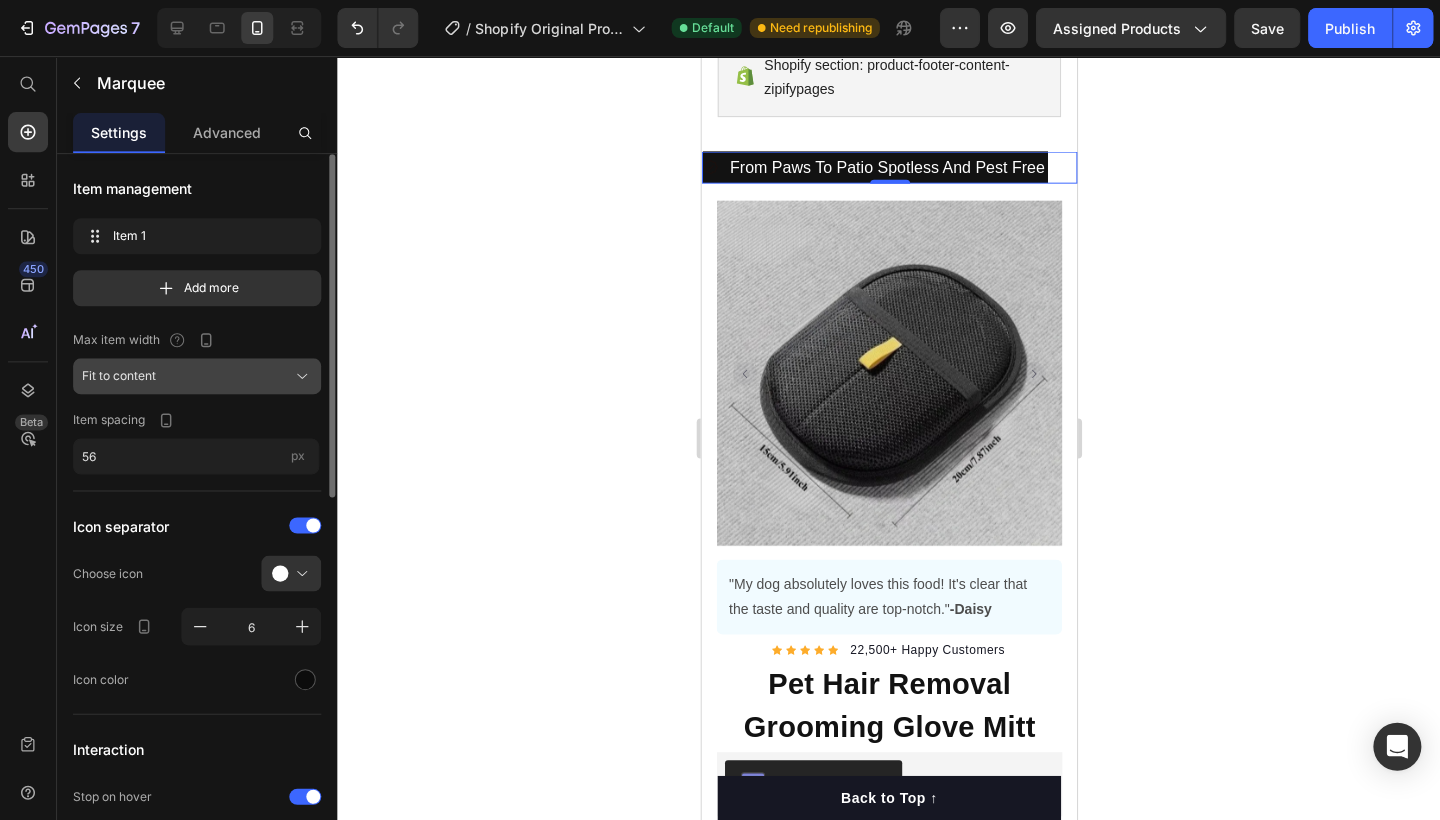 click on "Fit to content" at bounding box center [197, 376] 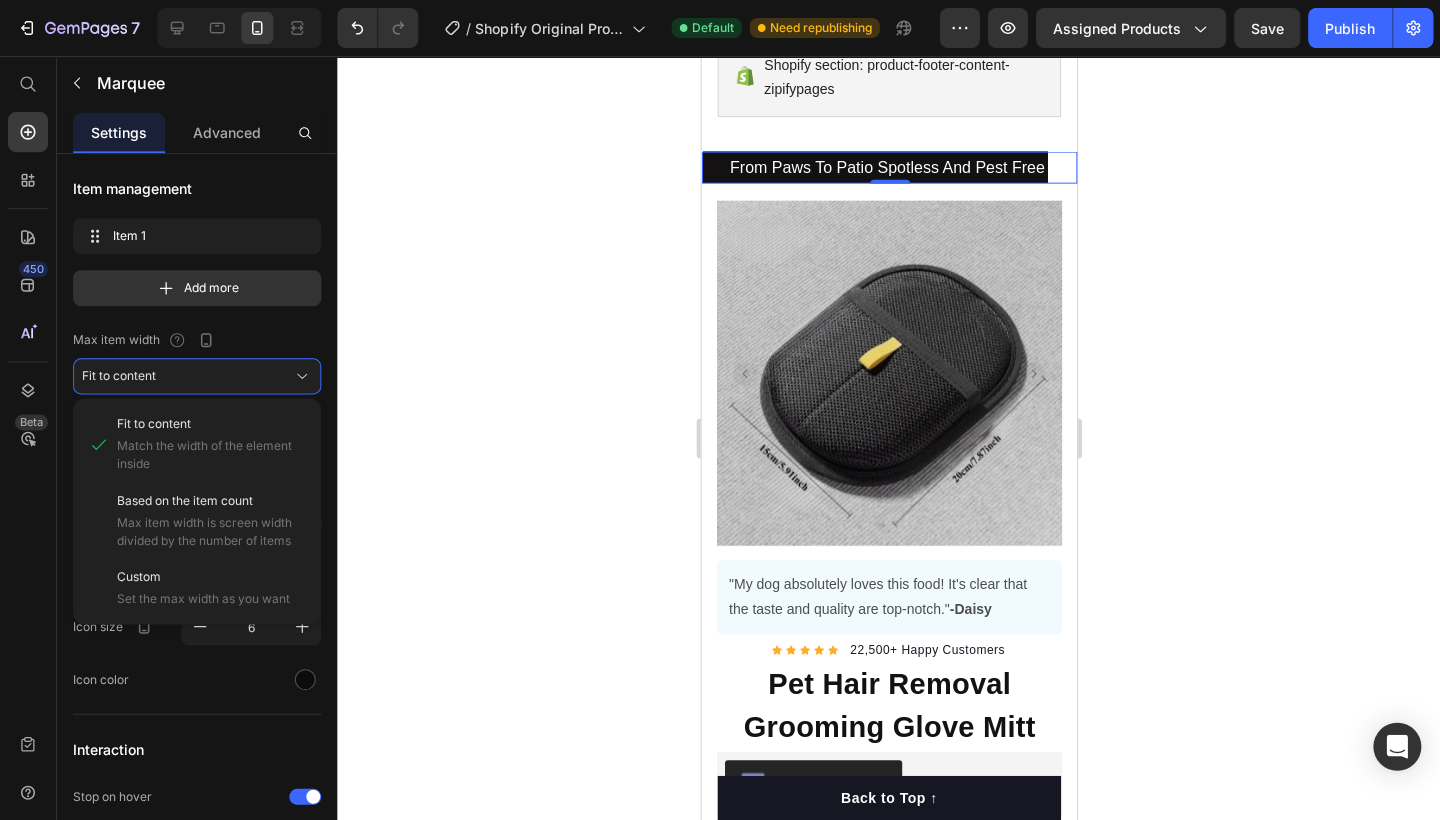 click 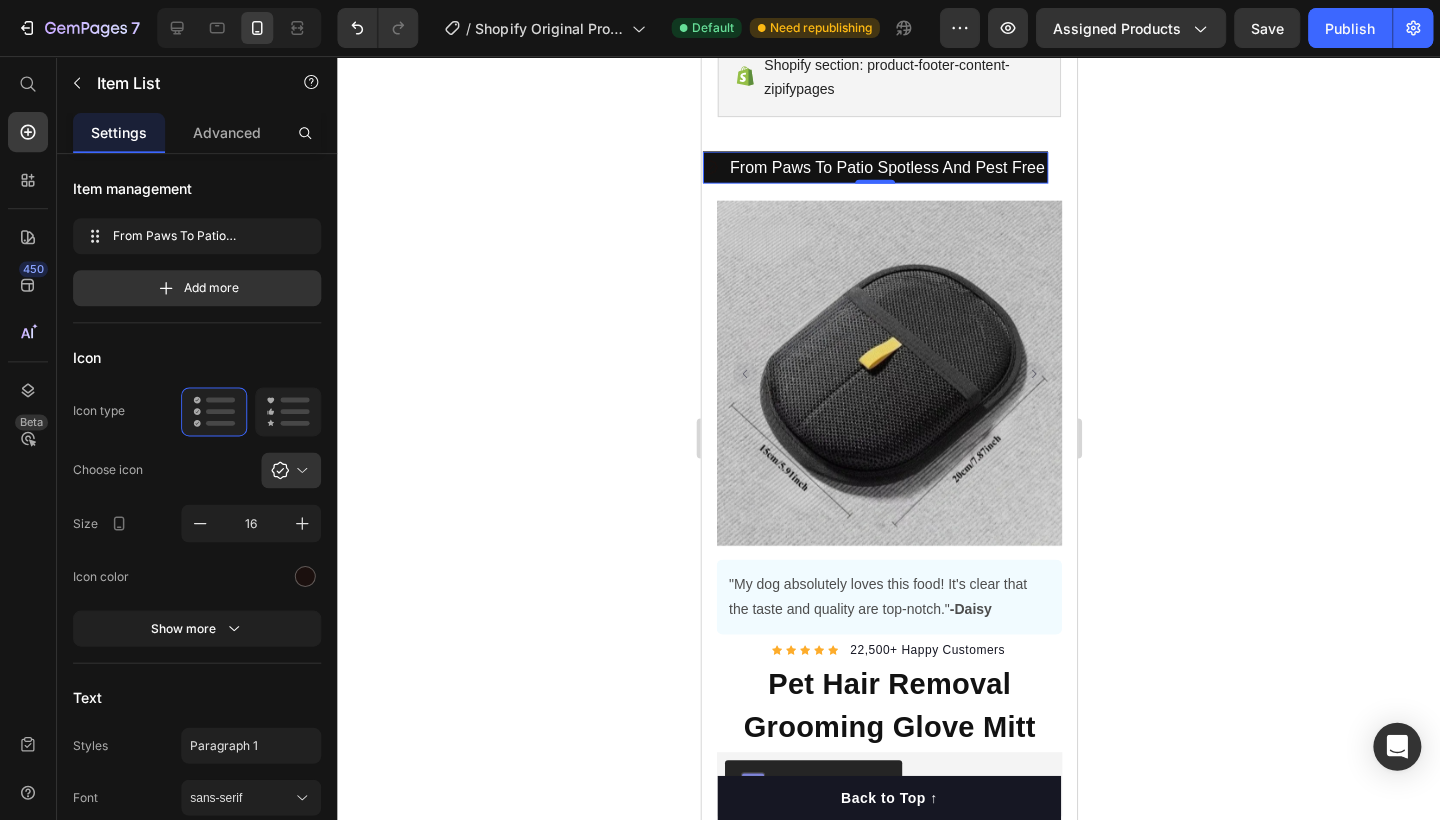 click on "From Paws To Patio Spotless And Pest Free" at bounding box center [874, 167] 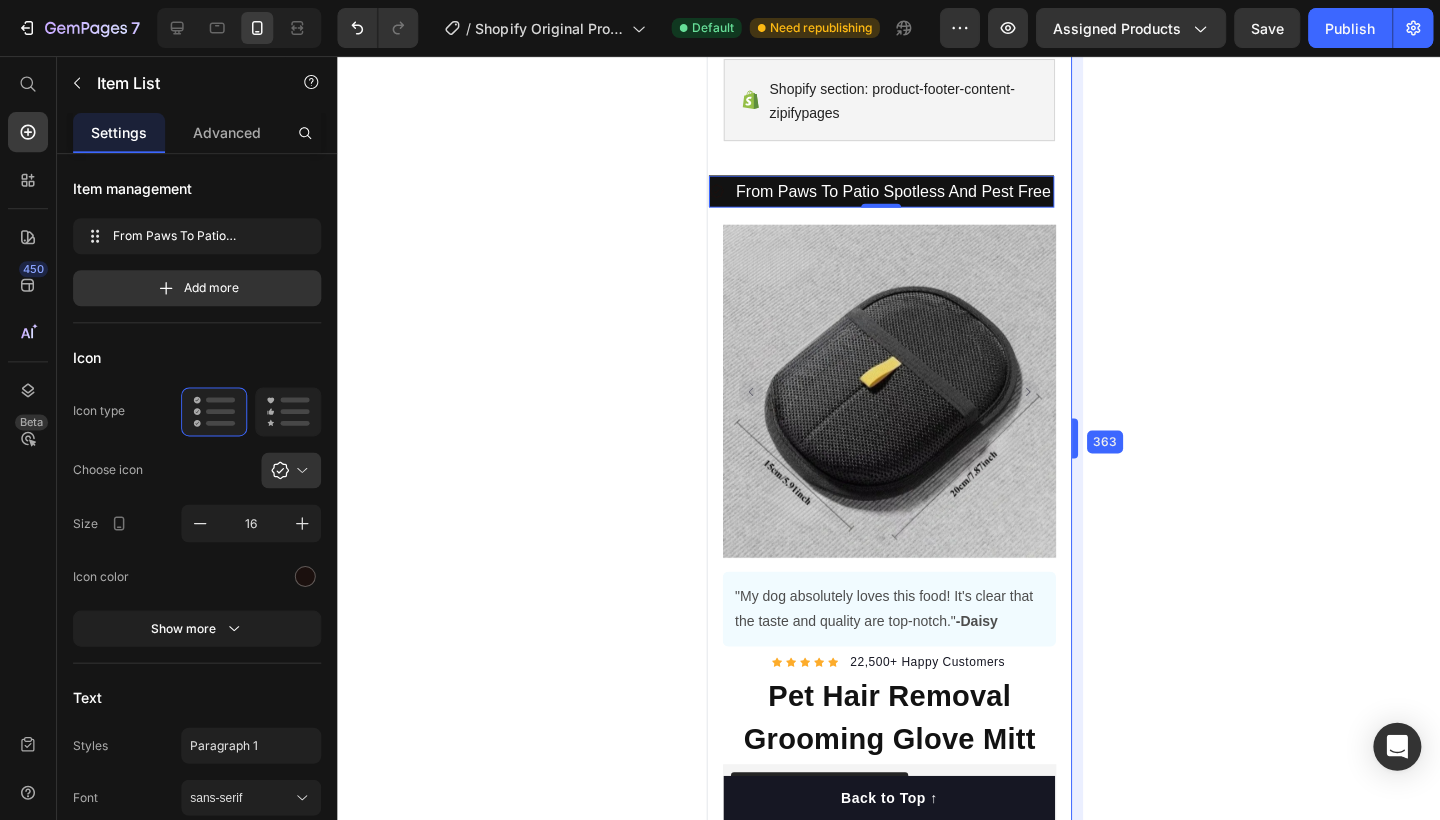 drag, startPoint x: 1077, startPoint y: 175, endPoint x: 1065, endPoint y: 182, distance: 13.892444 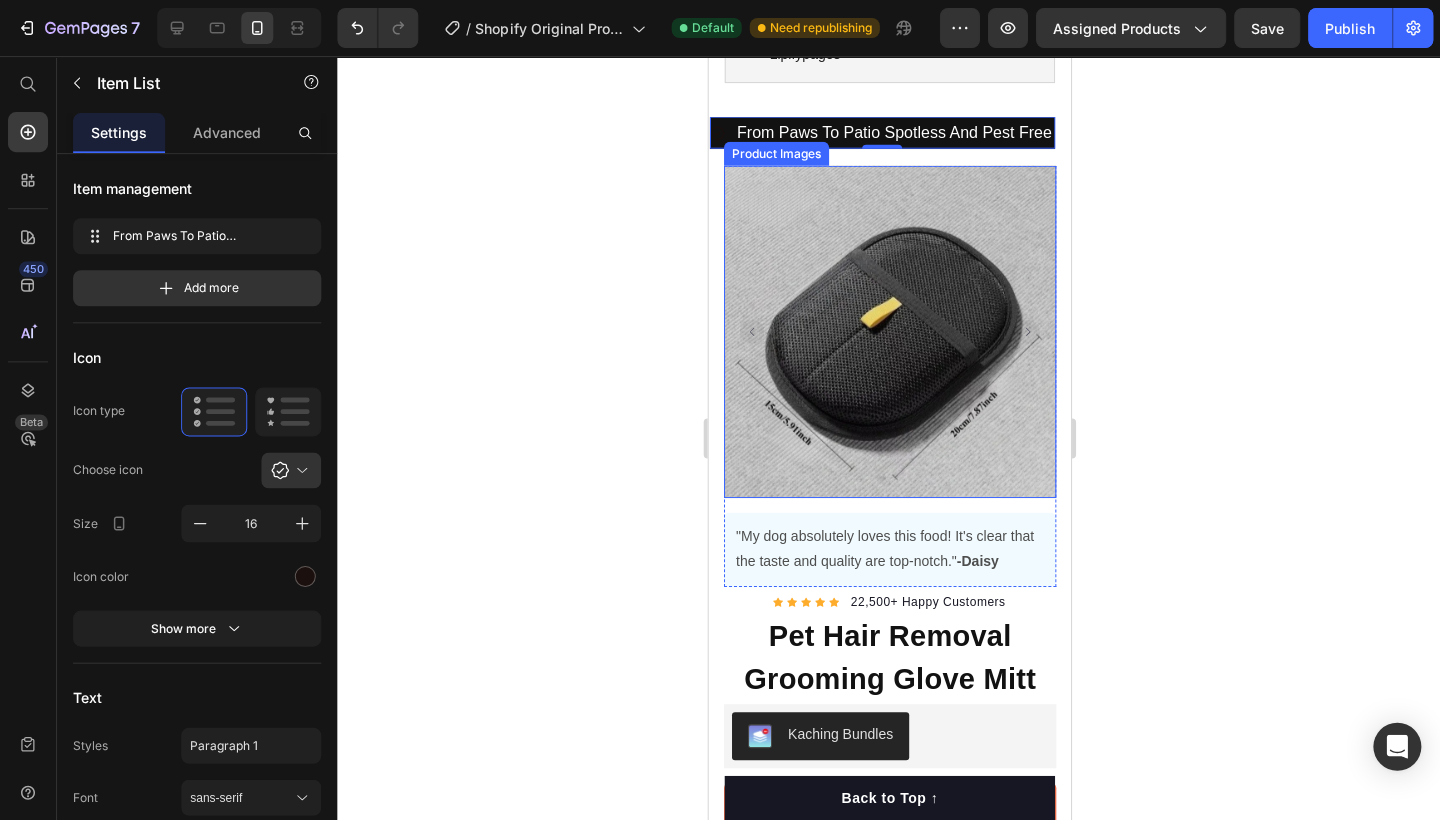 scroll, scrollTop: 848, scrollLeft: 0, axis: vertical 